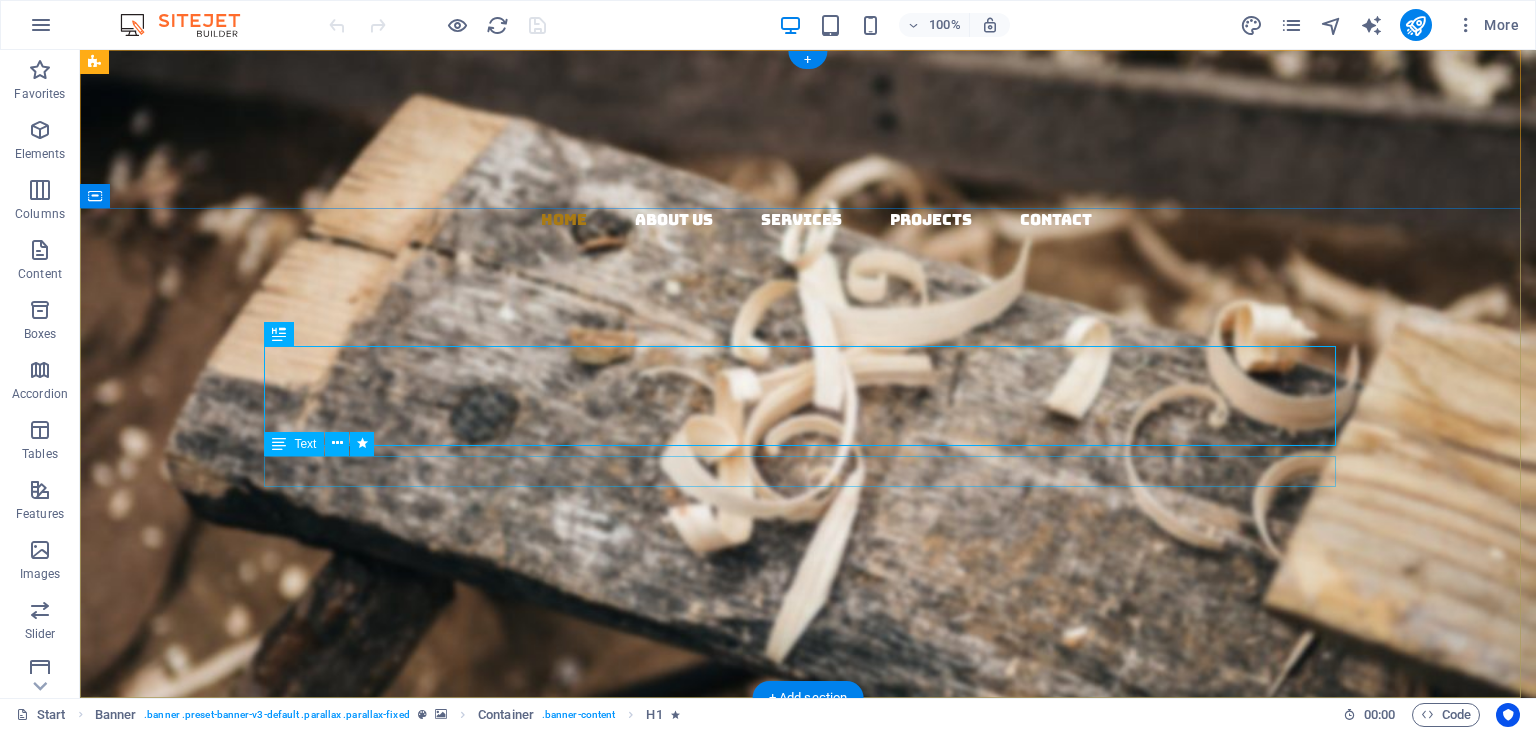 scroll, scrollTop: 0, scrollLeft: 0, axis: both 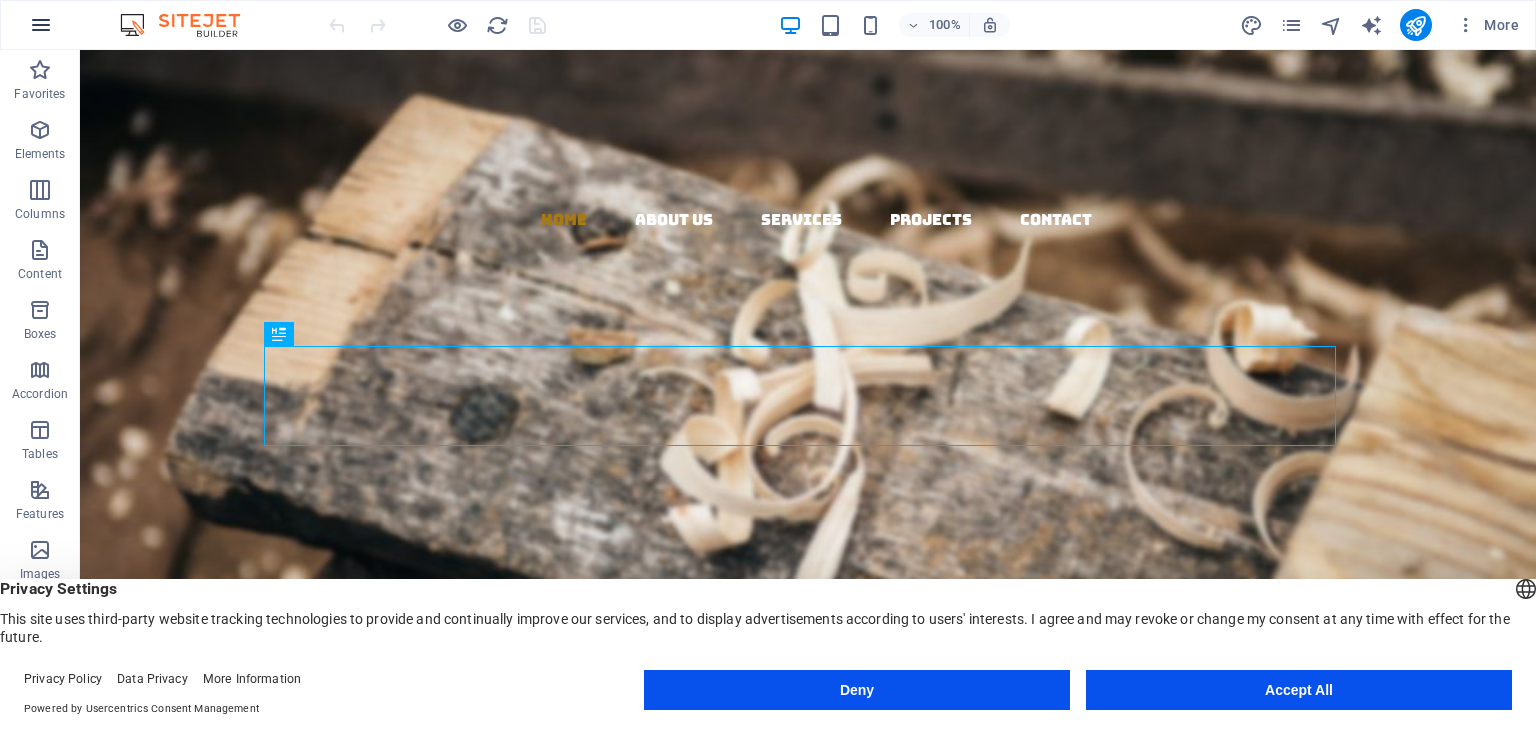 click at bounding box center (41, 25) 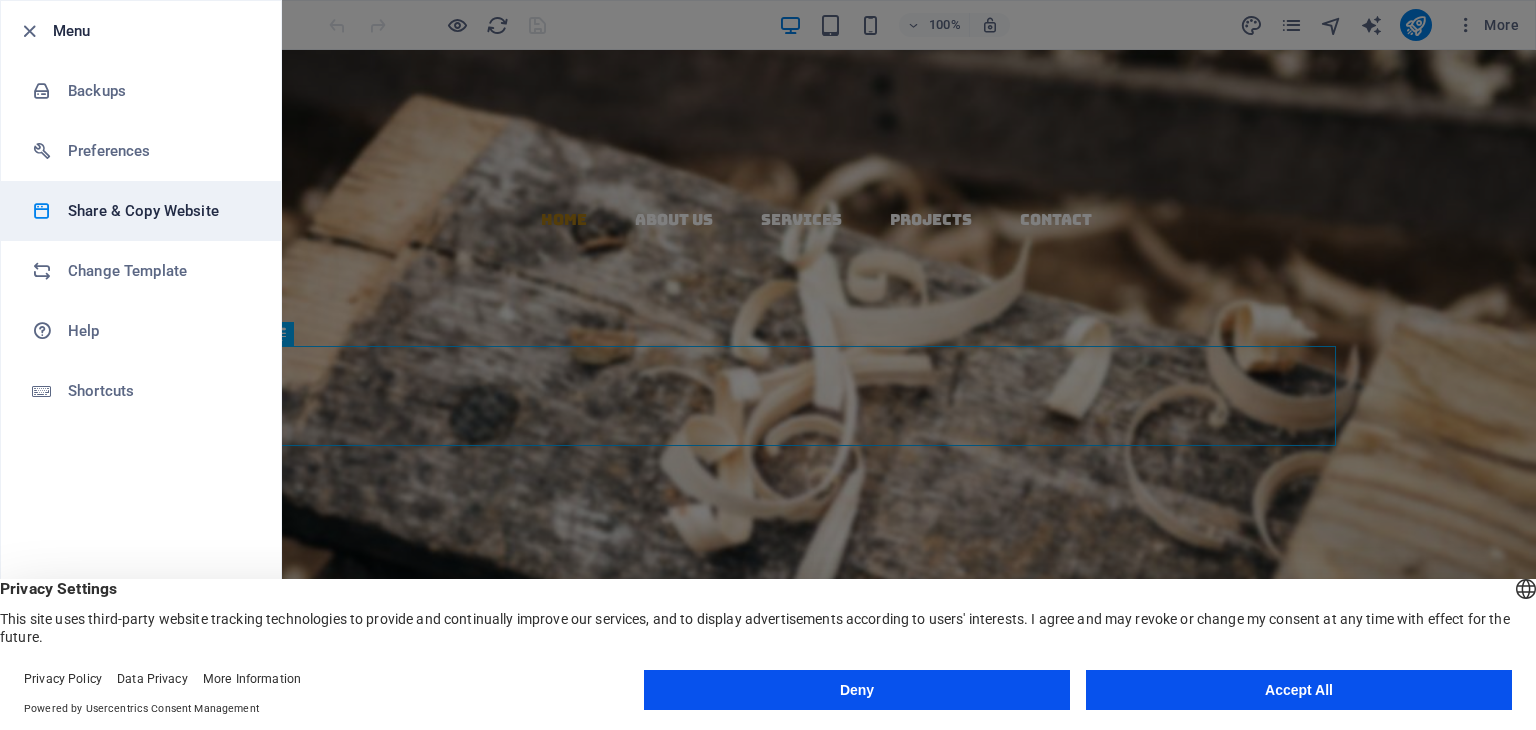 click on "Share & Copy Website" at bounding box center [160, 211] 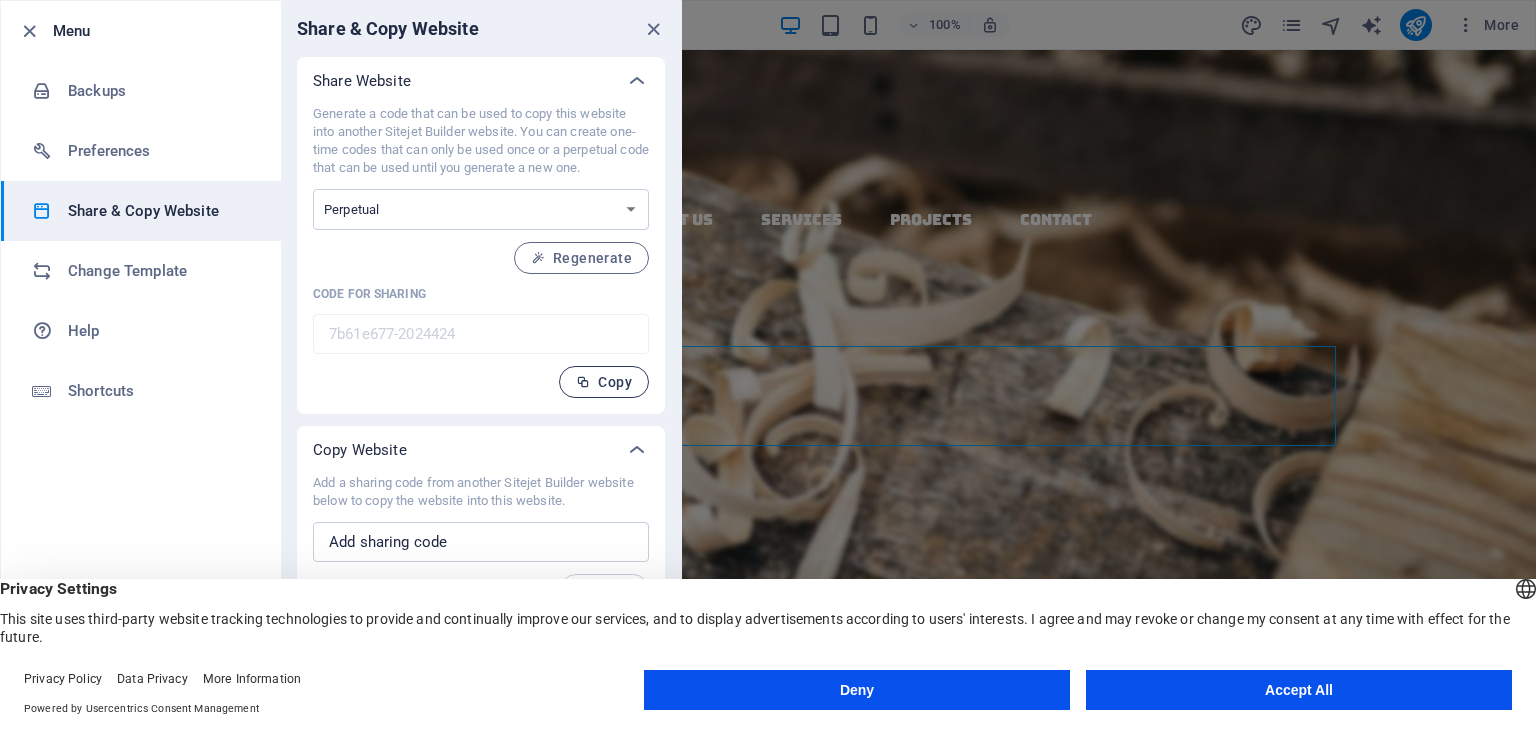 click at bounding box center (583, 382) 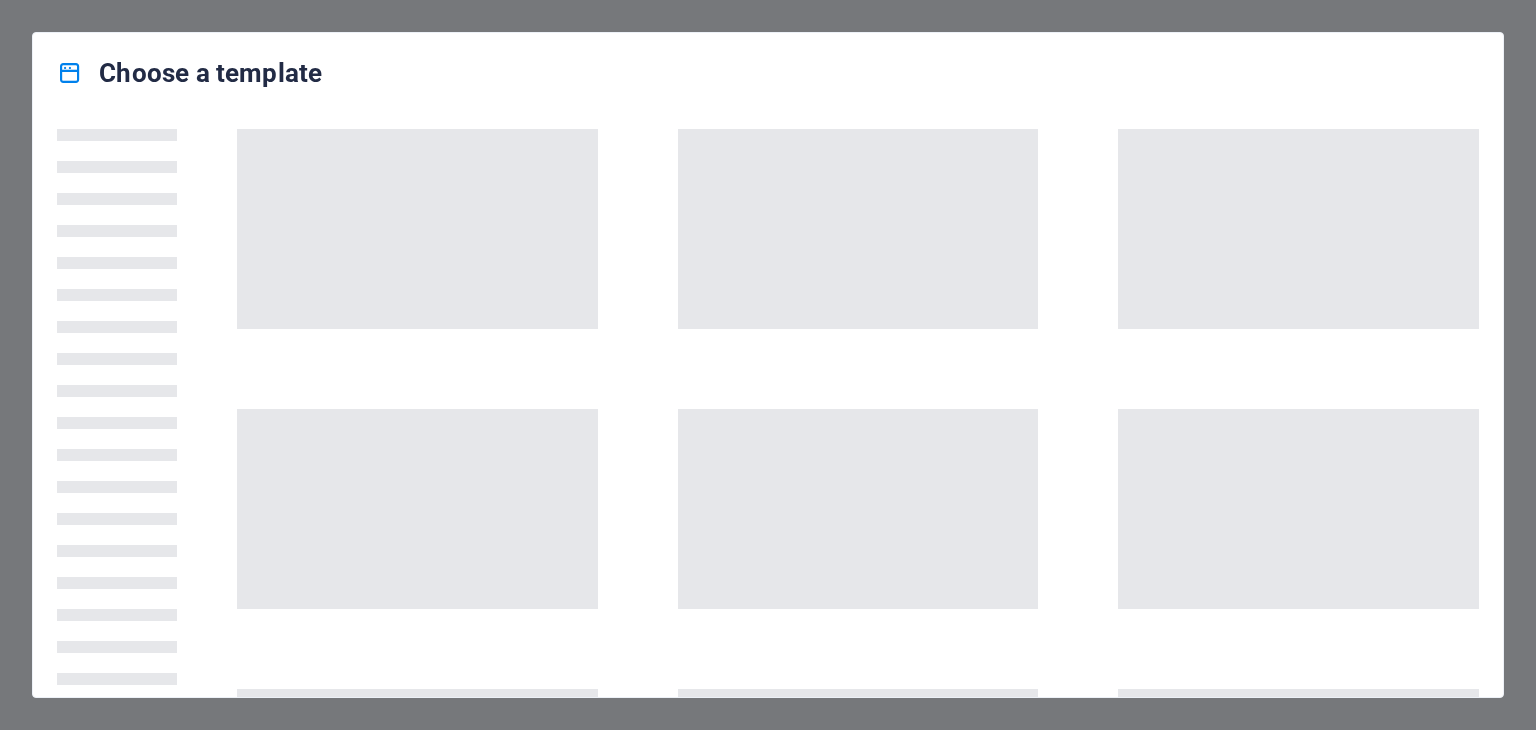 scroll, scrollTop: 0, scrollLeft: 0, axis: both 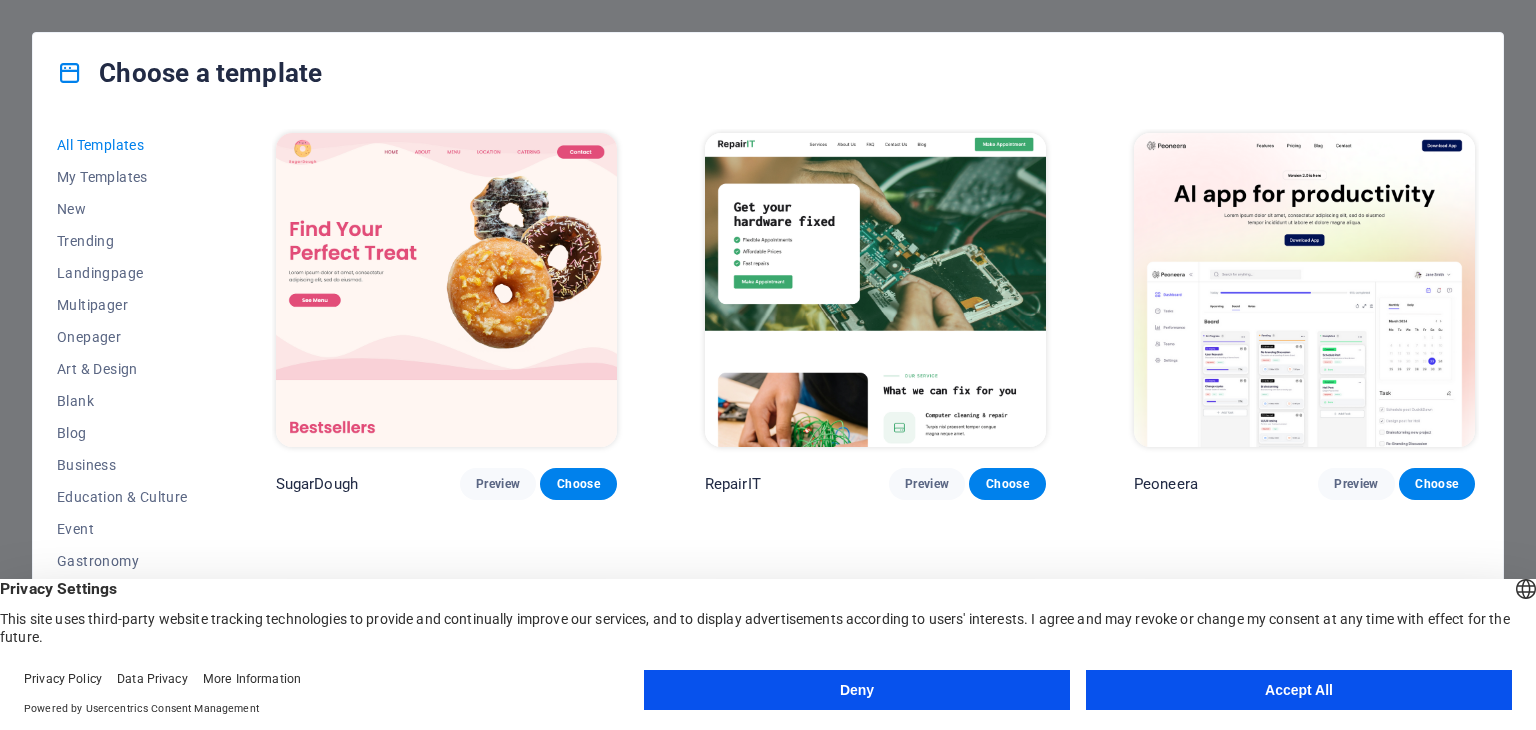 click on "Deny" at bounding box center [857, 690] 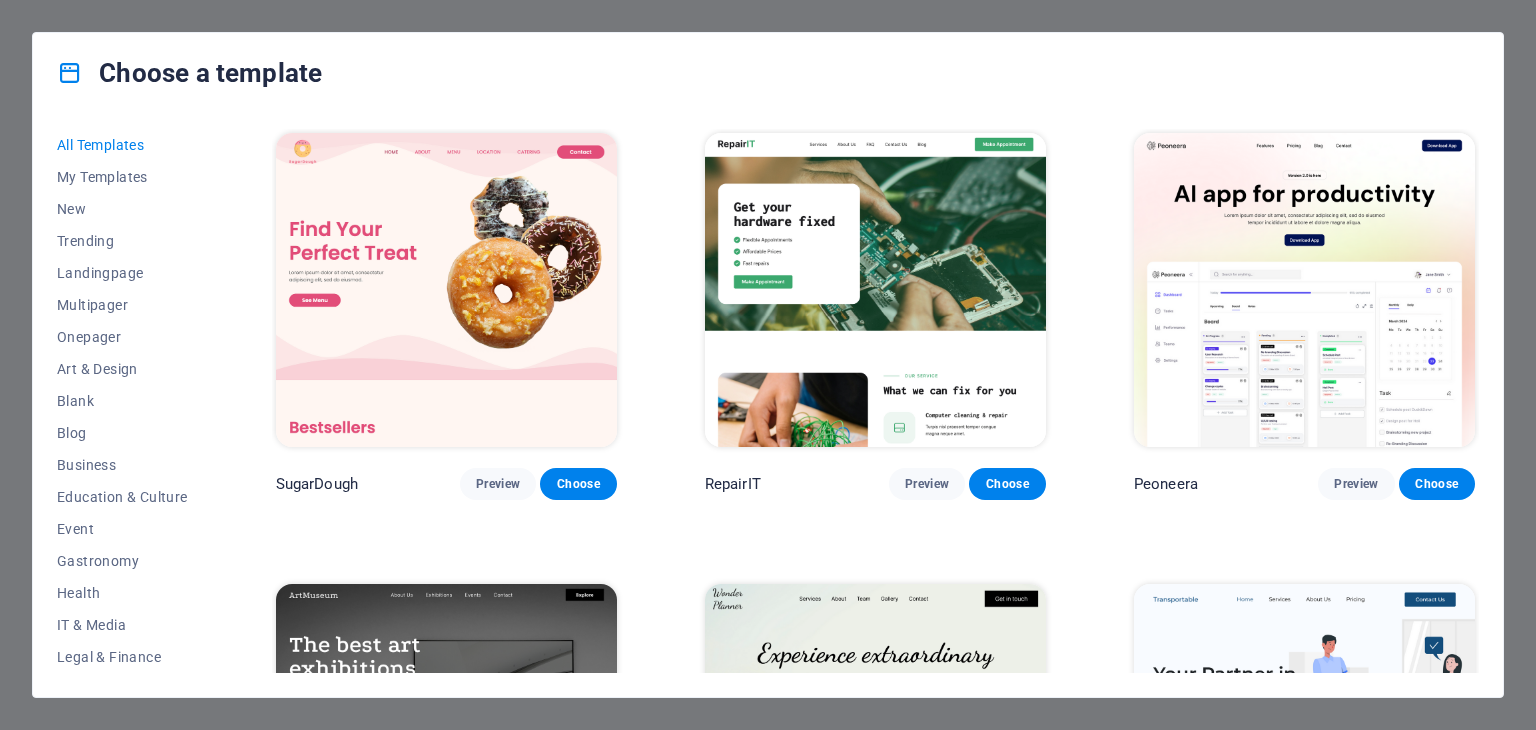 click on "All Templates My Templates New Trending Landingpage Multipager Onepager Art & Design Blank Blog Business Education & Culture Event Gastronomy Health IT & Media Legal & Finance Non-Profit Performance Portfolio Services Sports & Beauty Trades Travel Wireframe" at bounding box center [134, 401] 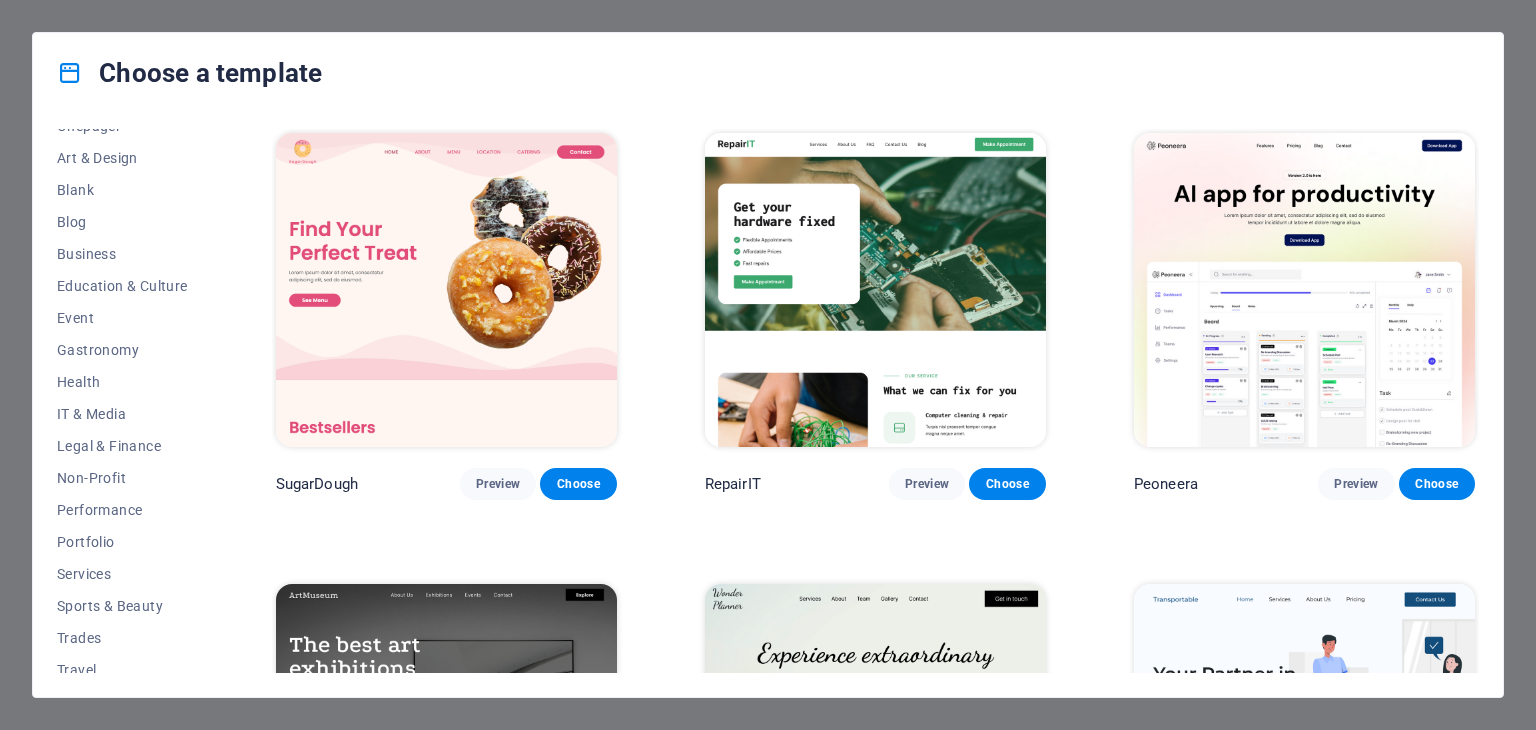scroll, scrollTop: 238, scrollLeft: 0, axis: vertical 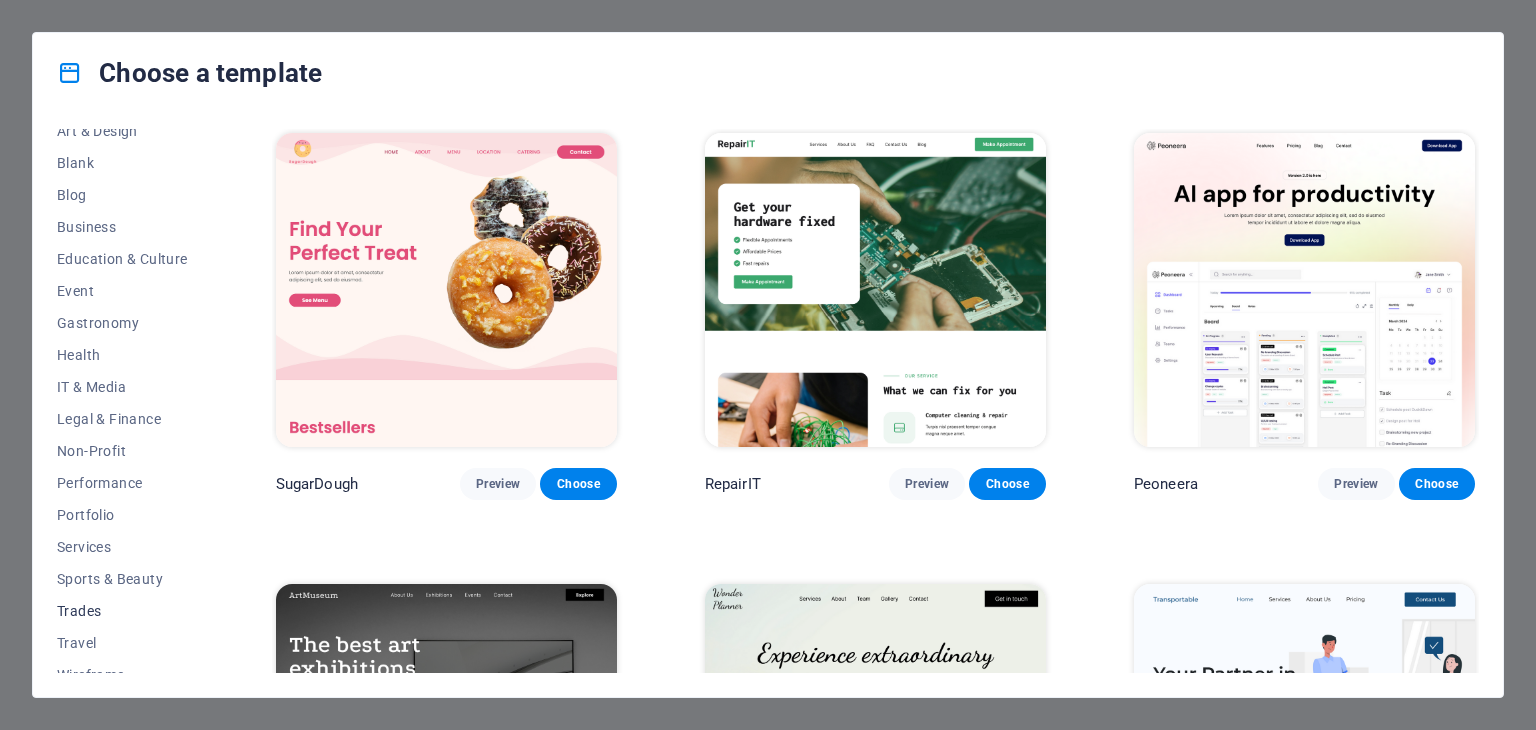 click on "Trades" at bounding box center [122, 611] 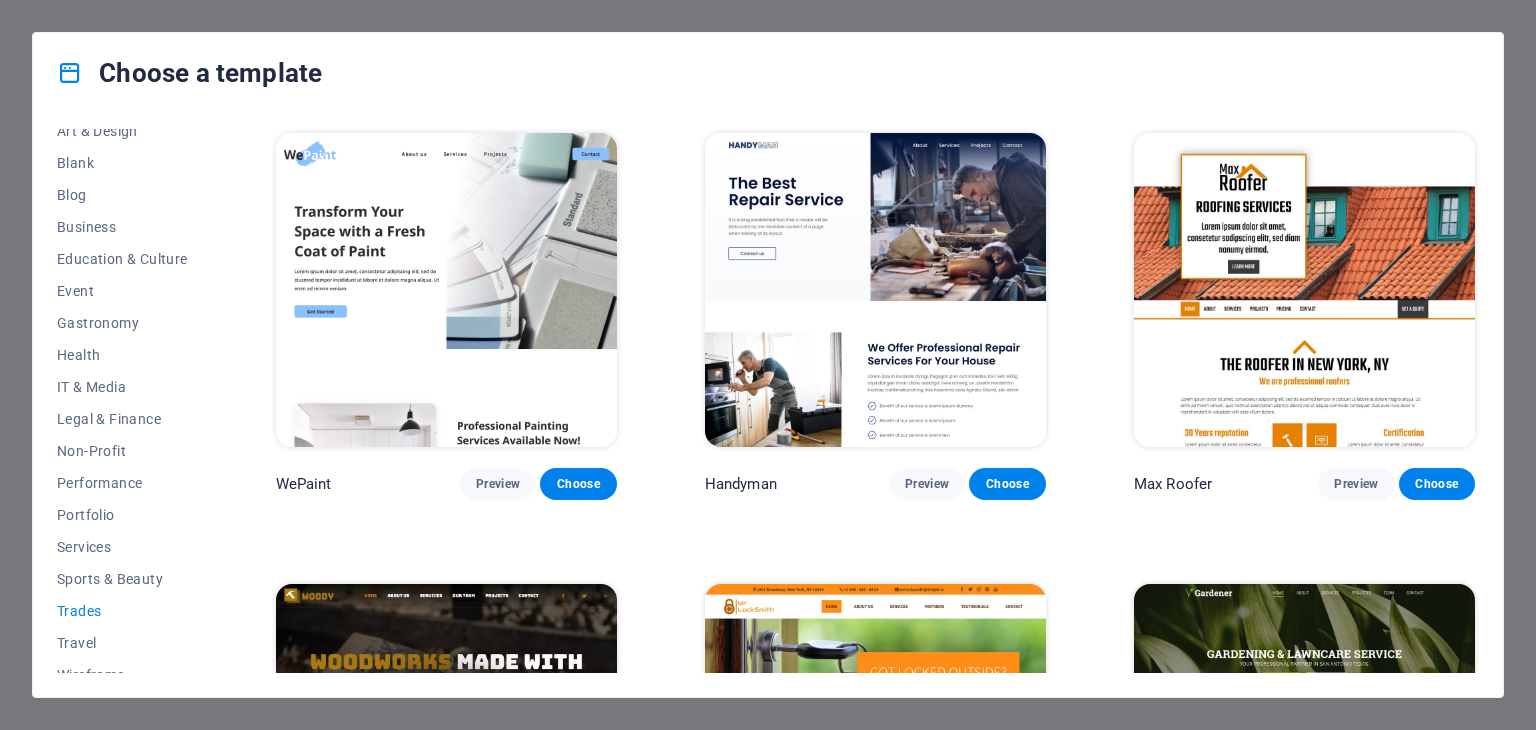 click at bounding box center [446, 741] 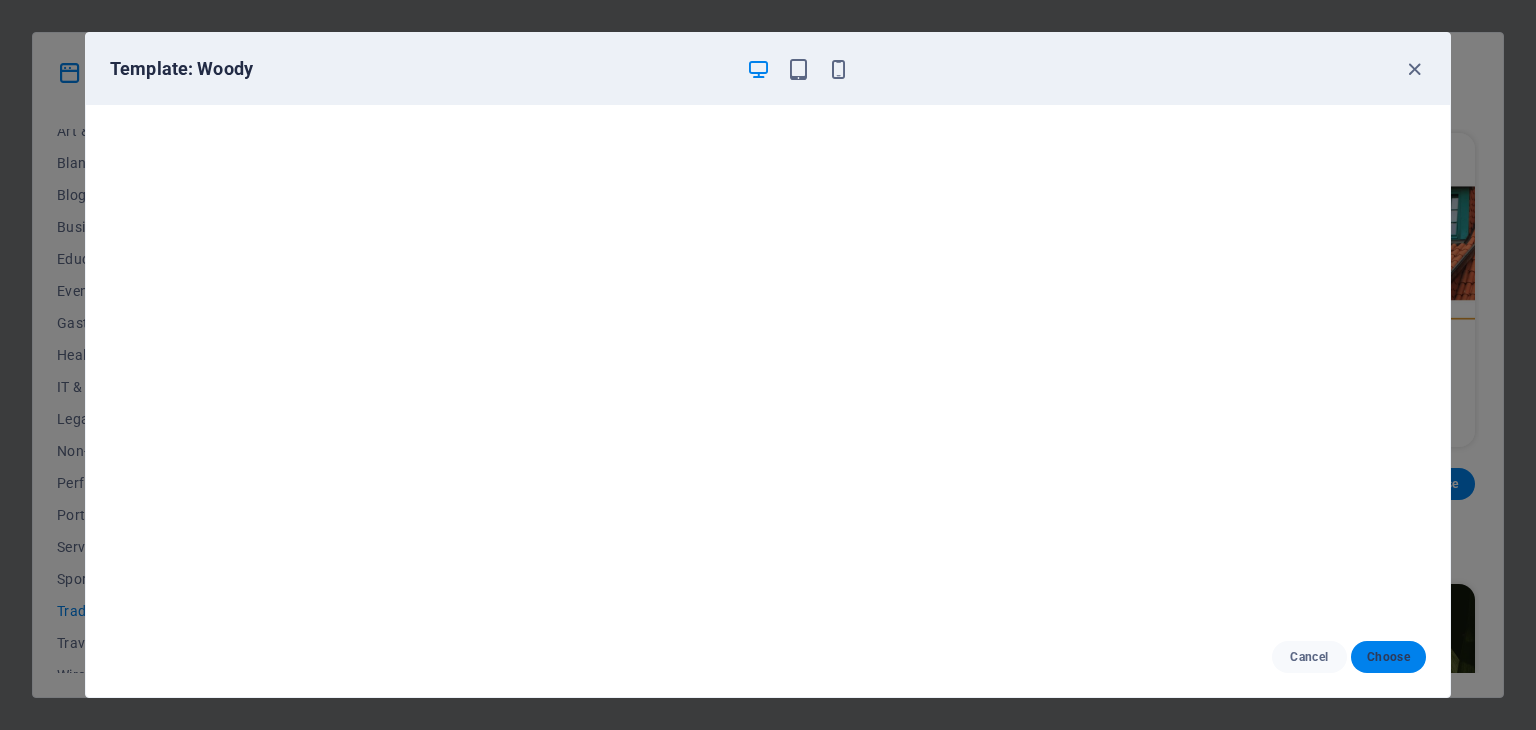 click on "Choose" at bounding box center [1388, 657] 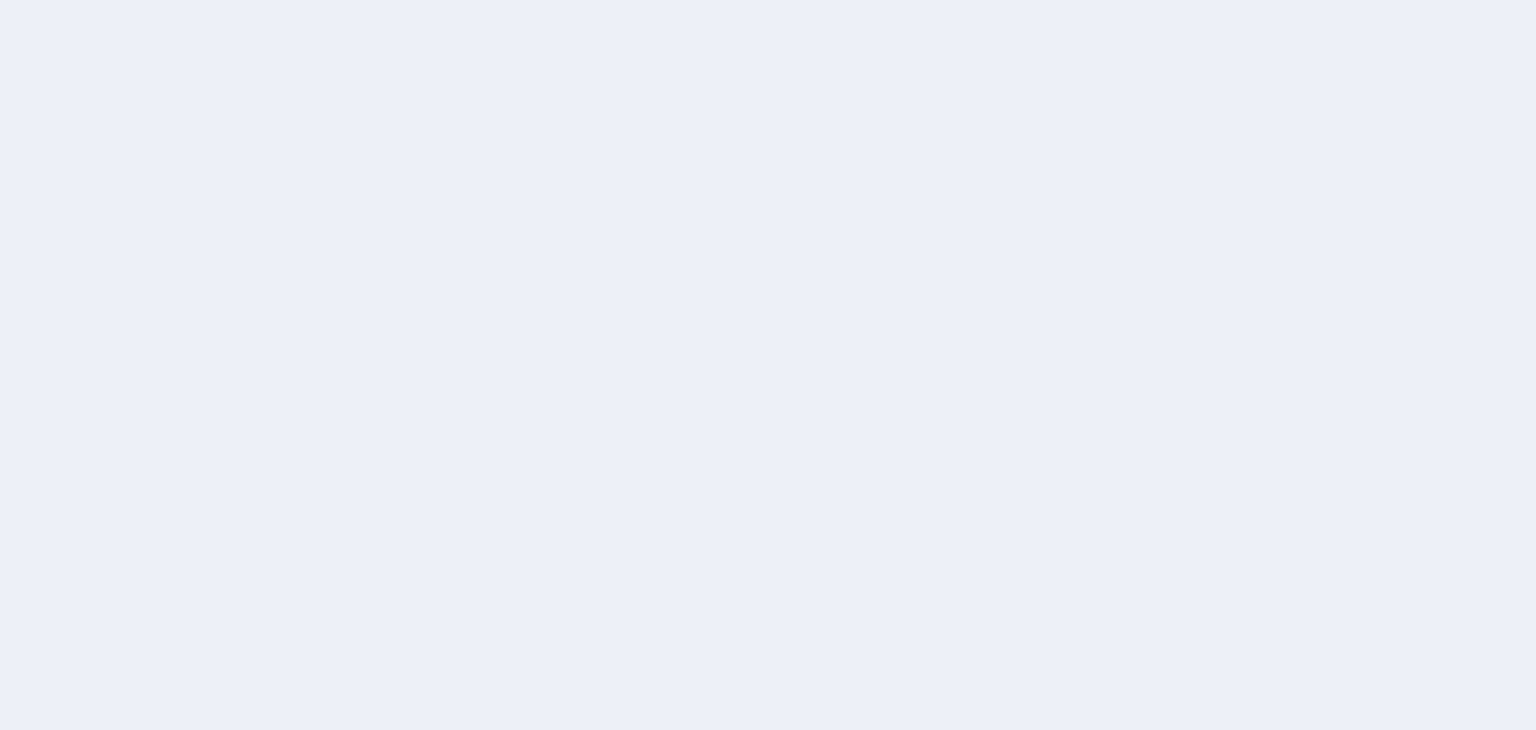 scroll, scrollTop: 0, scrollLeft: 0, axis: both 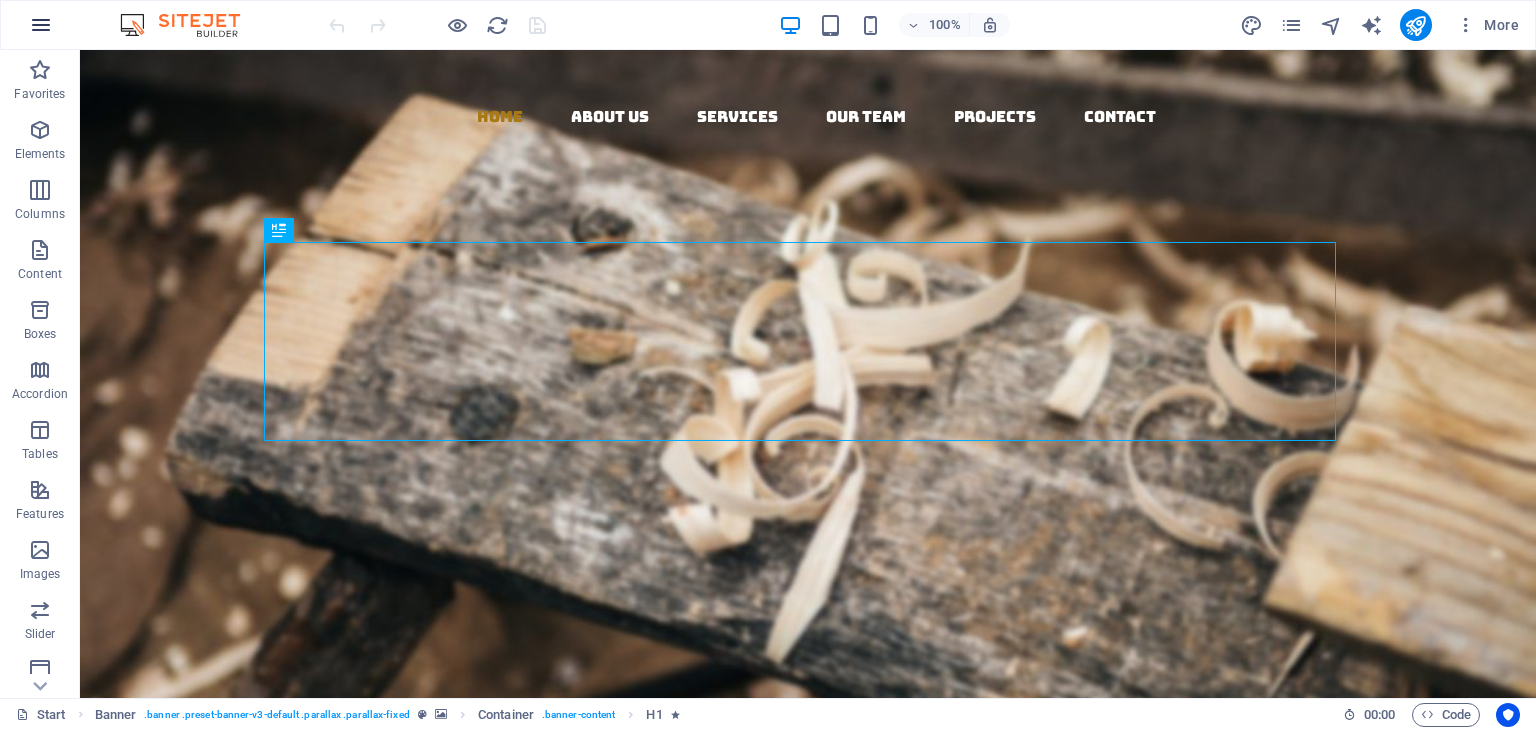 click at bounding box center (41, 25) 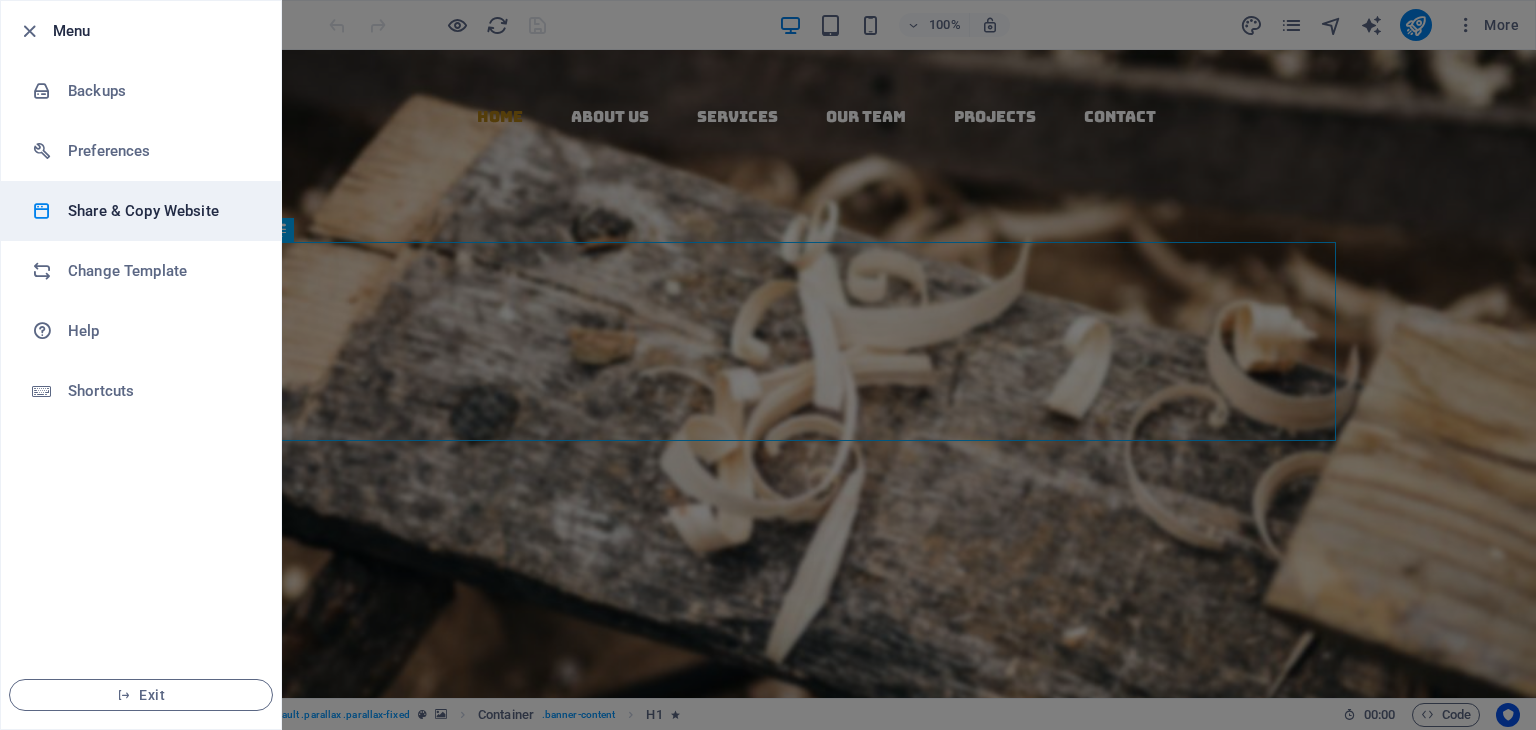 click on "Share & Copy Website" at bounding box center [160, 211] 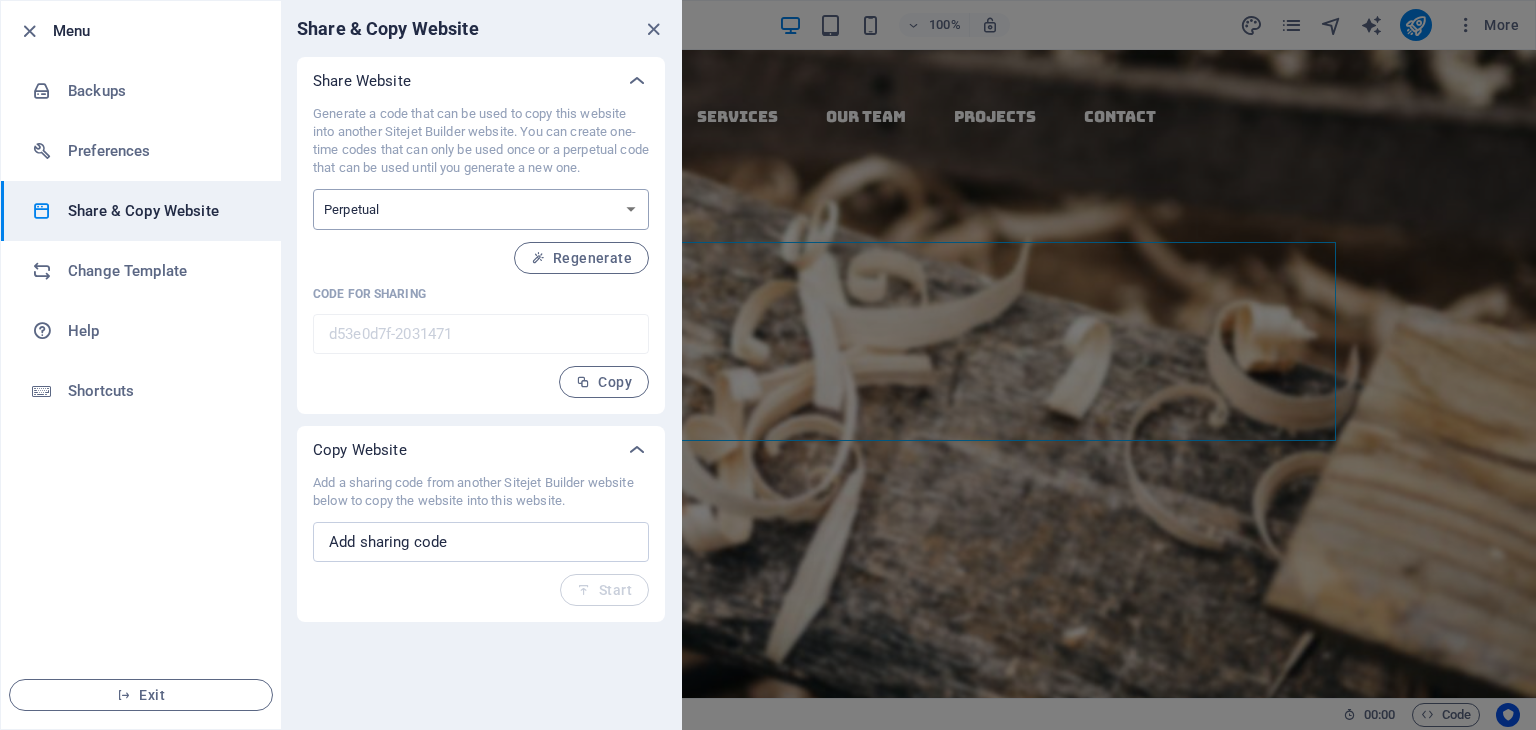 click on "One-time Perpetual" at bounding box center [481, 209] 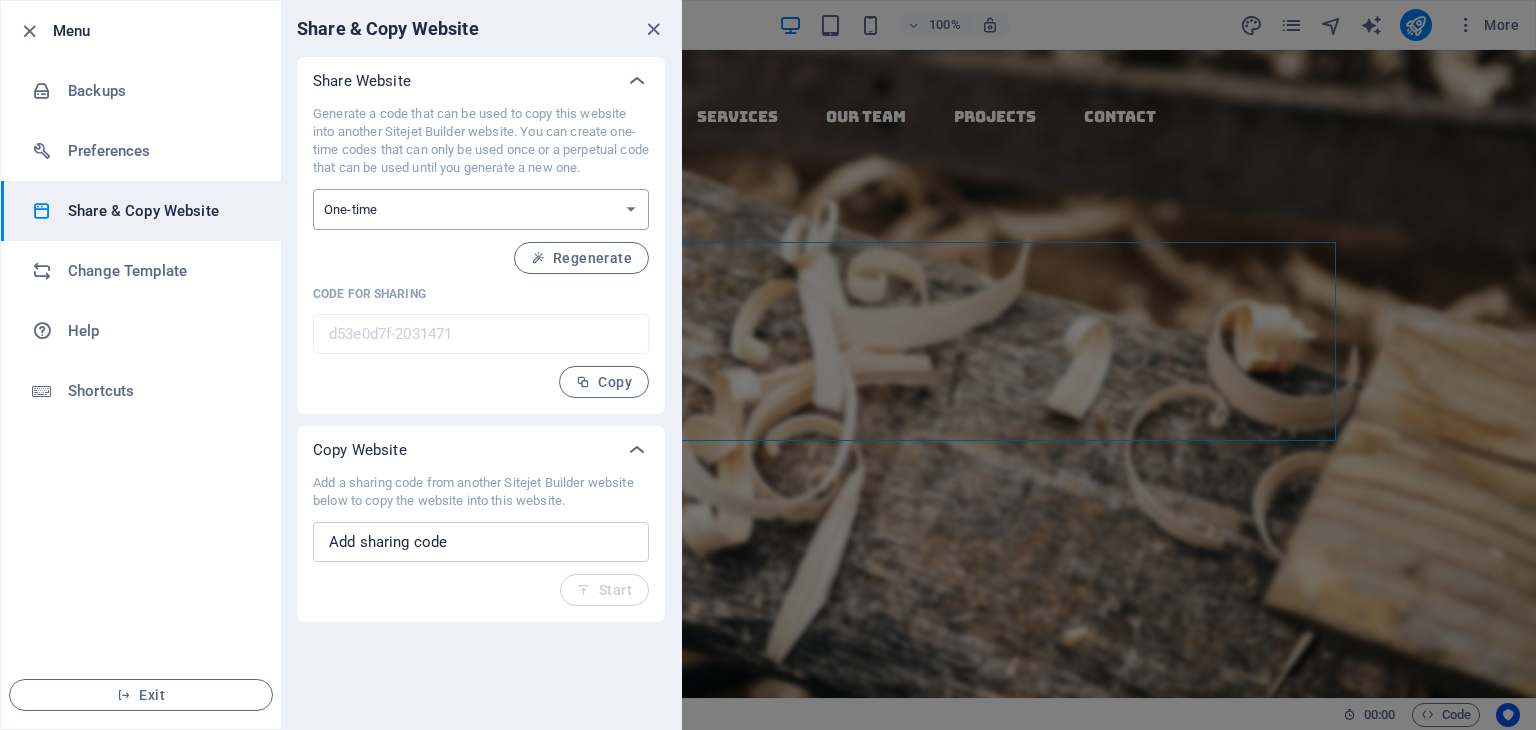 click on "One-time Perpetual" at bounding box center [481, 209] 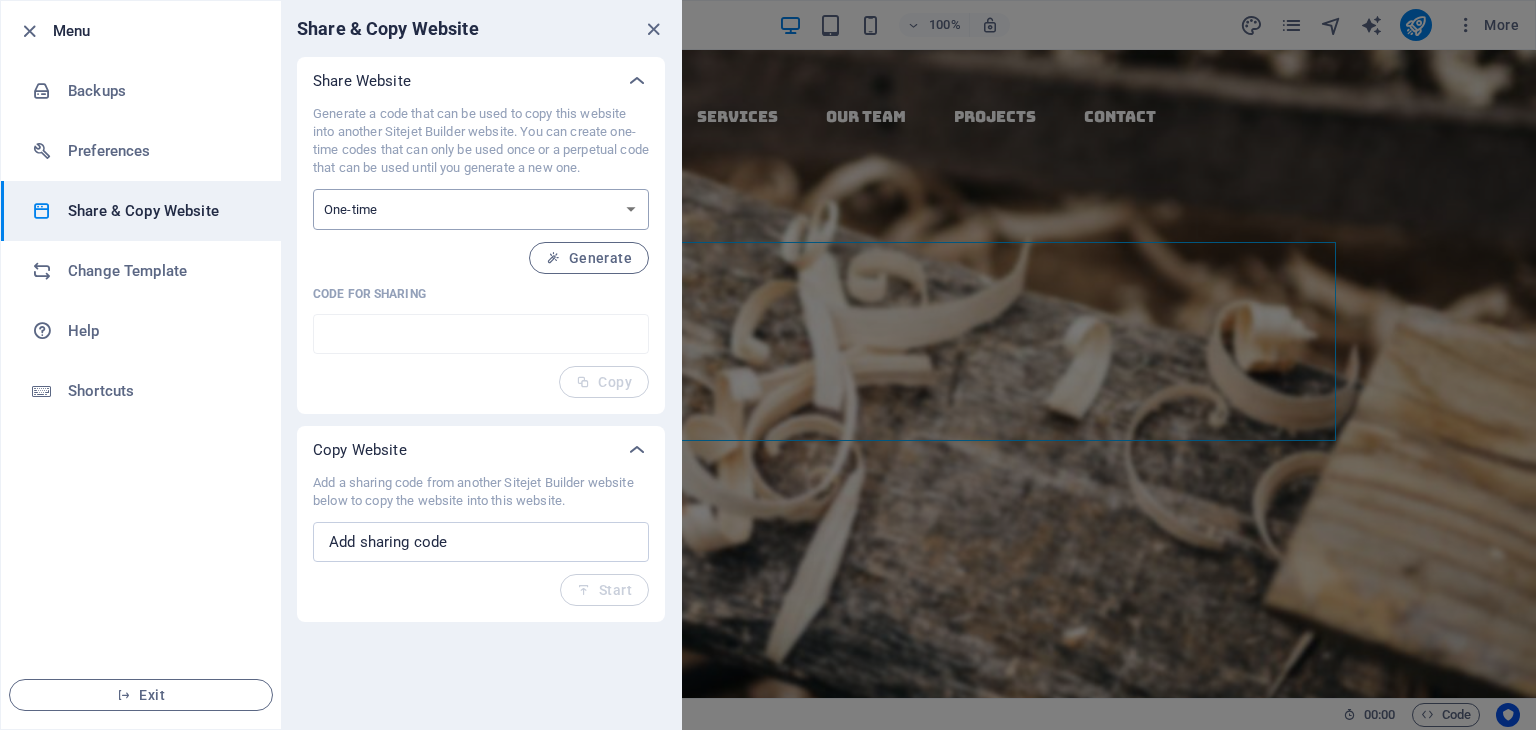 click on "One-time Perpetual" at bounding box center (481, 209) 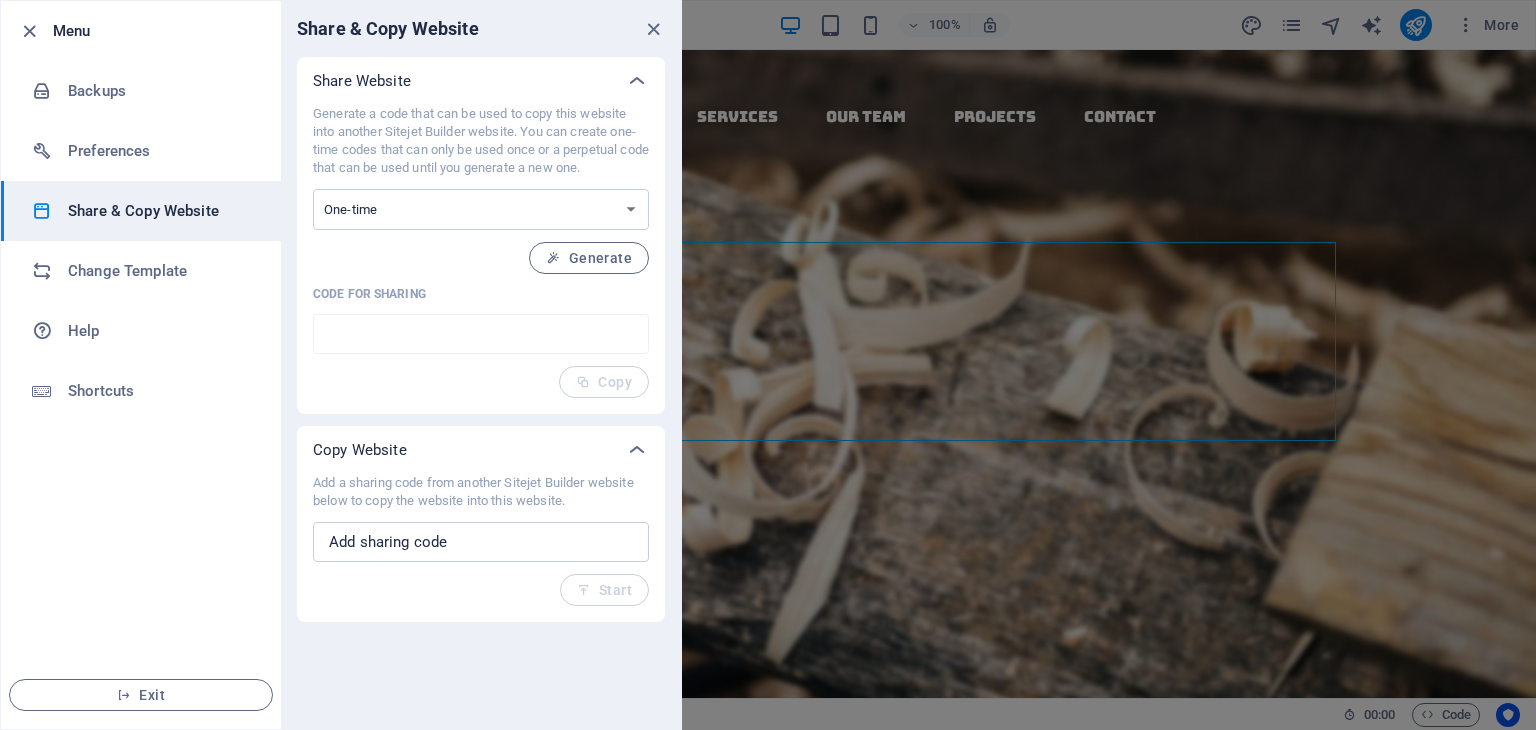 click on "Generate a code that can be used to copy this website into another Sitejet Builder website. You can create one-time codes that can only be used once or a perpetual code that can be used until you generate a new one. One-time Perpetual Generate Code for sharing ​ Copy" at bounding box center [481, 259] 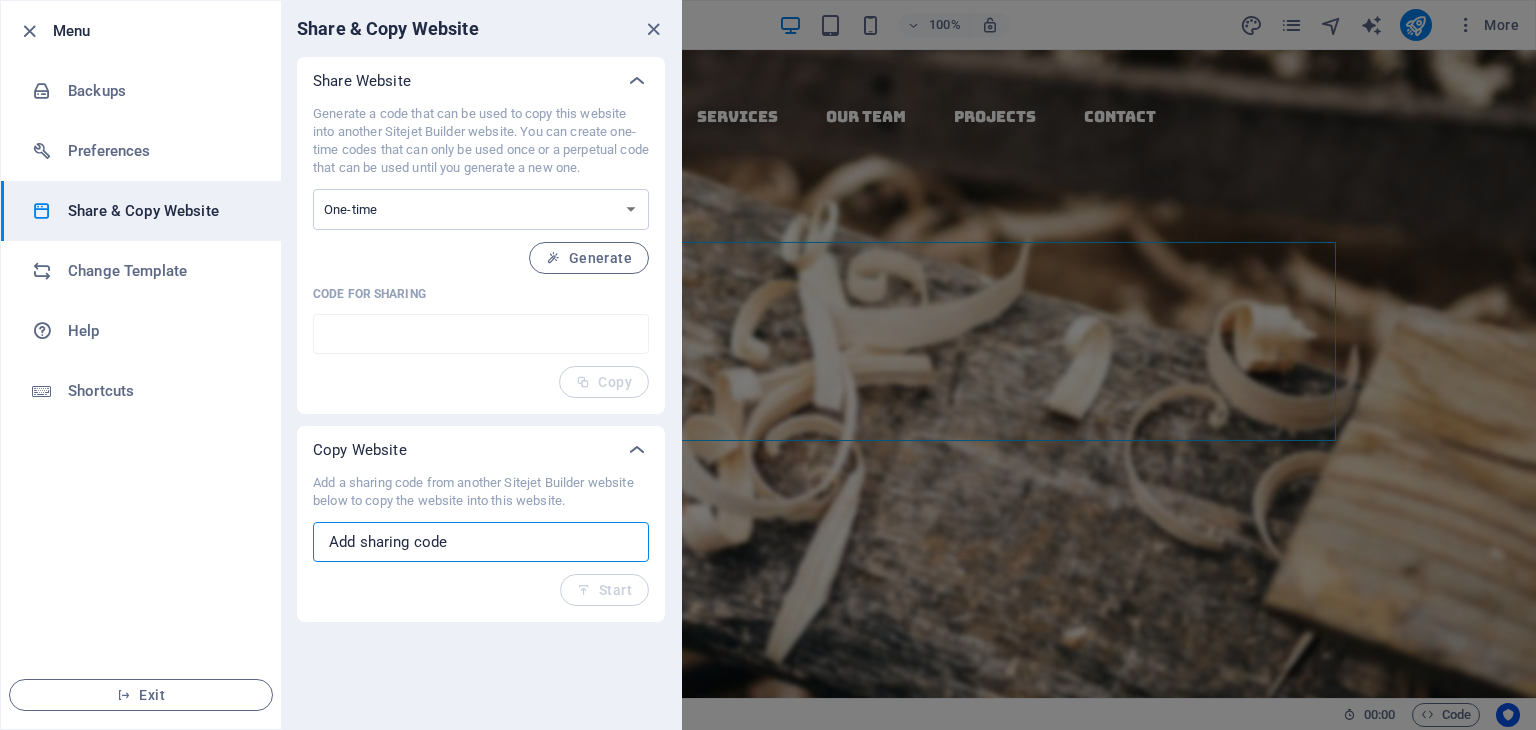 click at bounding box center [481, 542] 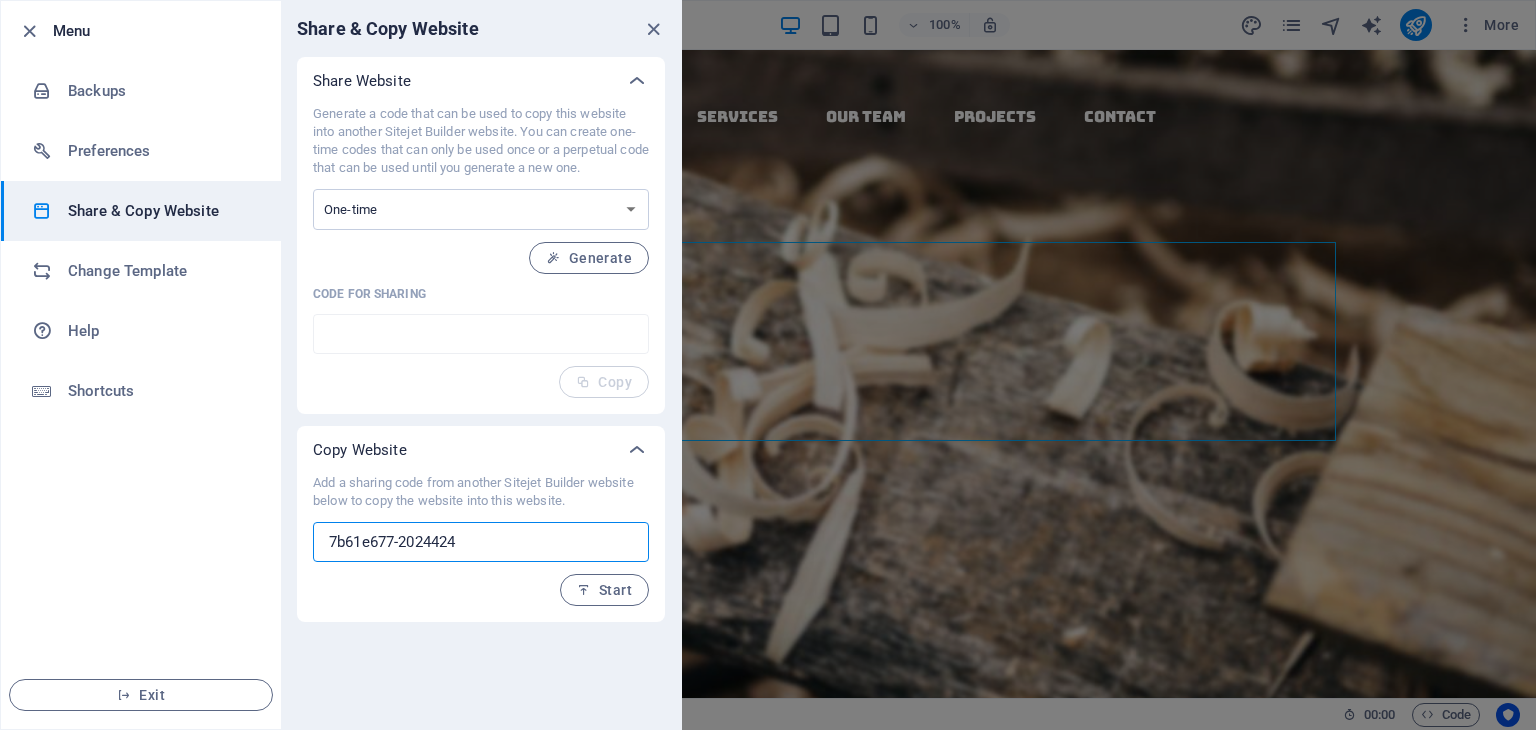 click on "7b61e677-2024424" at bounding box center (481, 542) 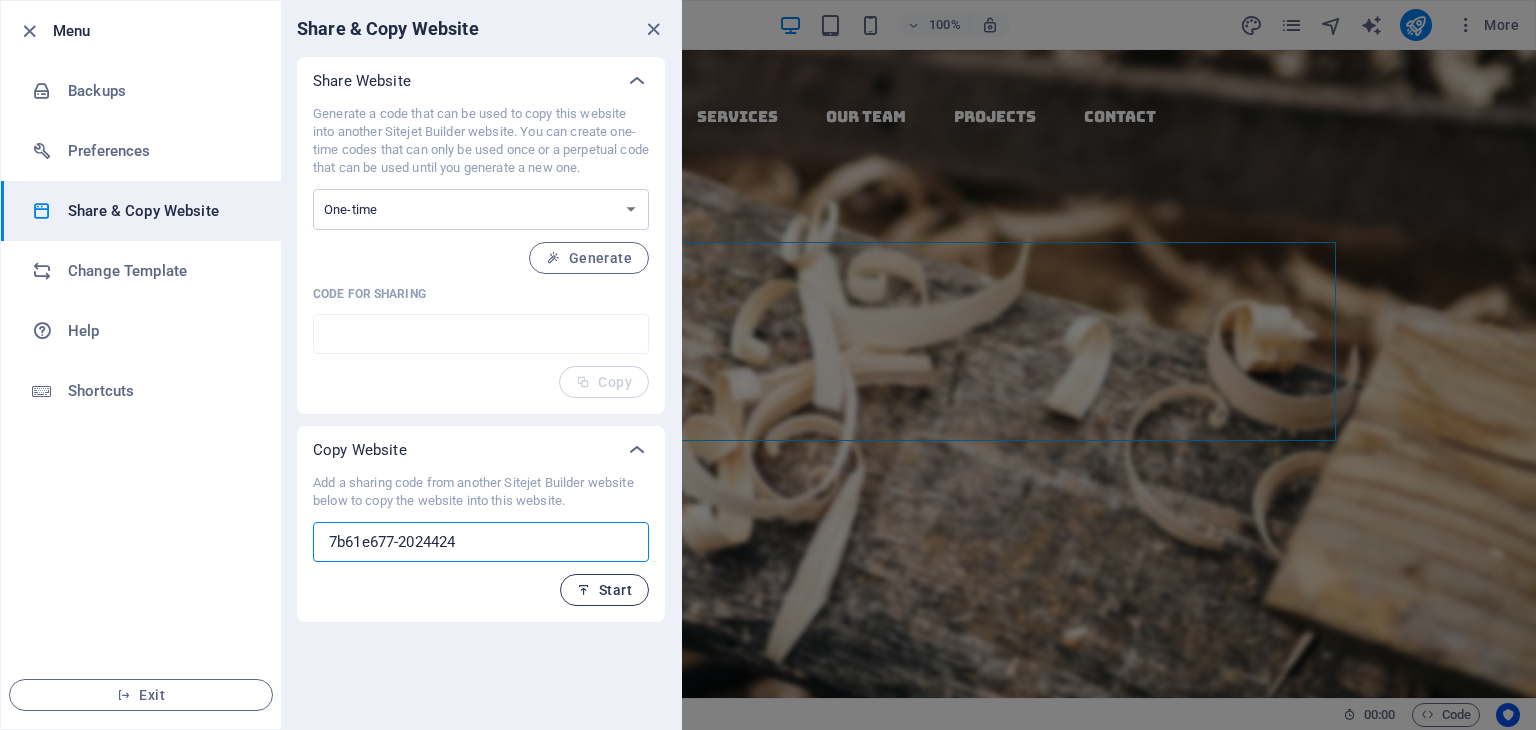 type on "7b61e677-2024424" 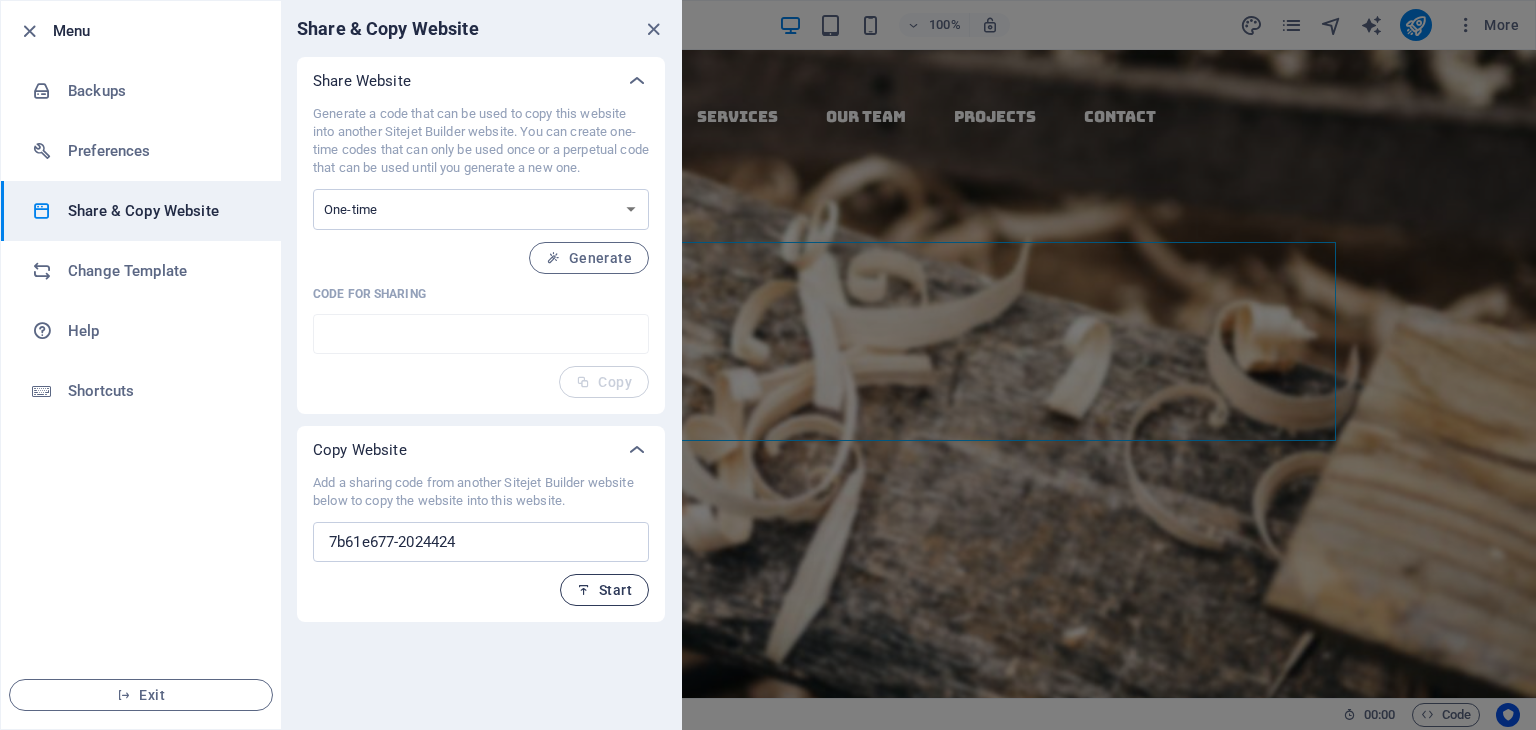 click on "Start" at bounding box center [604, 590] 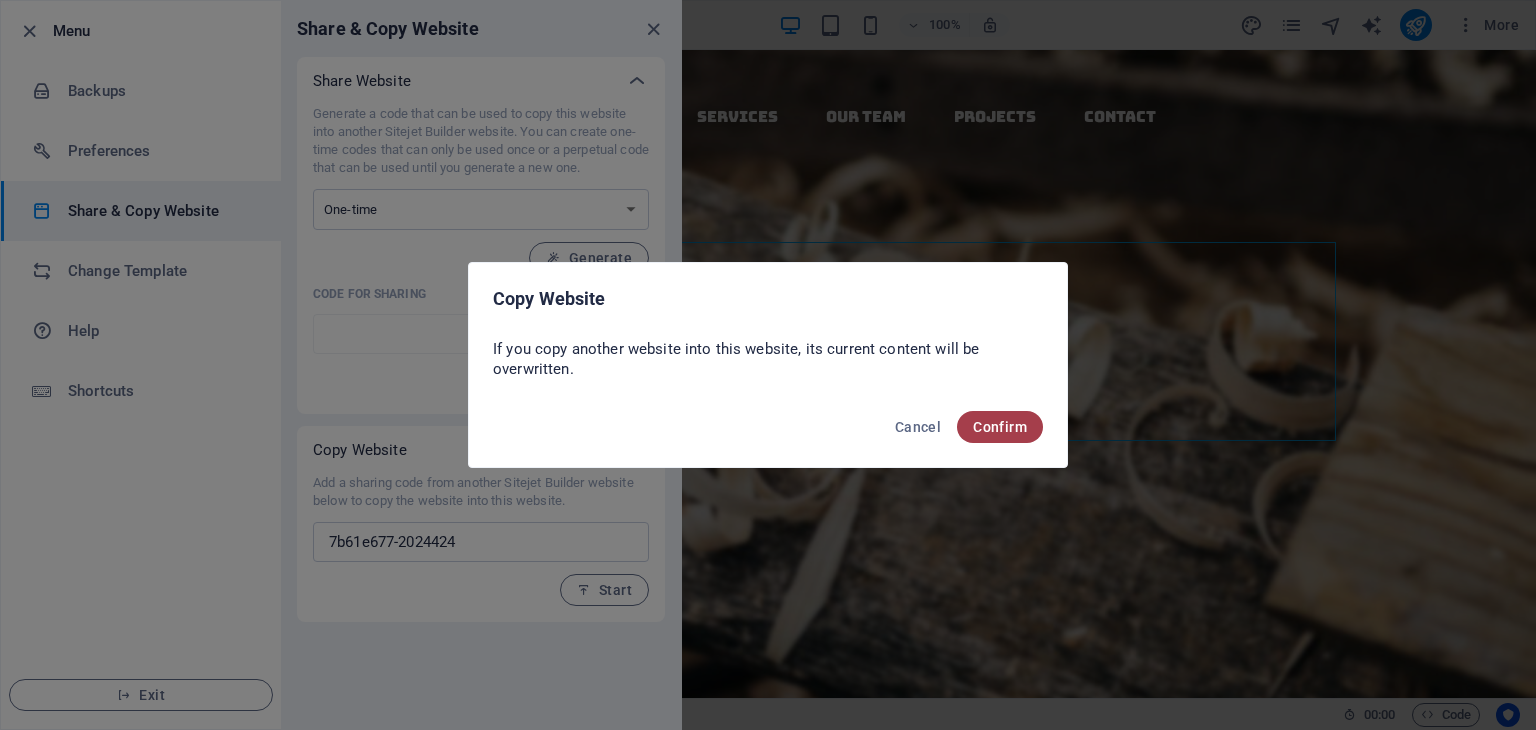 click on "Confirm" at bounding box center (1000, 427) 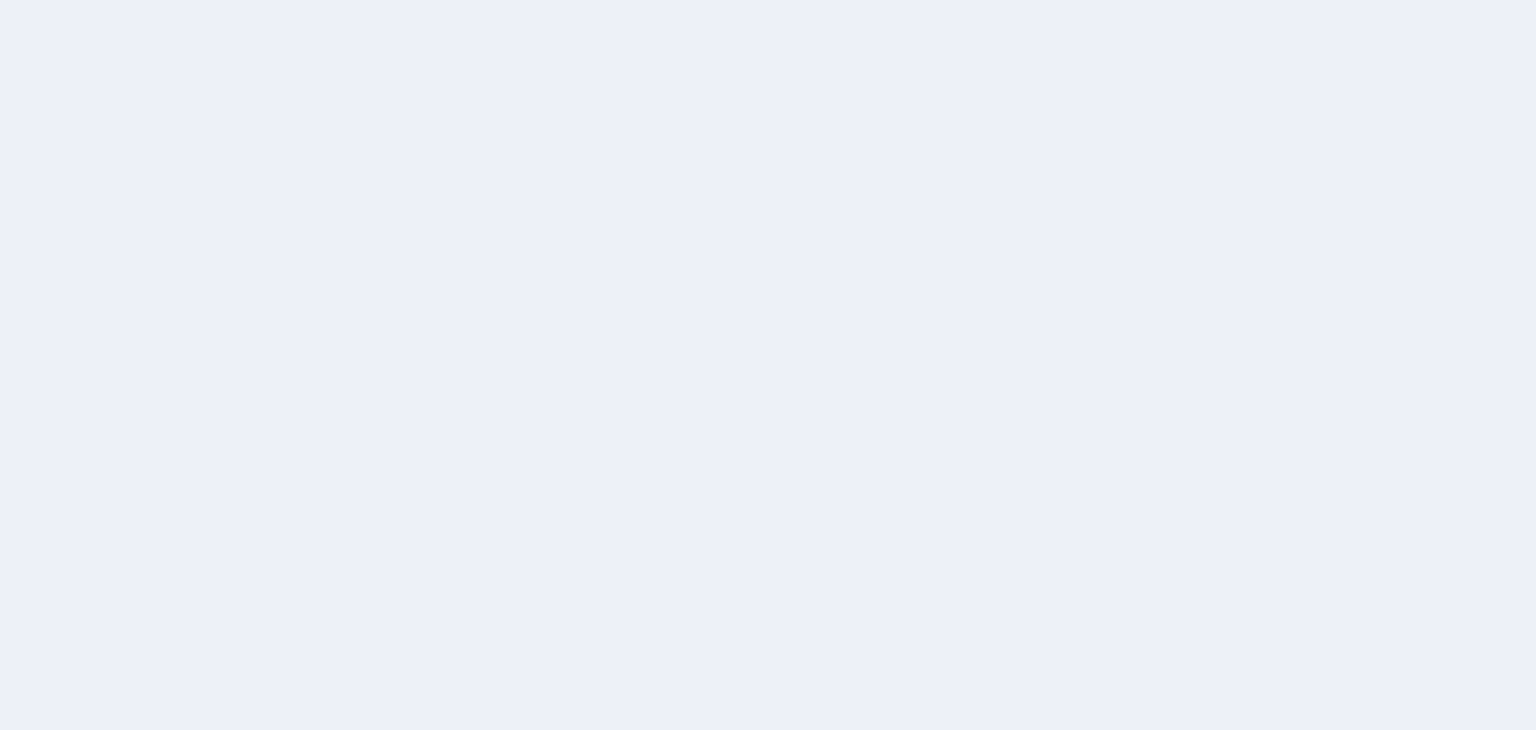 scroll, scrollTop: 0, scrollLeft: 0, axis: both 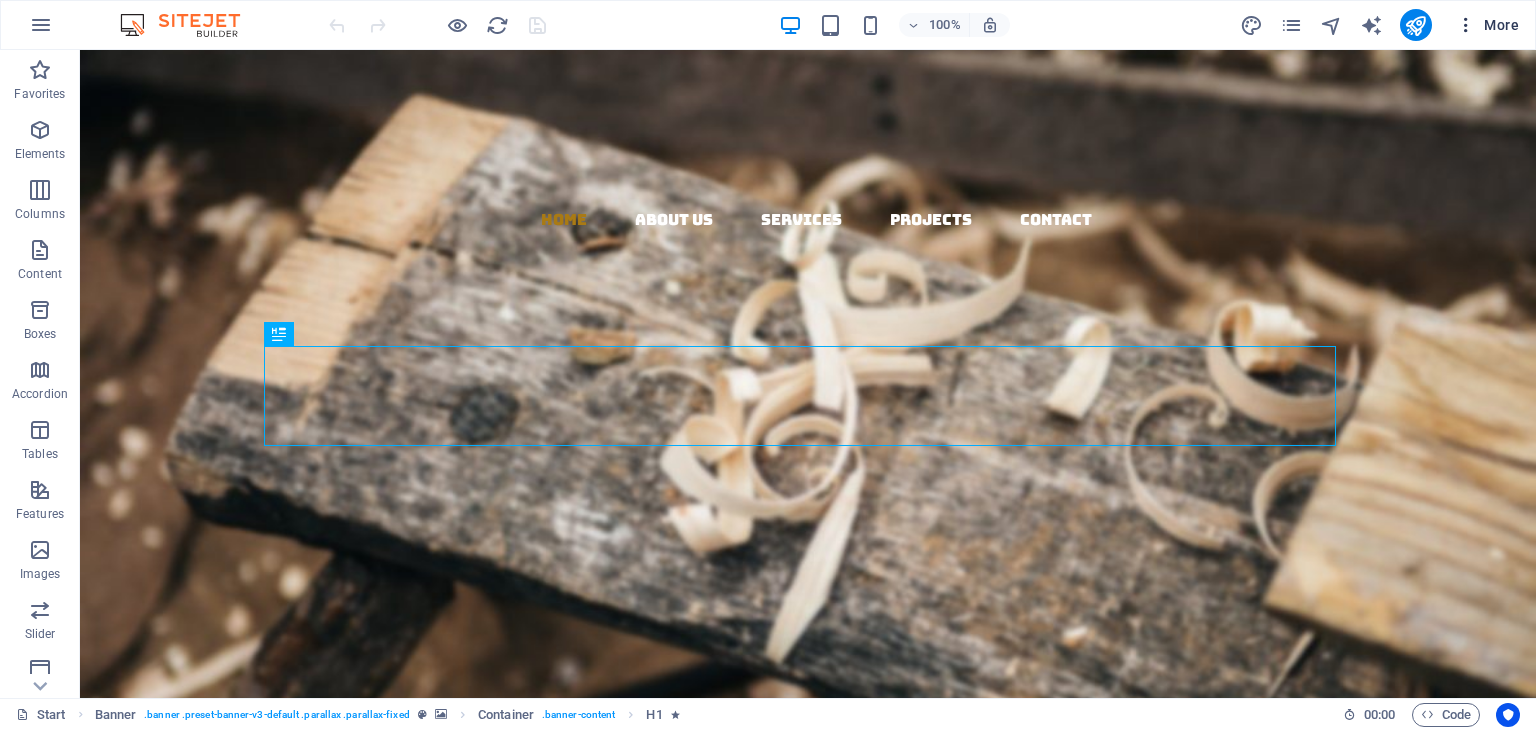 click on "More" at bounding box center [1487, 25] 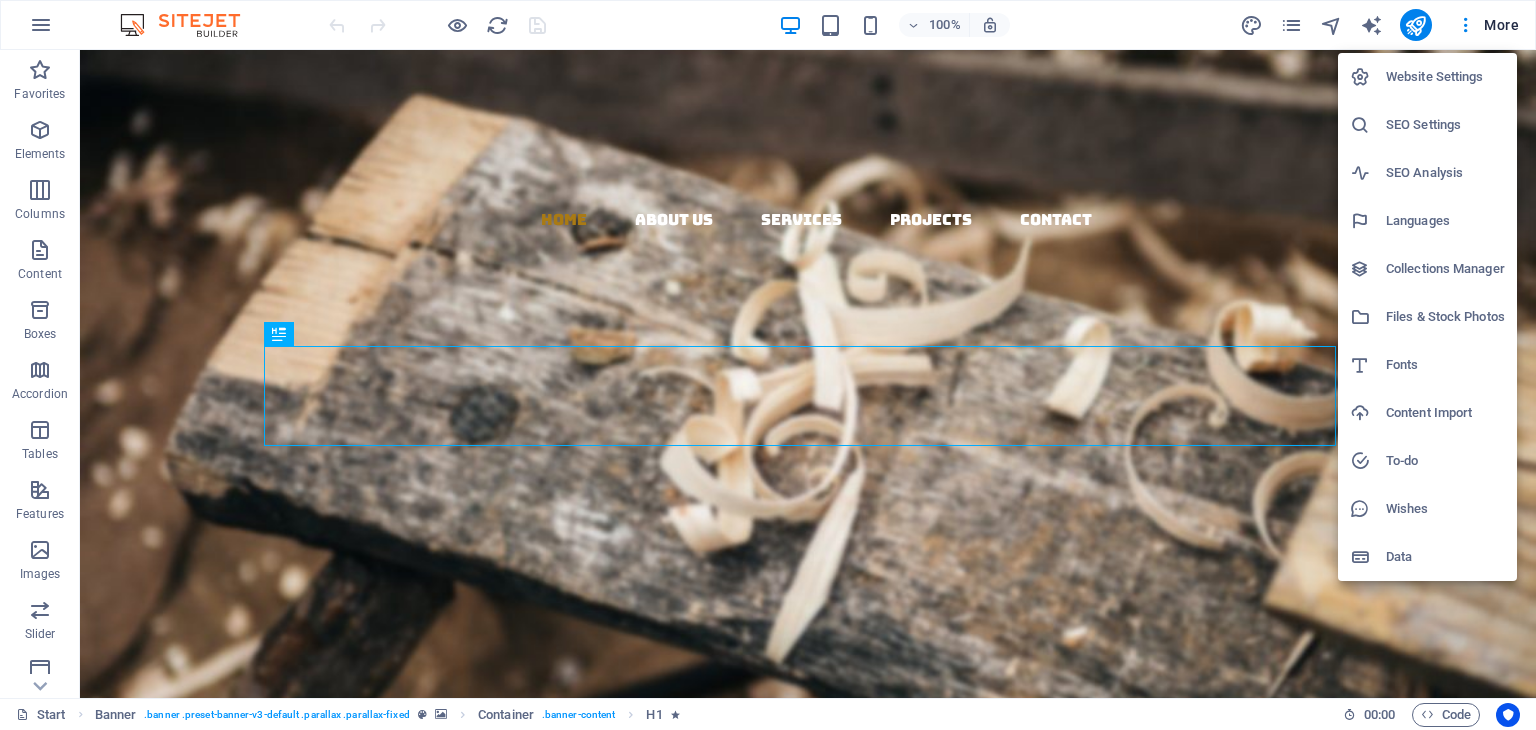 click on "Website Settings" at bounding box center [1445, 77] 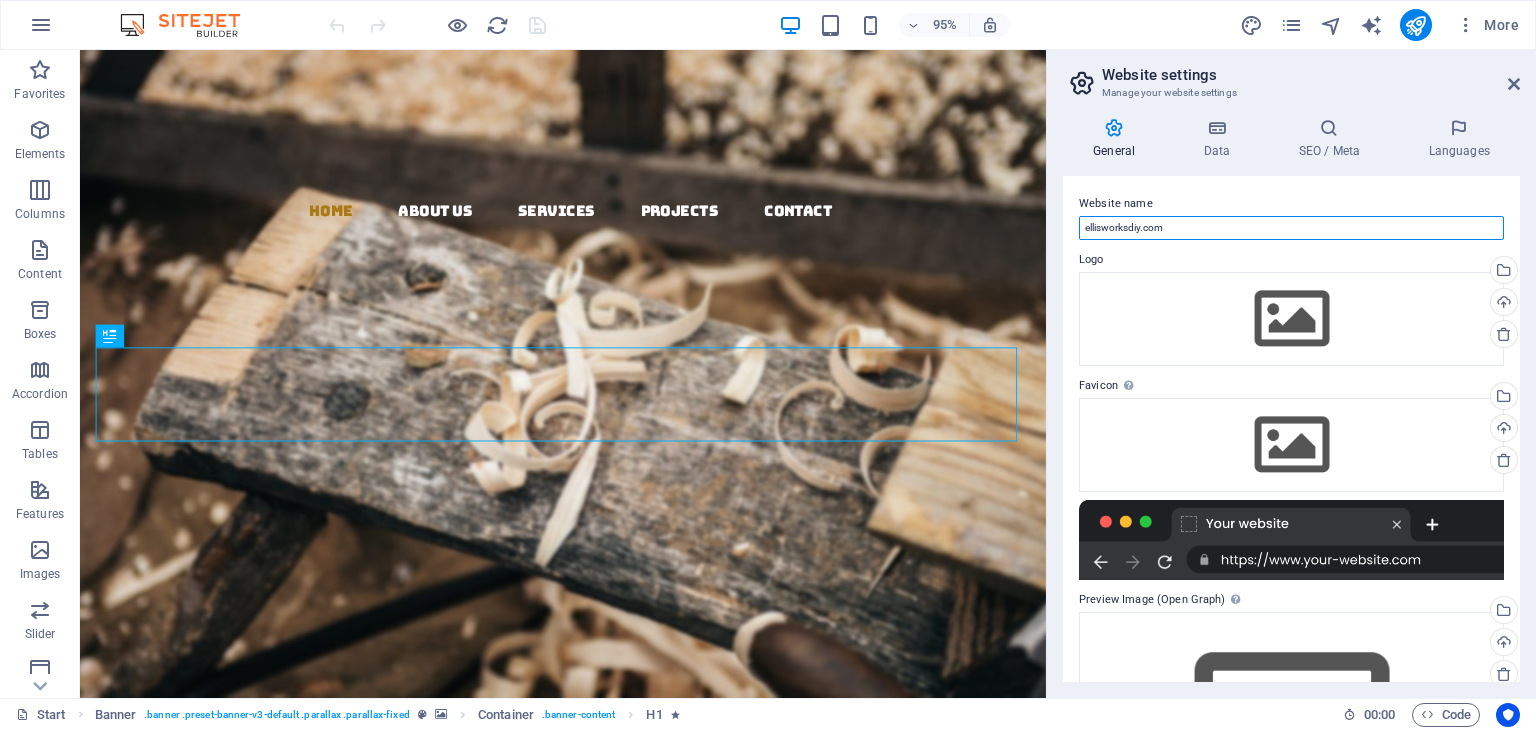 click on "ellisworksdiy.com" at bounding box center [1291, 228] 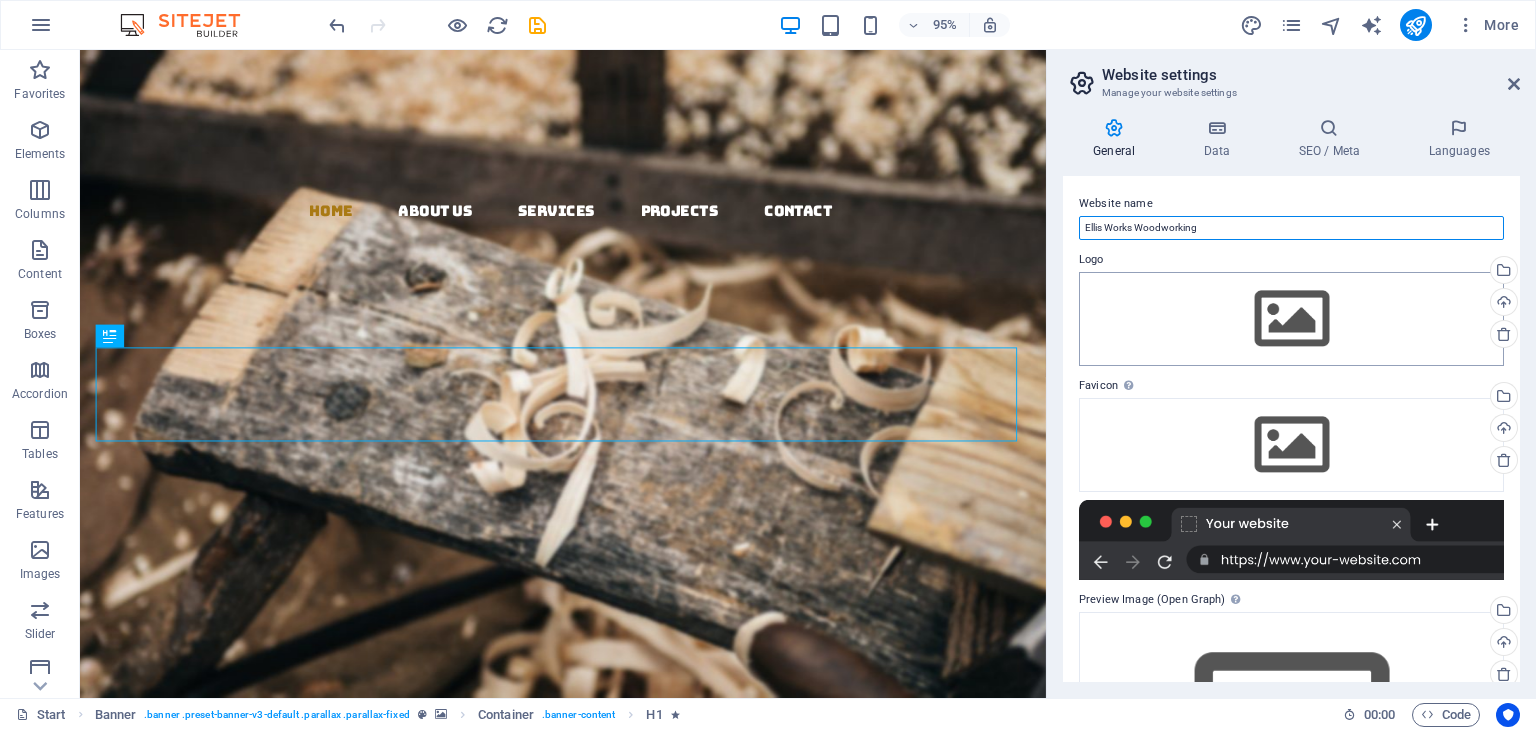type on "Ellis Works Woodworking" 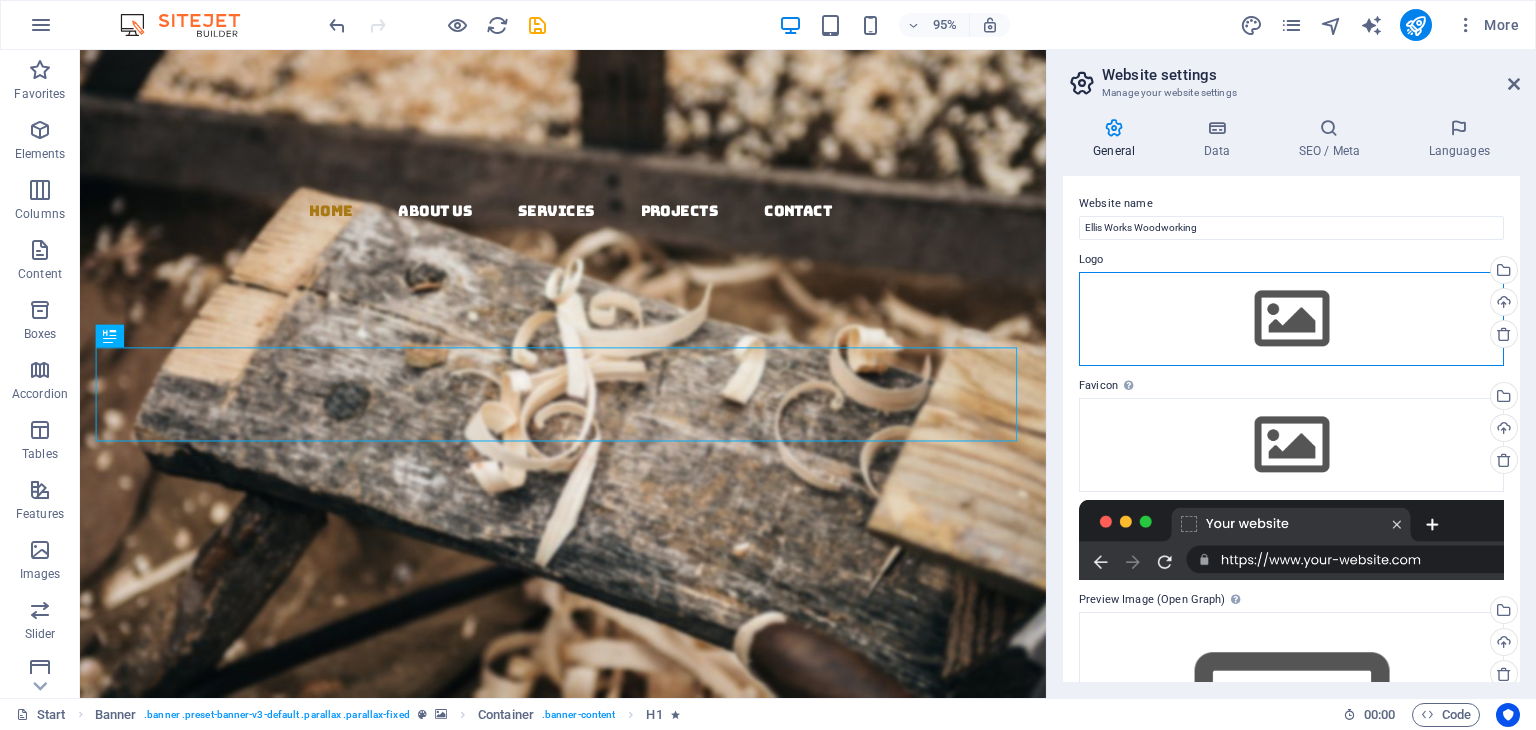 click on "Drag files here, click to choose files or select files from Files or our free stock photos & videos" at bounding box center [1291, 319] 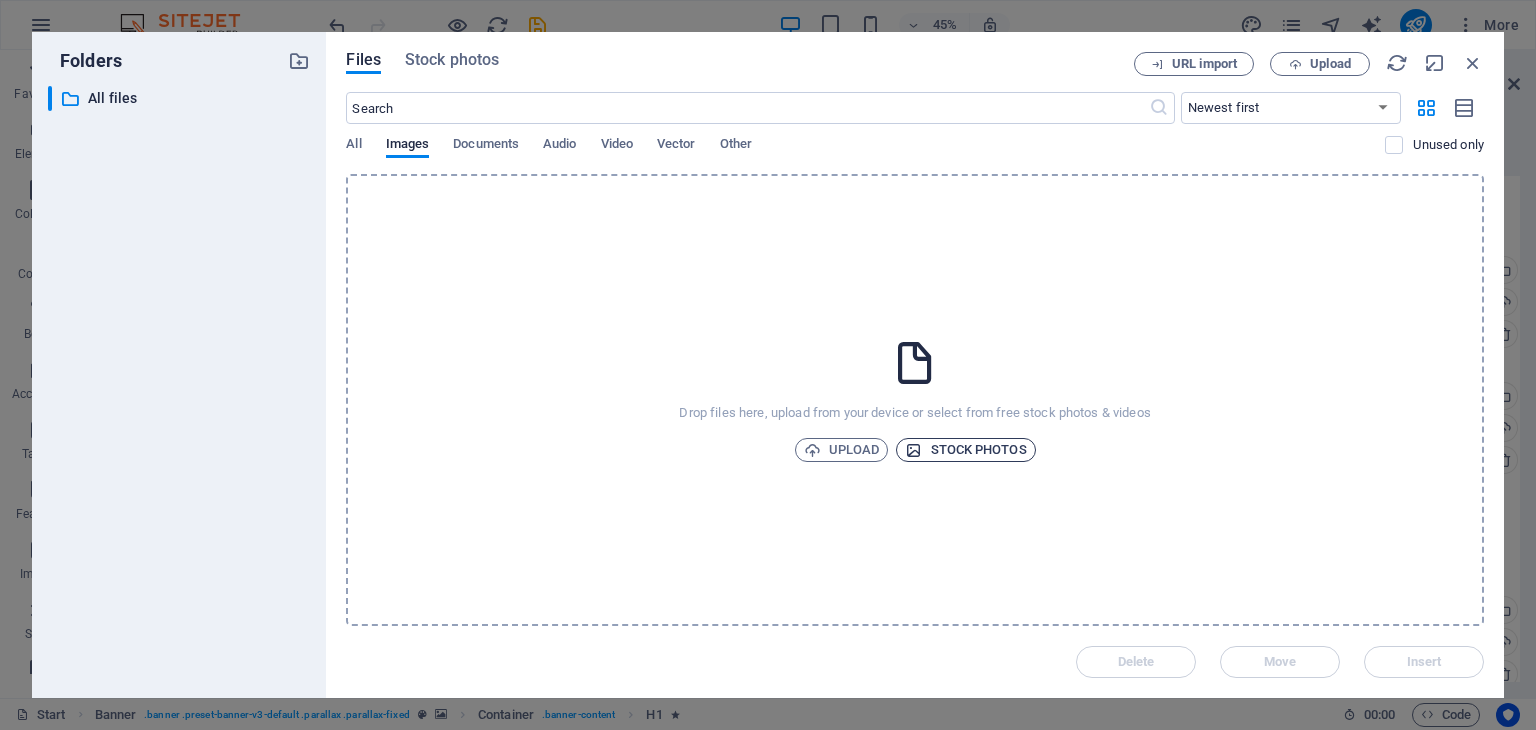 click on "Stock photos" at bounding box center [965, 450] 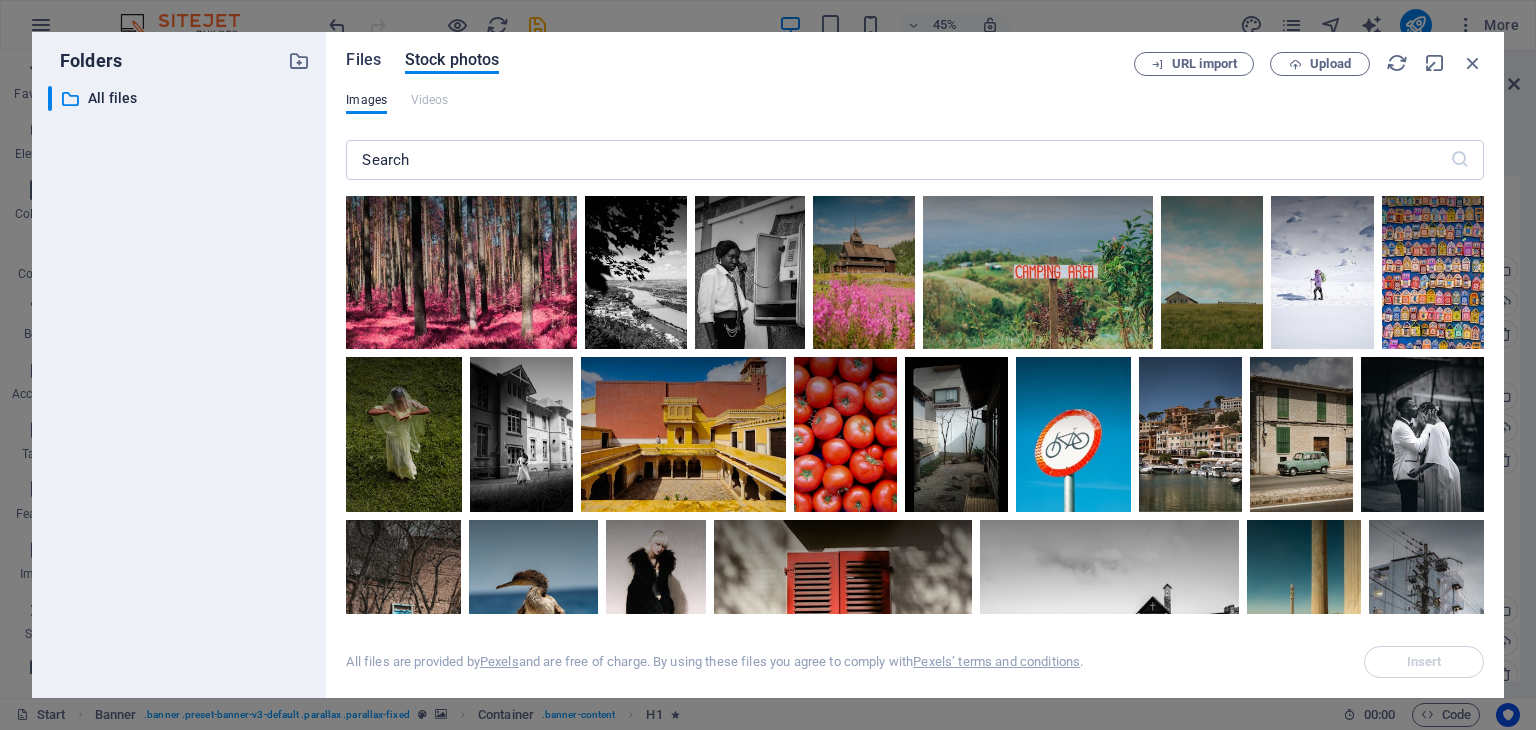 click on "Files" at bounding box center (363, 60) 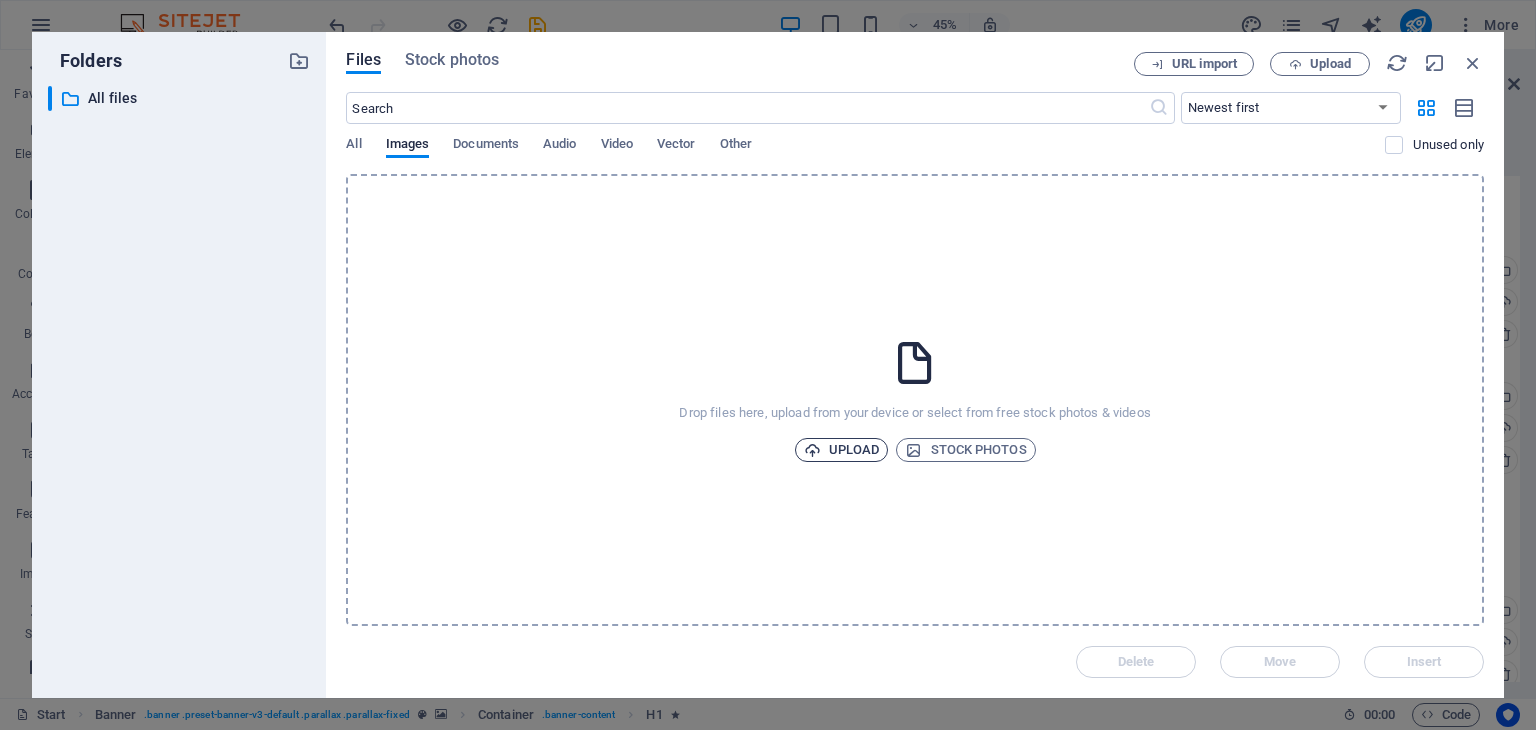click on "Upload" at bounding box center [842, 450] 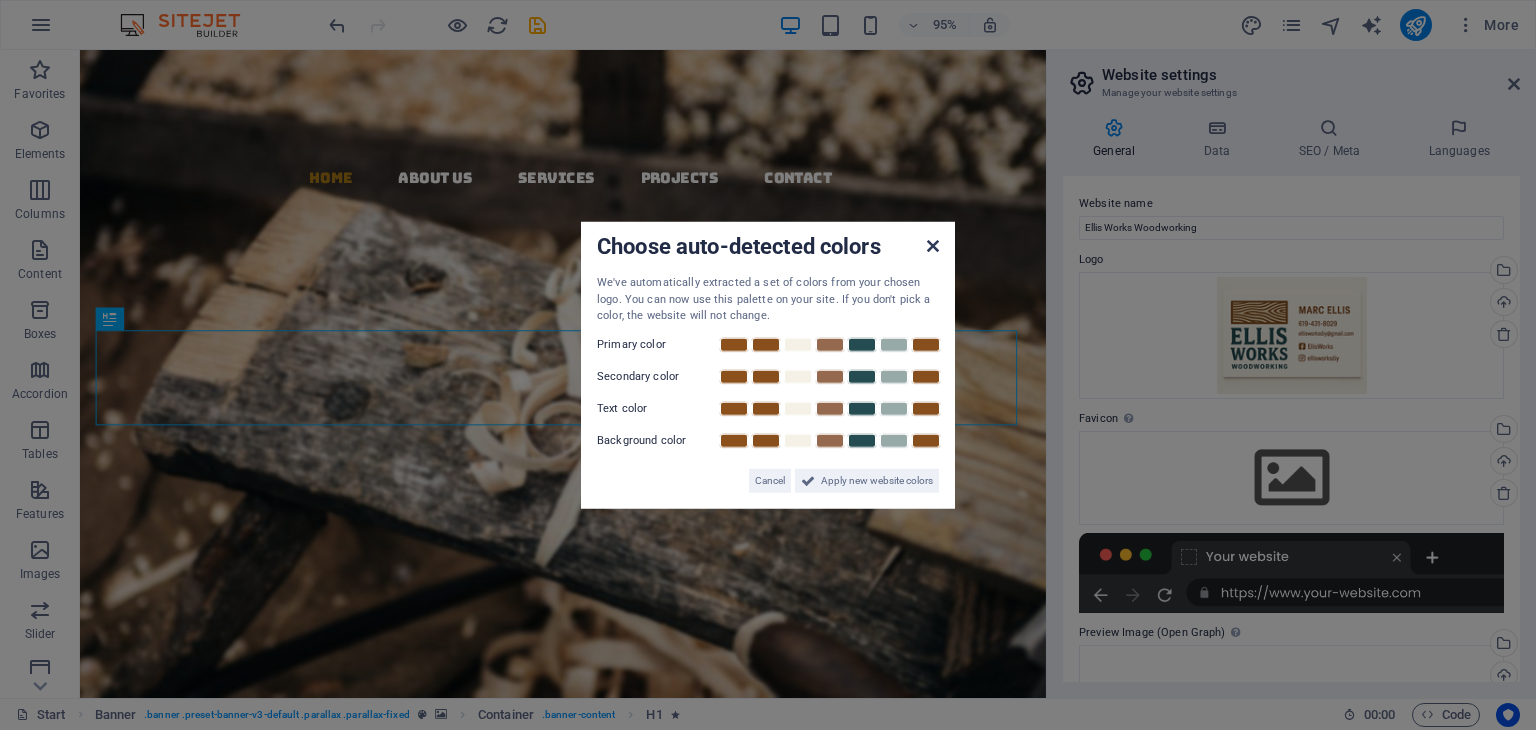 click at bounding box center (933, 246) 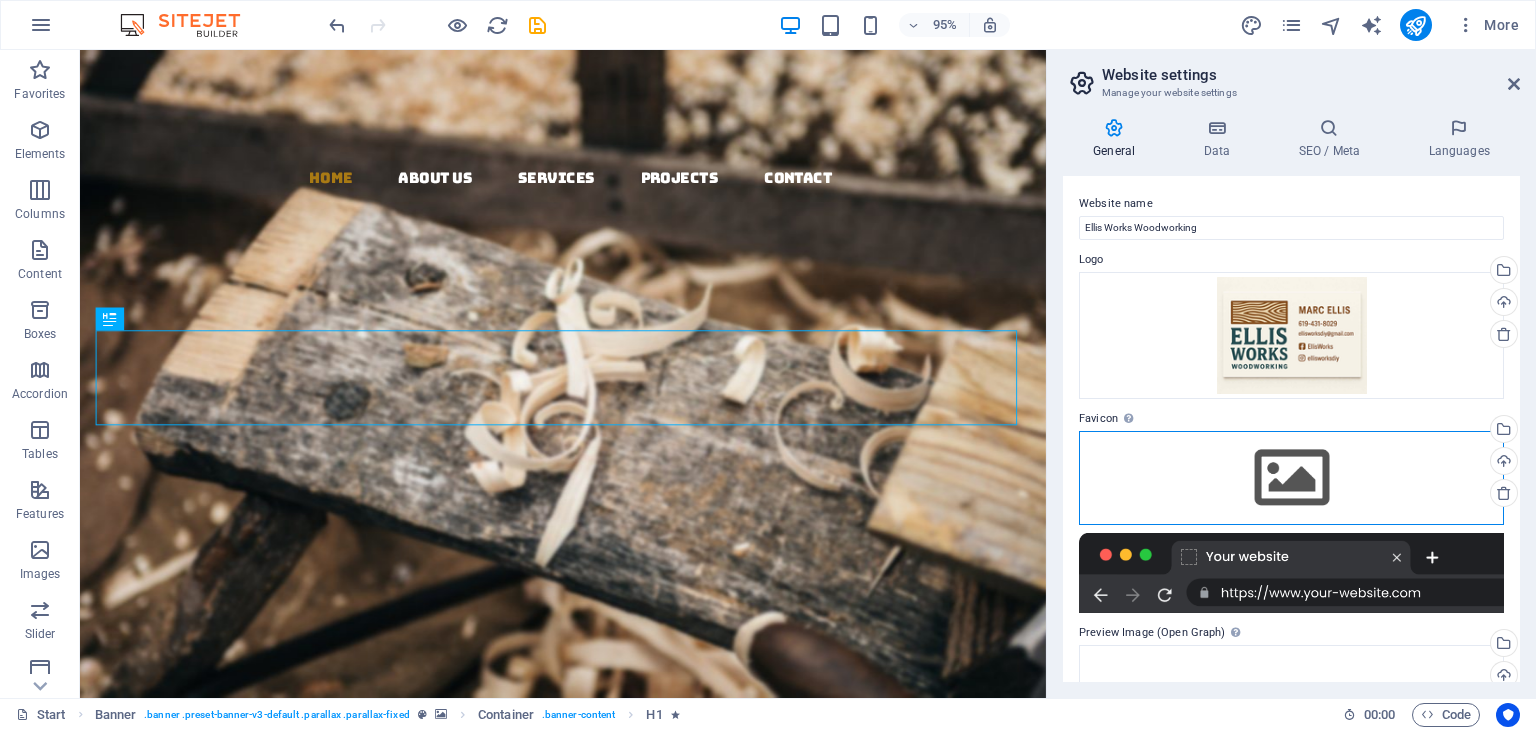 click on "Drag files here, click to choose files or select files from Files or our free stock photos & videos" at bounding box center [1291, 478] 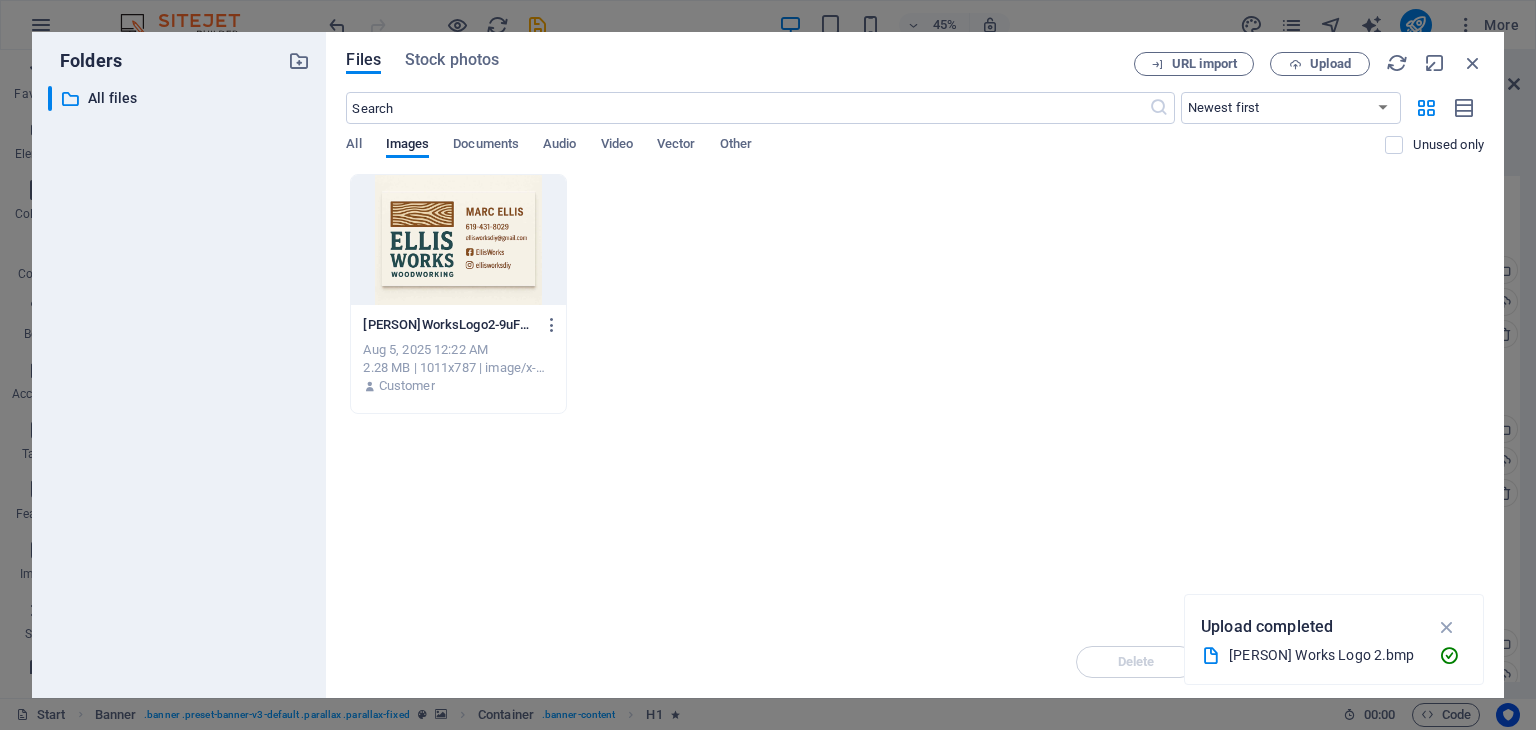 click at bounding box center [458, 240] 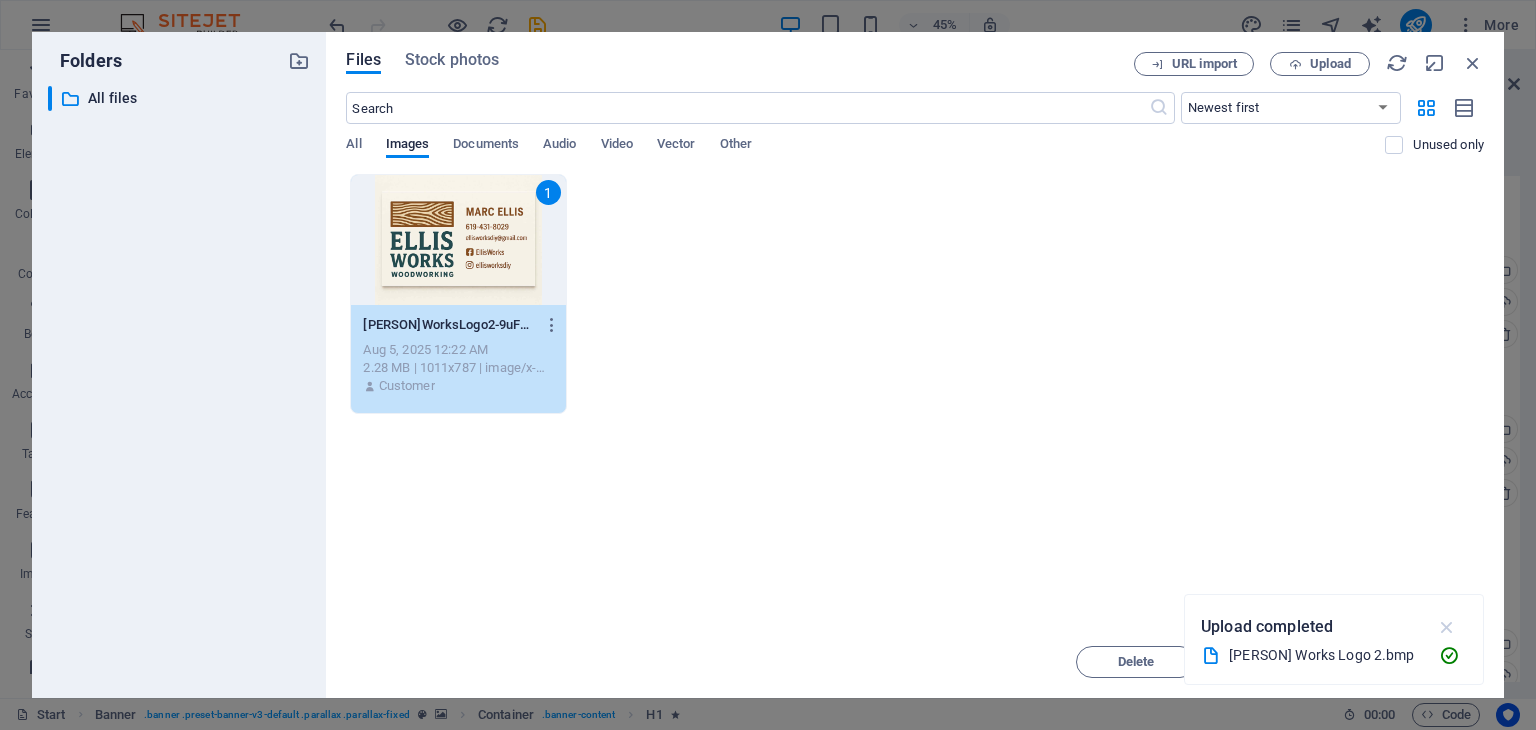 click at bounding box center [1447, 627] 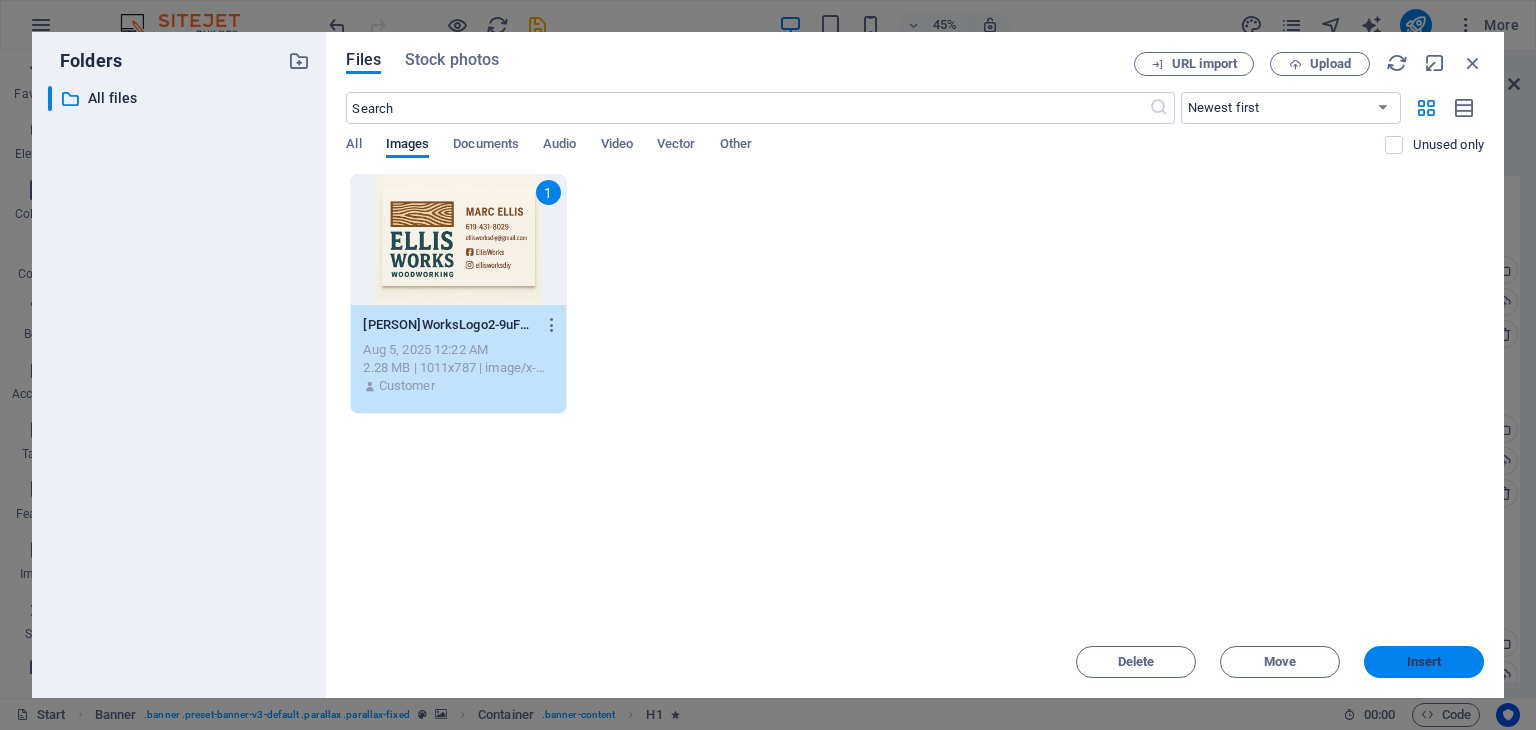 click on "Insert" at bounding box center [1424, 662] 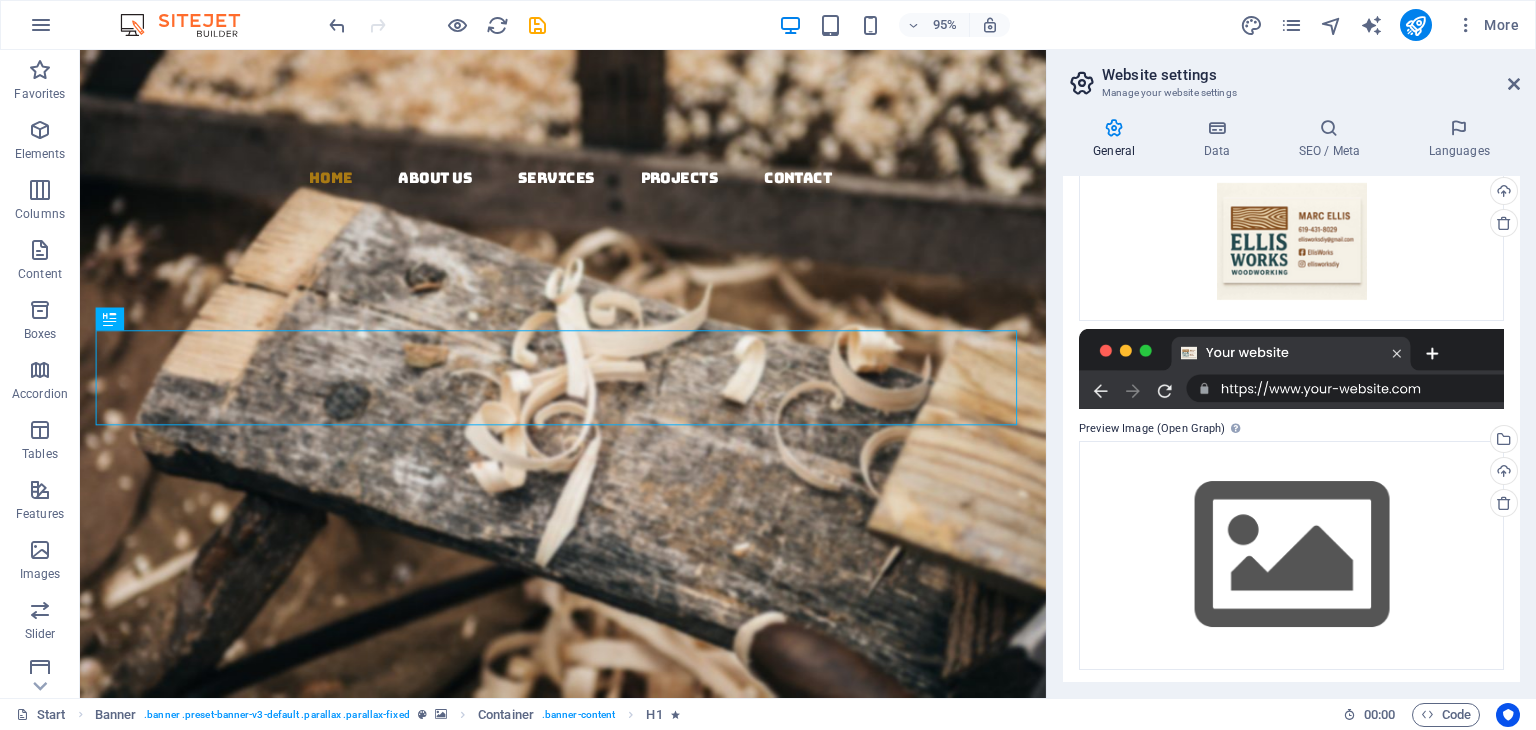 scroll, scrollTop: 274, scrollLeft: 0, axis: vertical 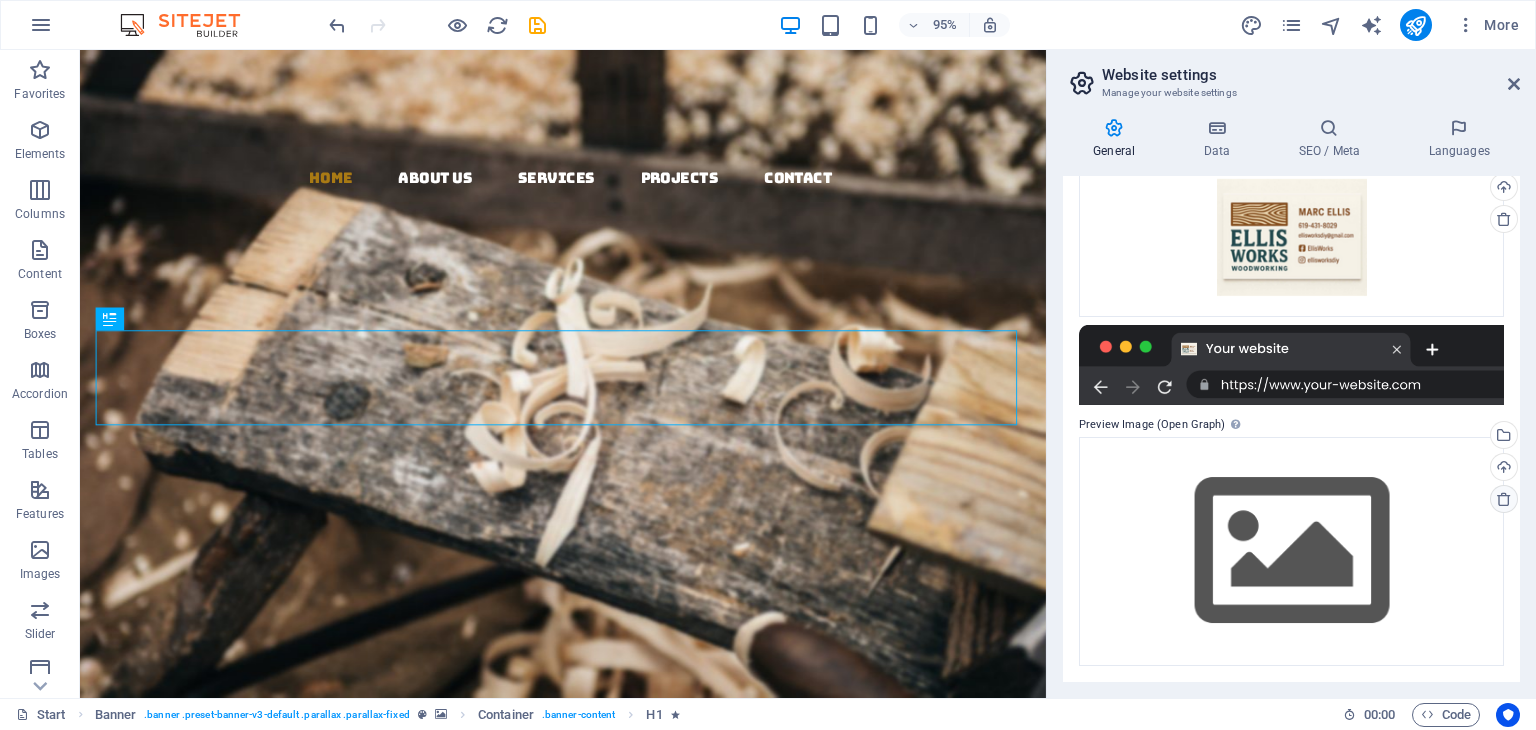 click at bounding box center (1504, 499) 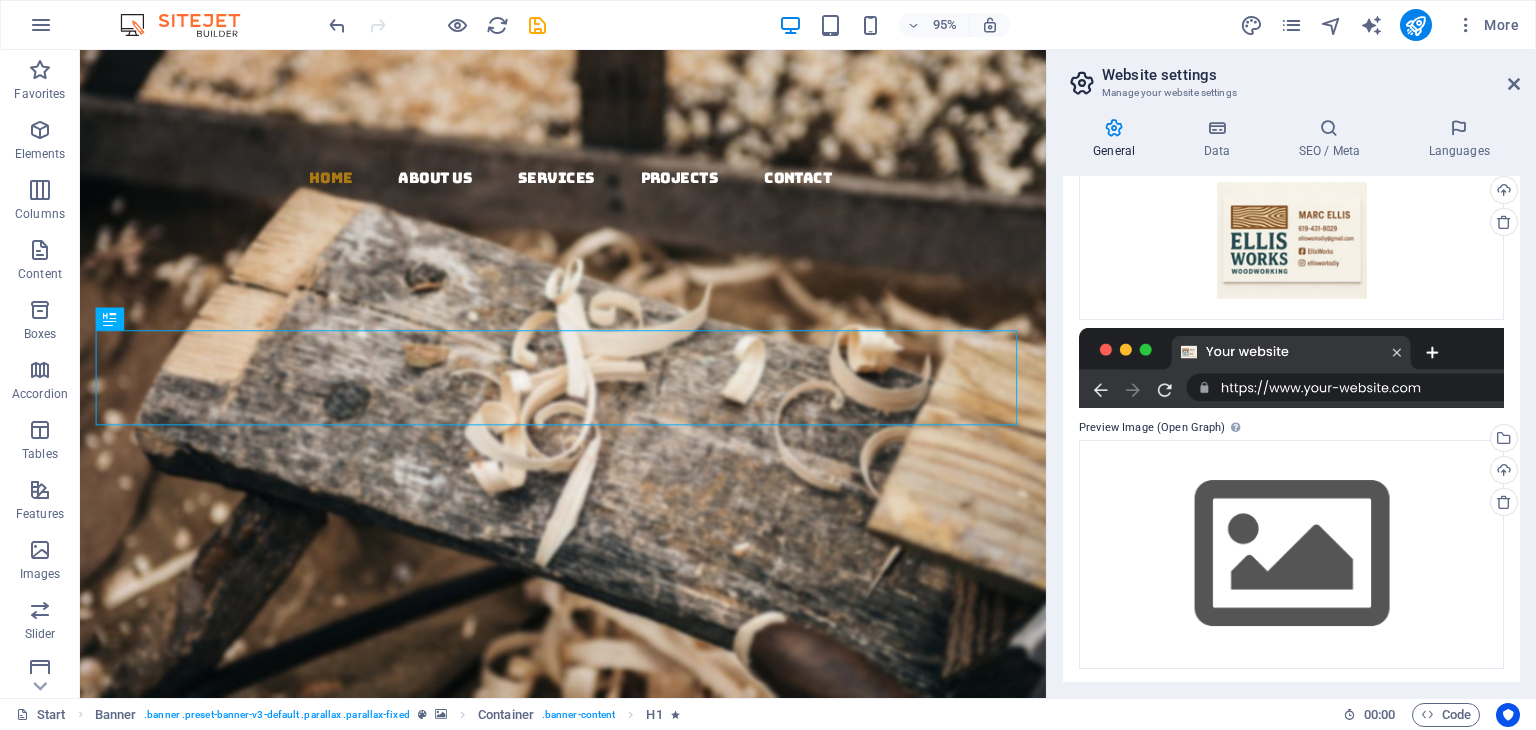 scroll, scrollTop: 274, scrollLeft: 0, axis: vertical 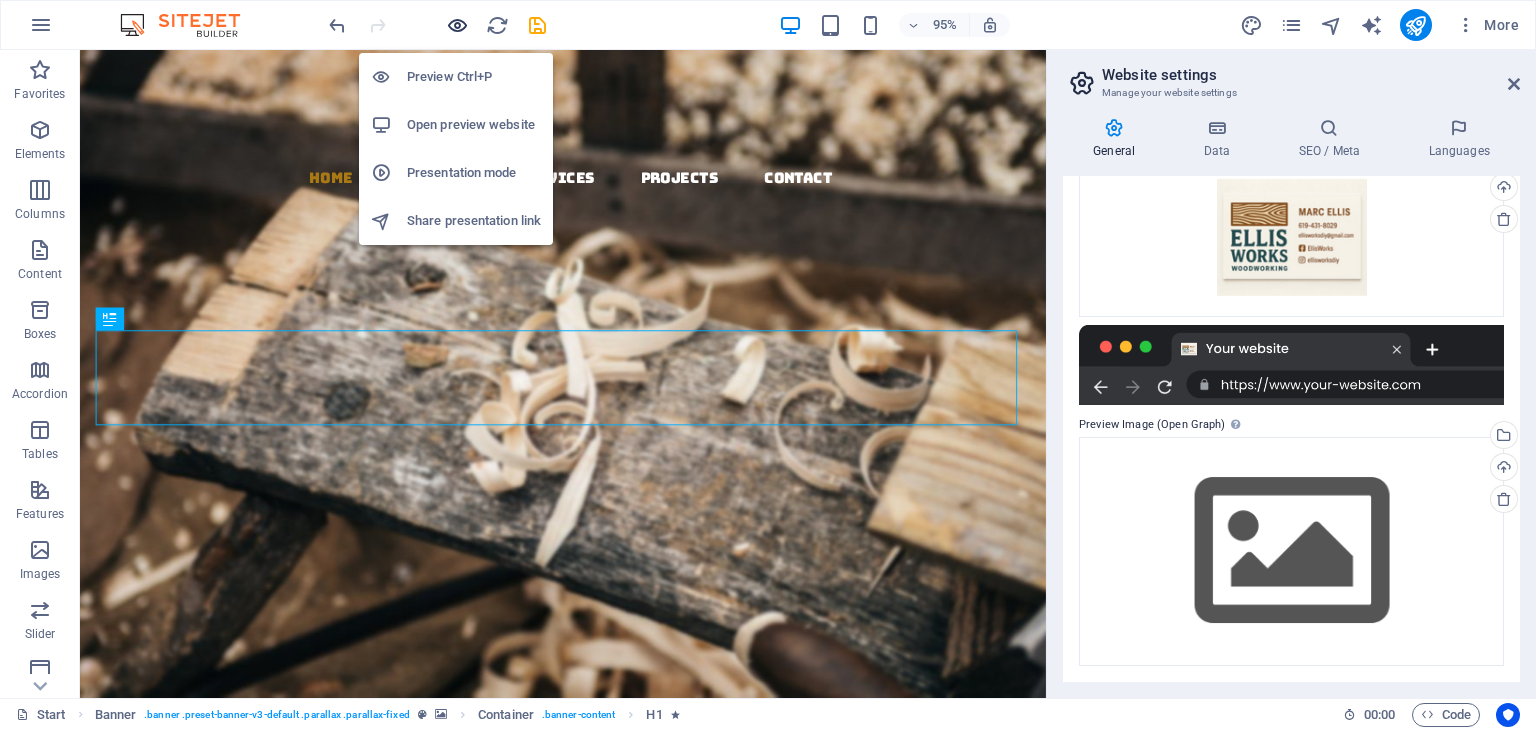 click at bounding box center (457, 25) 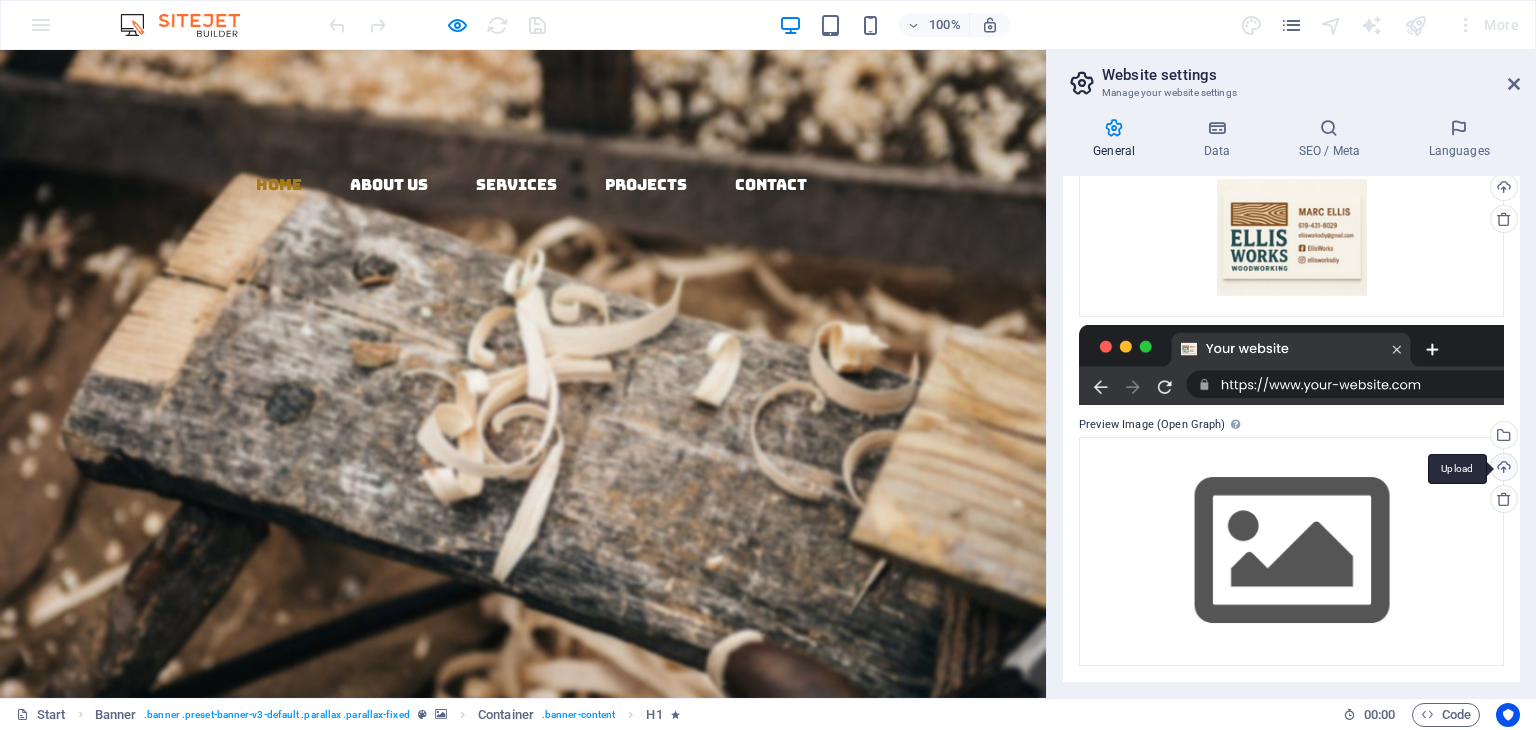 click on "Upload" at bounding box center [1502, 469] 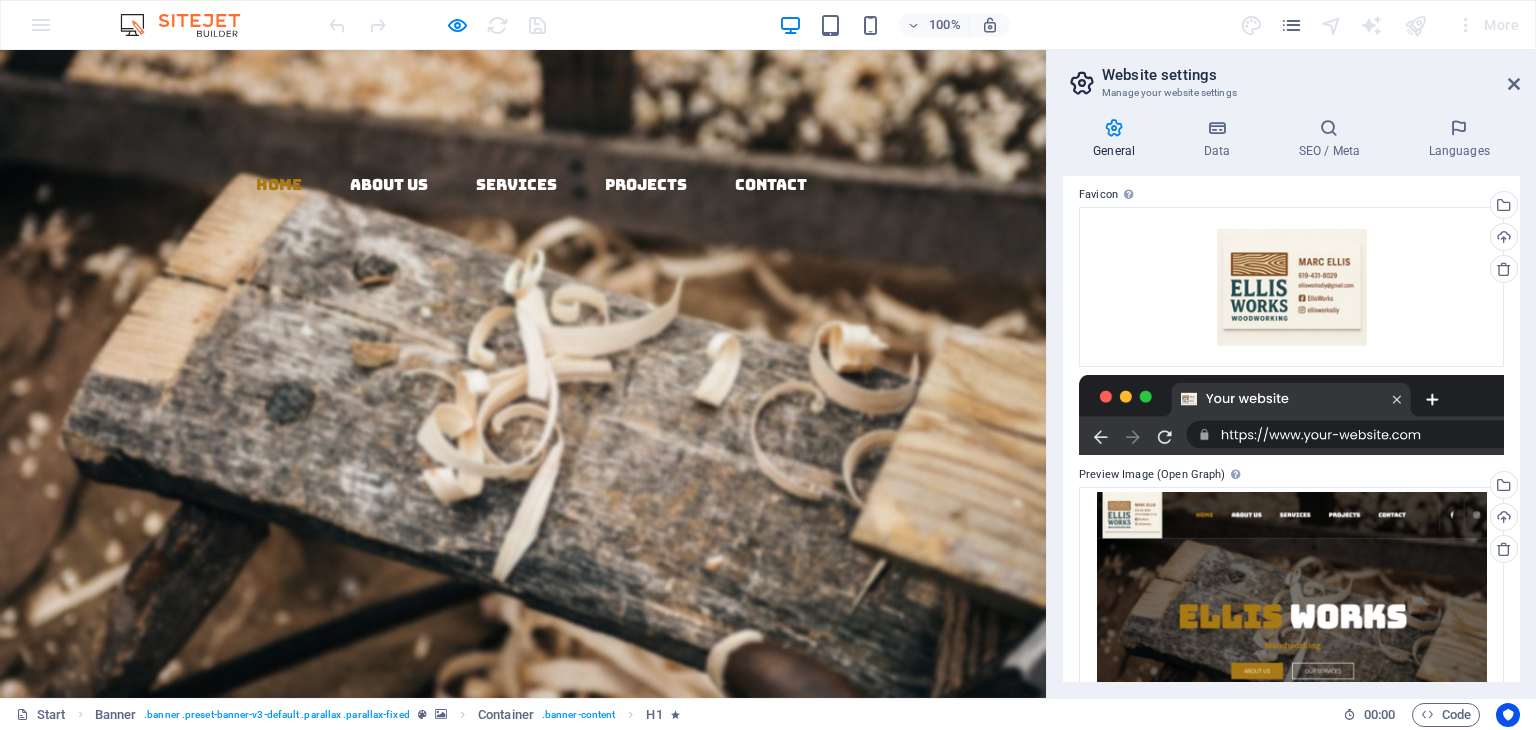 scroll, scrollTop: 0, scrollLeft: 0, axis: both 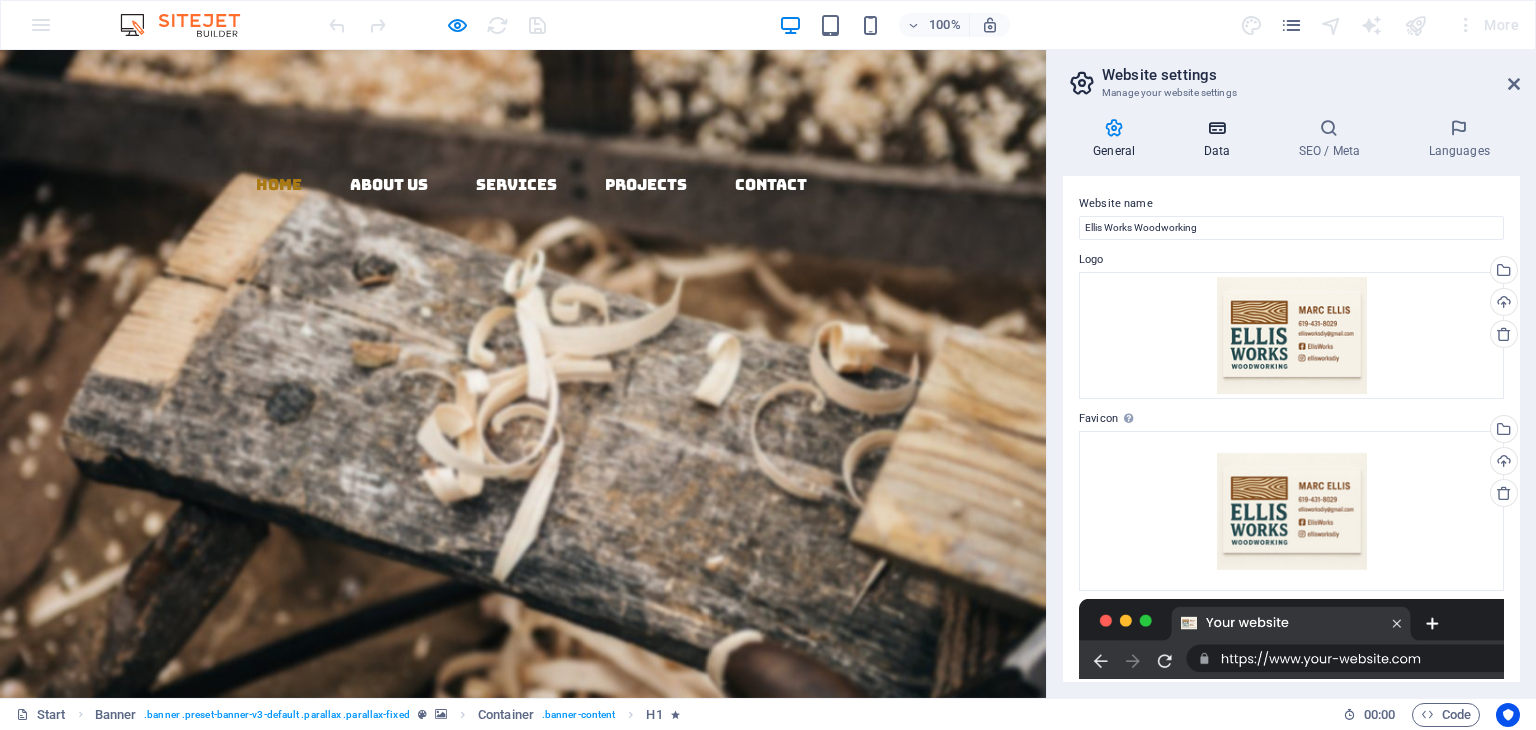 click on "Data" at bounding box center [1220, 139] 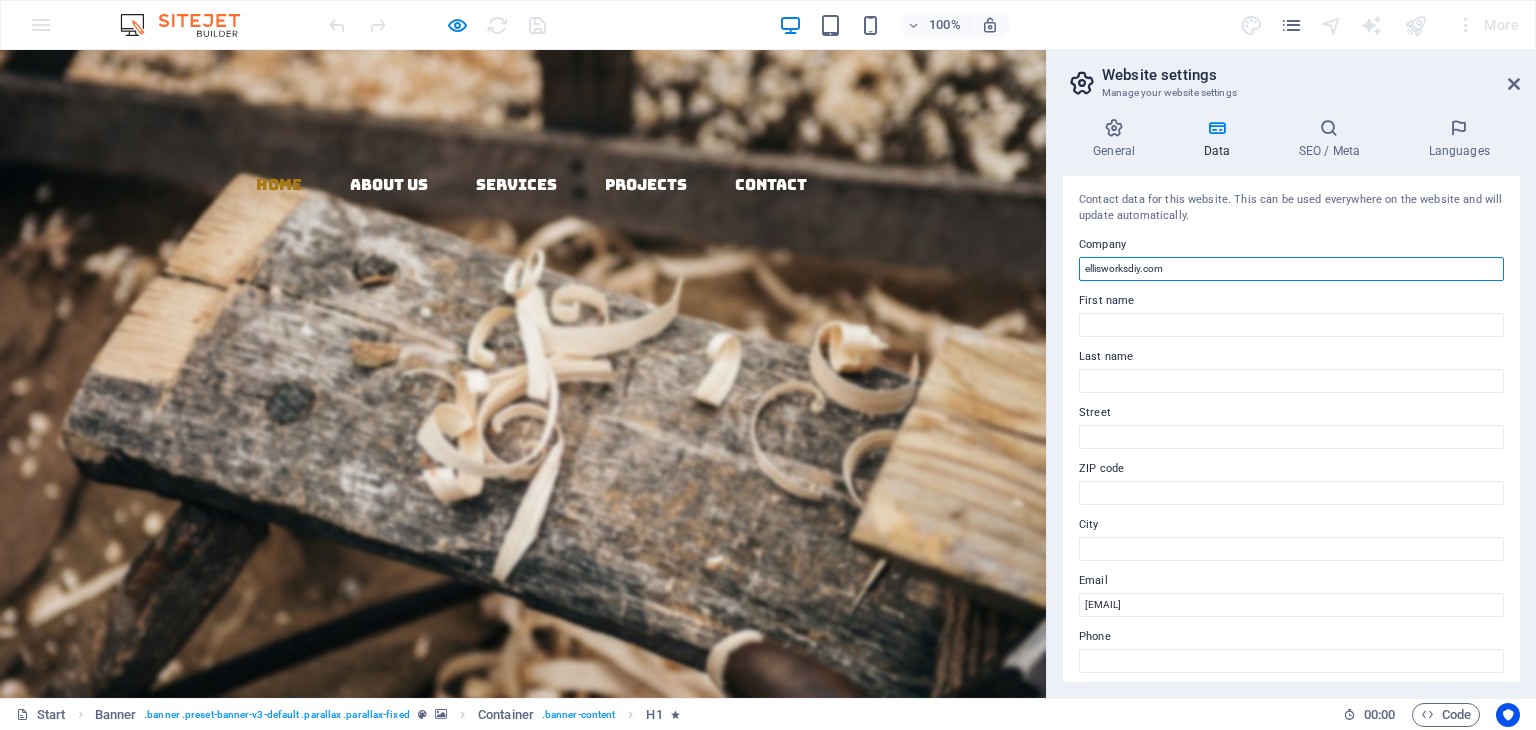 drag, startPoint x: 1196, startPoint y: 318, endPoint x: 1014, endPoint y: 275, distance: 187.0107 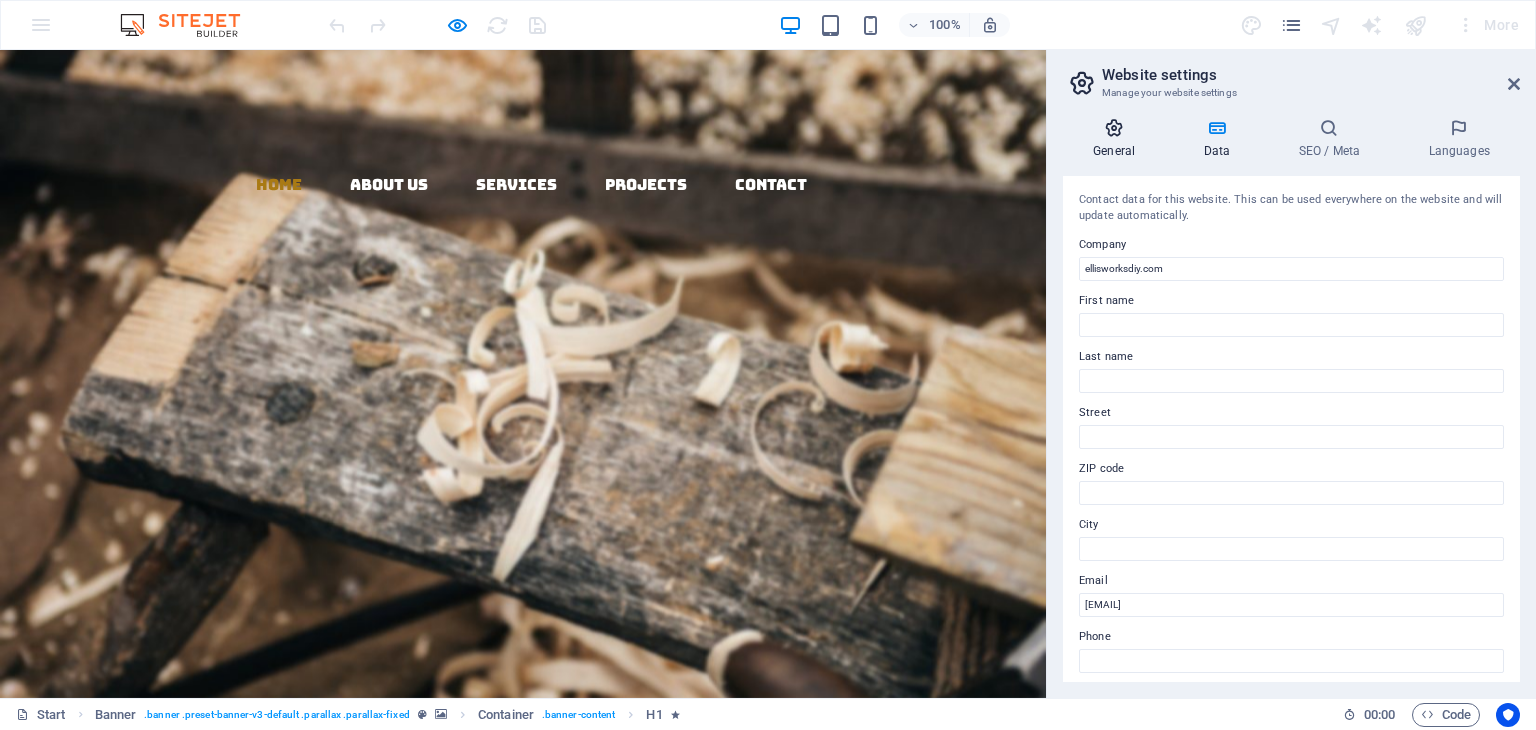 click on "General" at bounding box center [1118, 139] 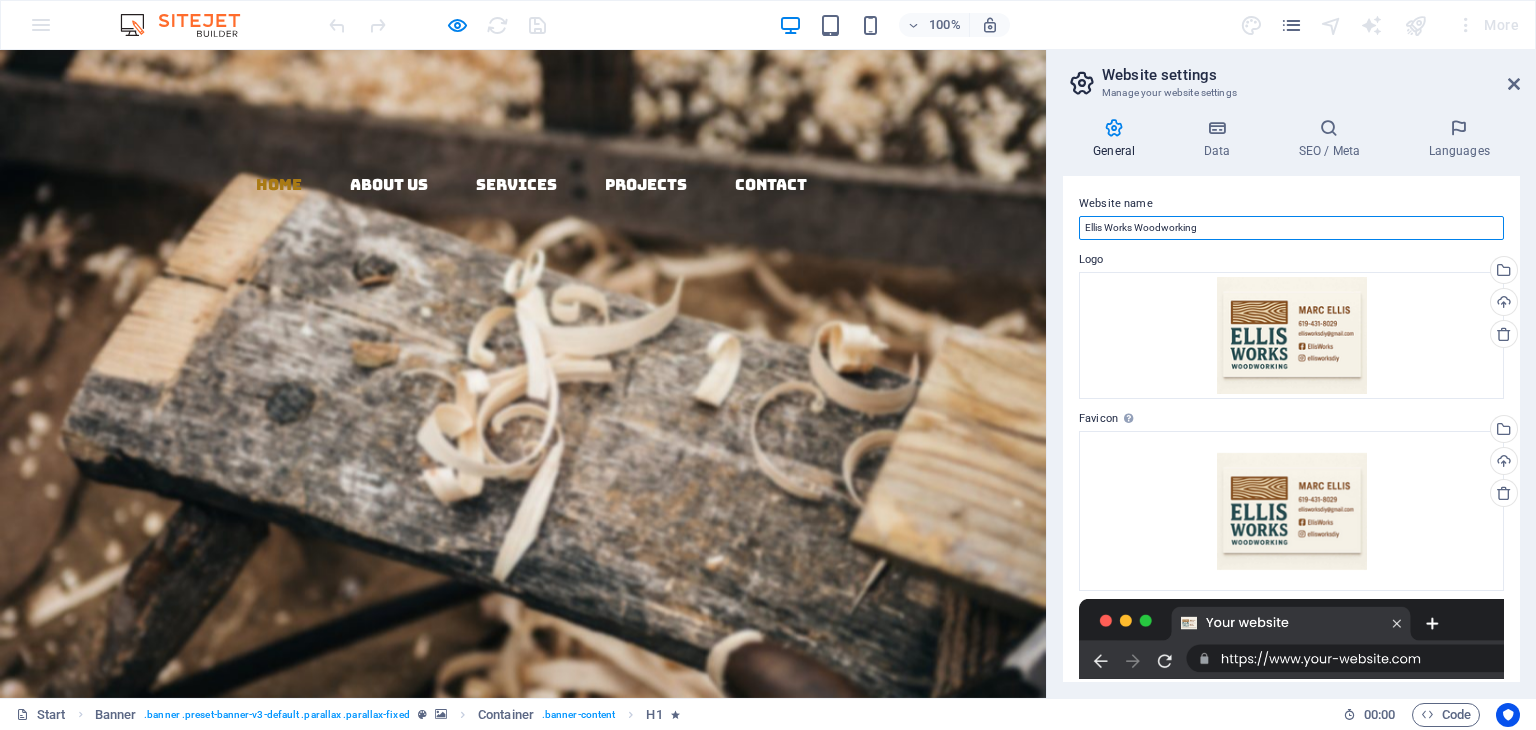 drag, startPoint x: 1215, startPoint y: 276, endPoint x: 1035, endPoint y: 228, distance: 186.2901 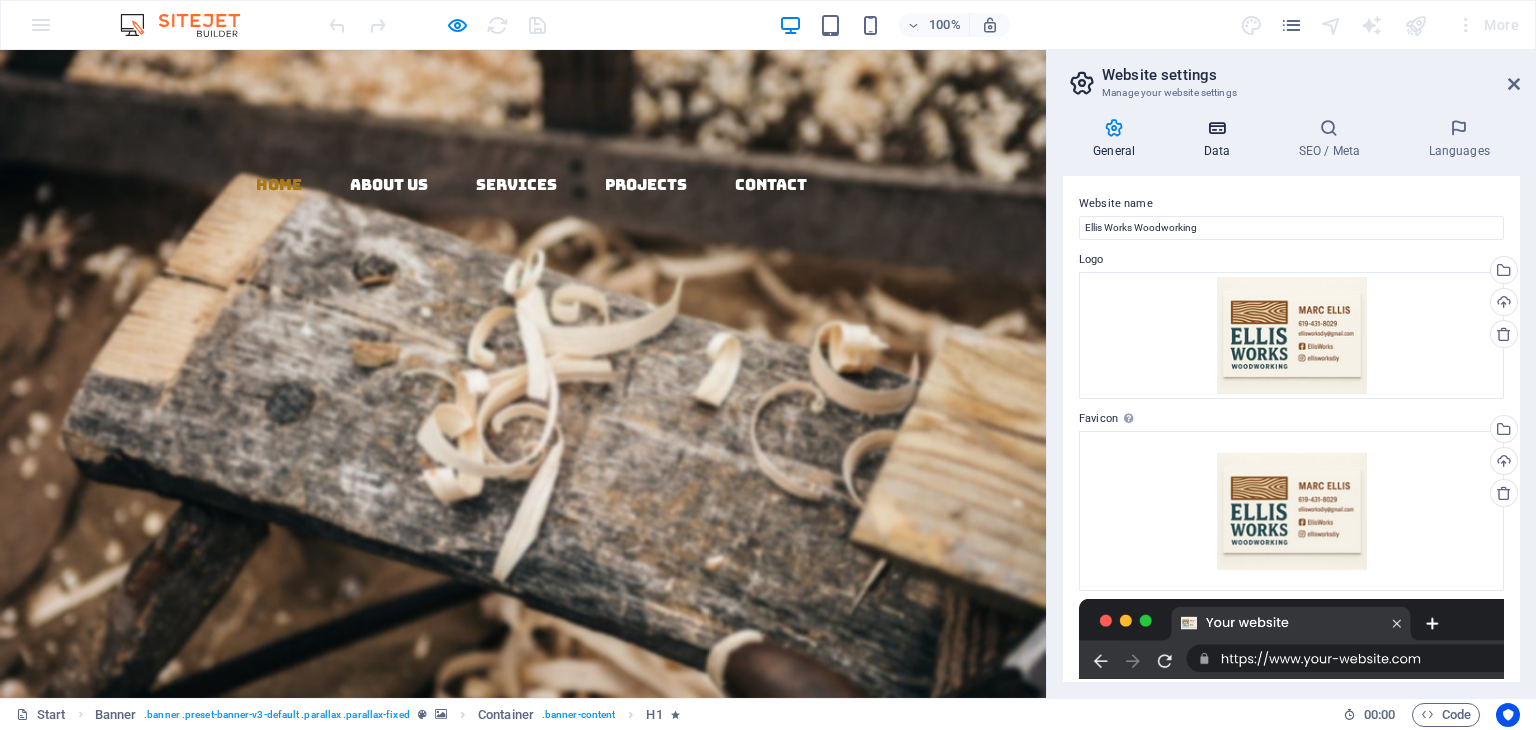 click at bounding box center [1216, 128] 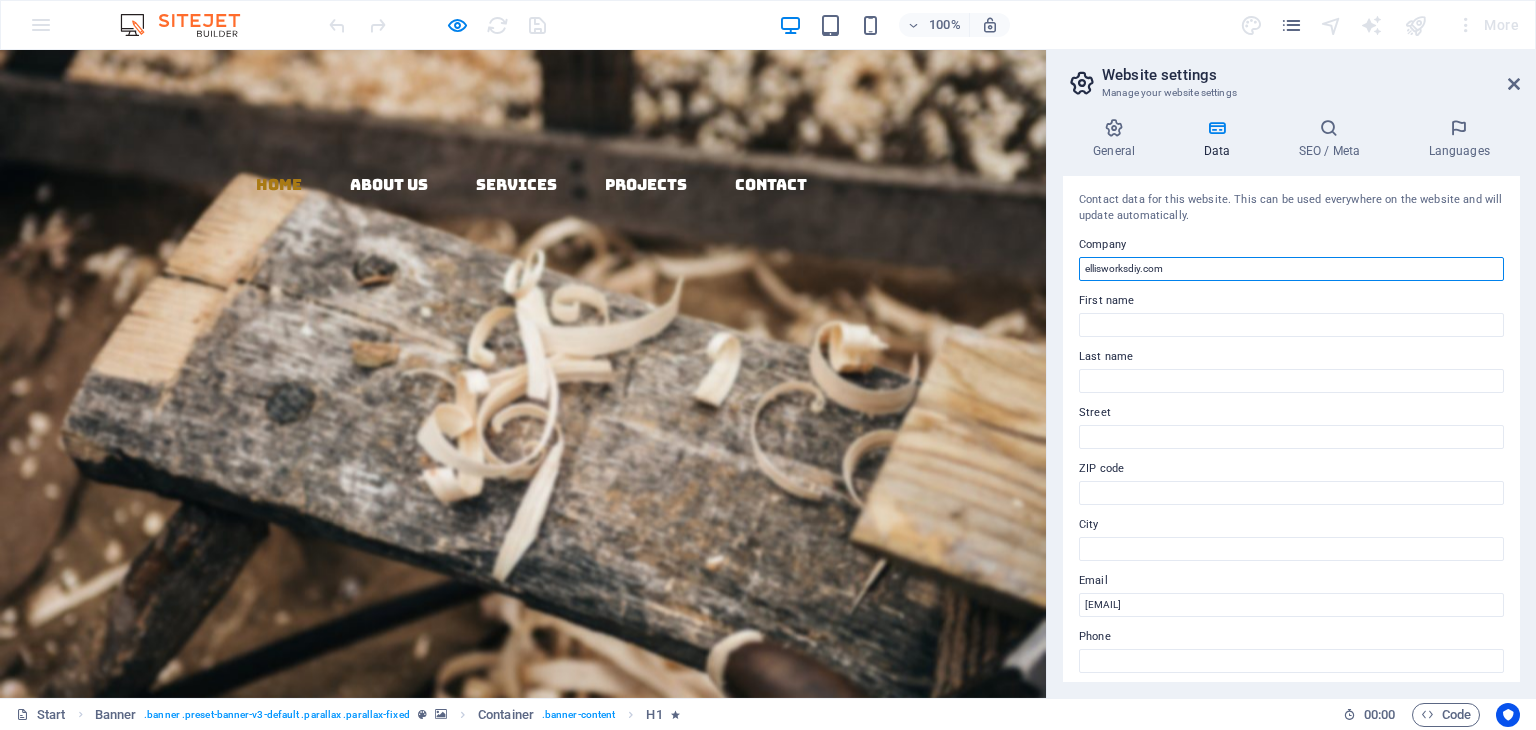 click on "ellisworksdiy.com" at bounding box center [1291, 269] 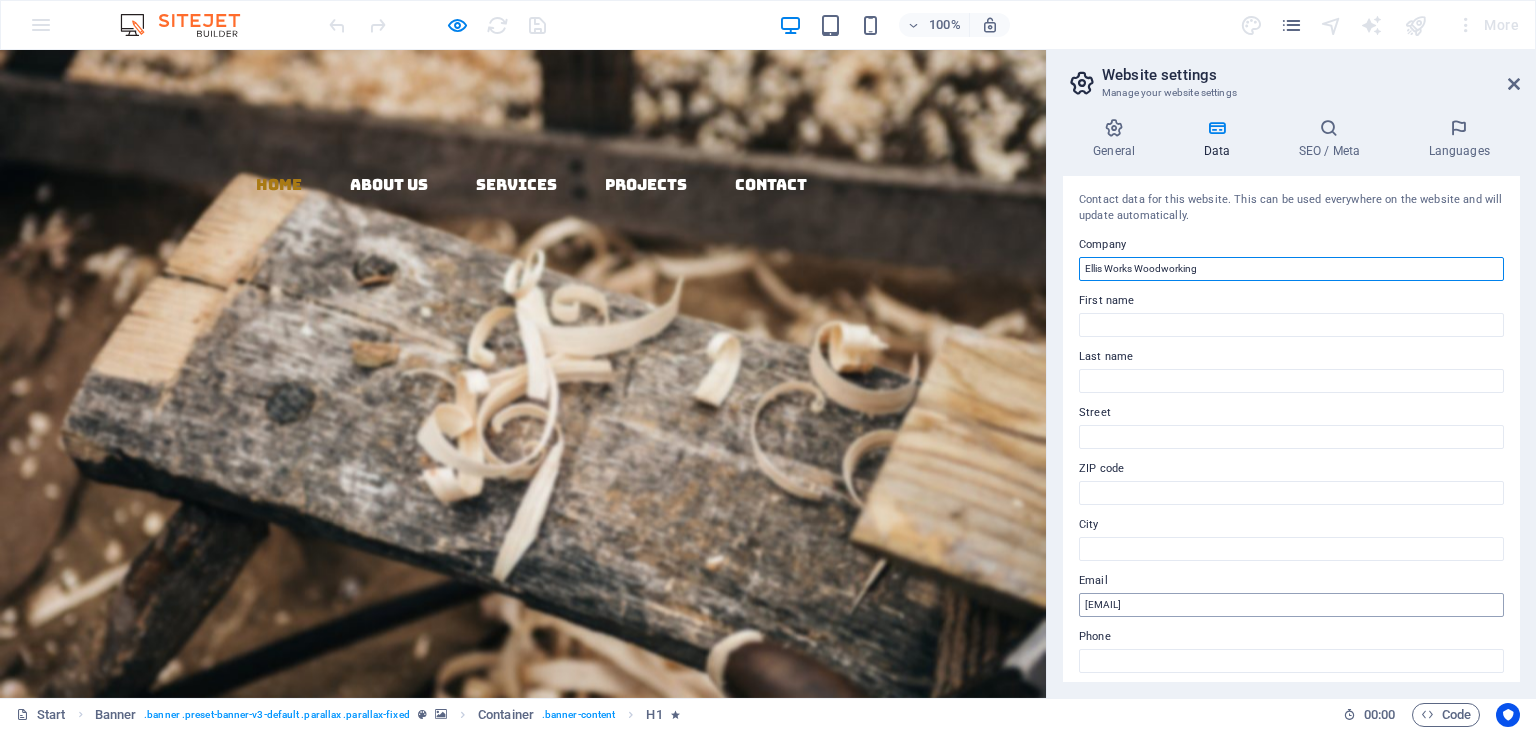 type on "Ellis Works Woodworking" 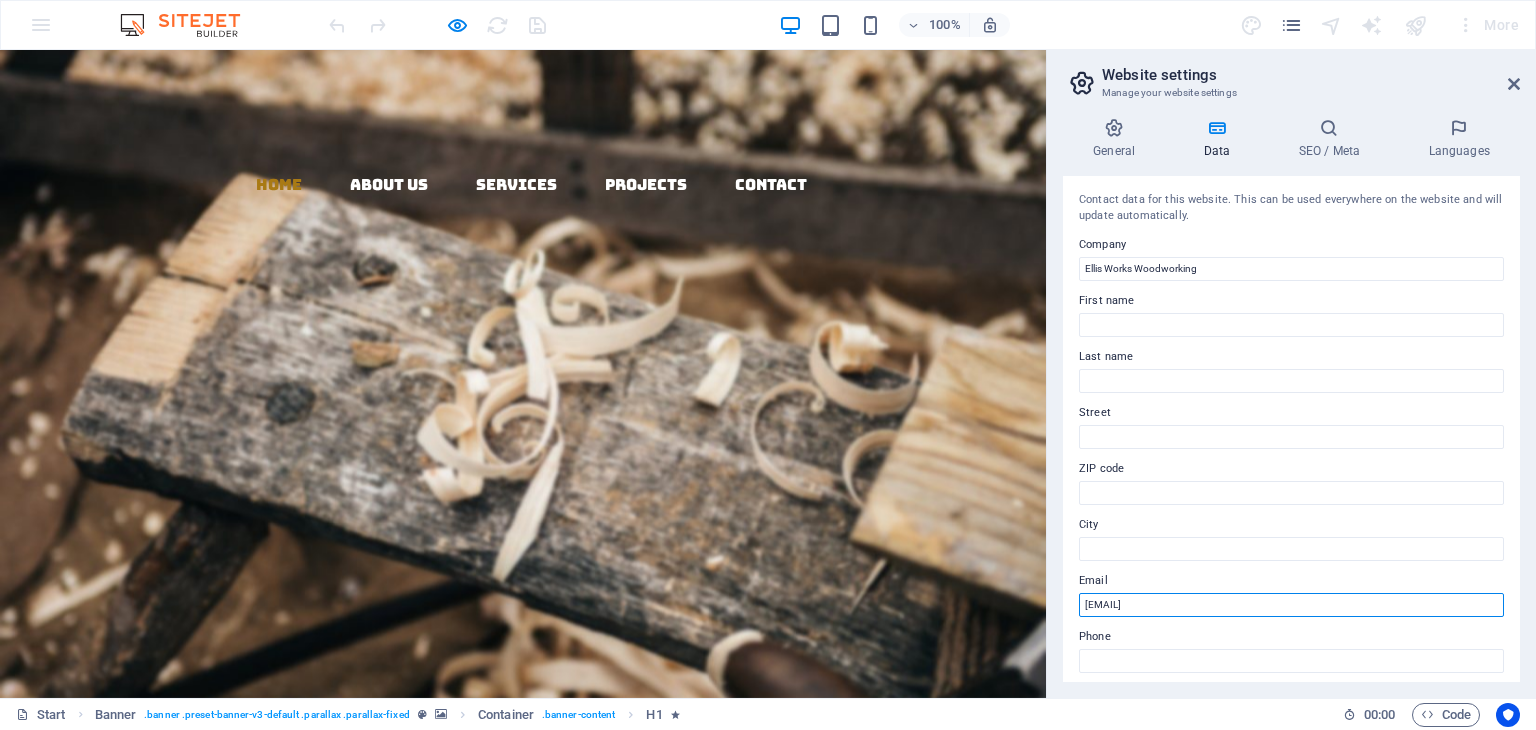 click on "cfe9a0ec39d61bf0cb97a278a2e753@cpanel.local" at bounding box center [1291, 605] 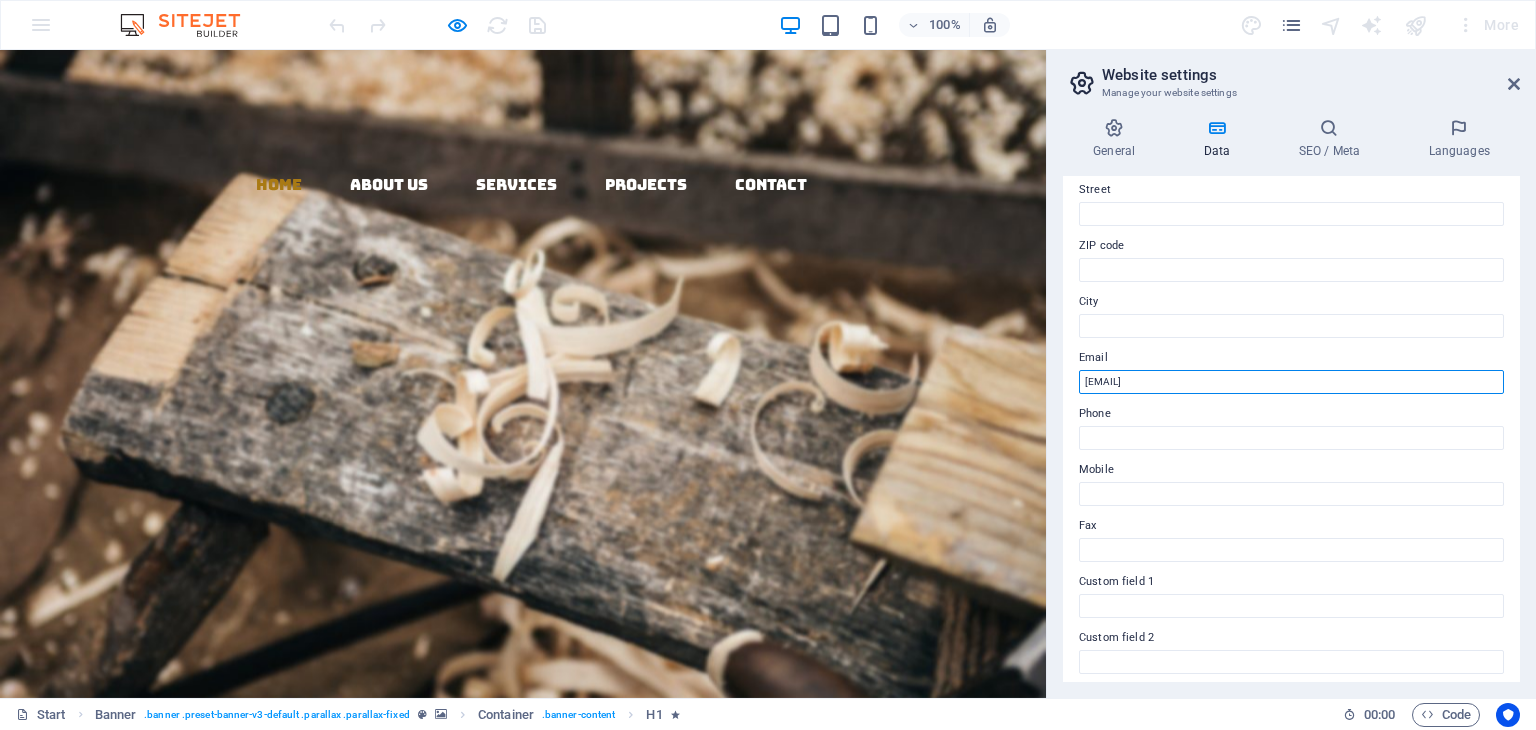 scroll, scrollTop: 225, scrollLeft: 0, axis: vertical 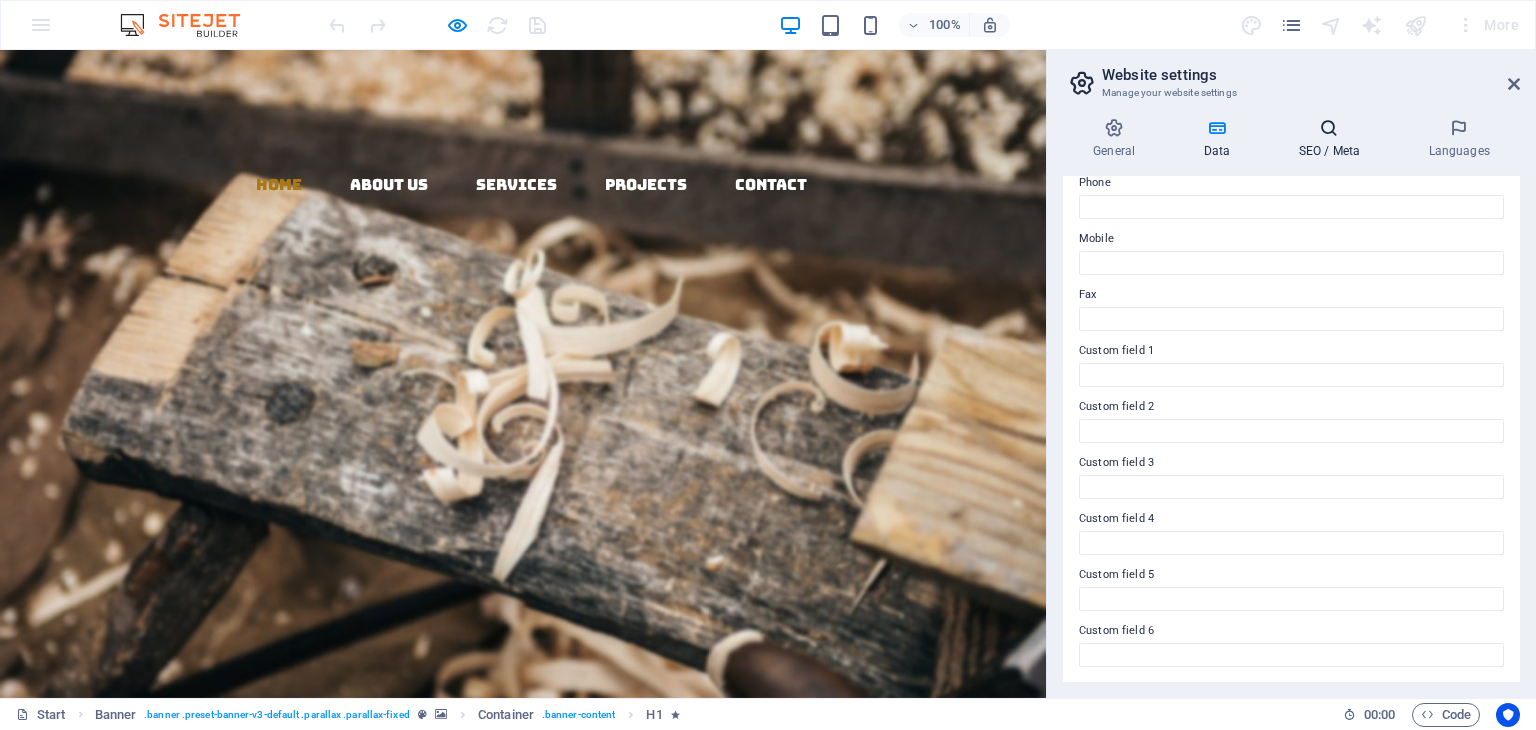type on "ellisworksdiy@gmail.com" 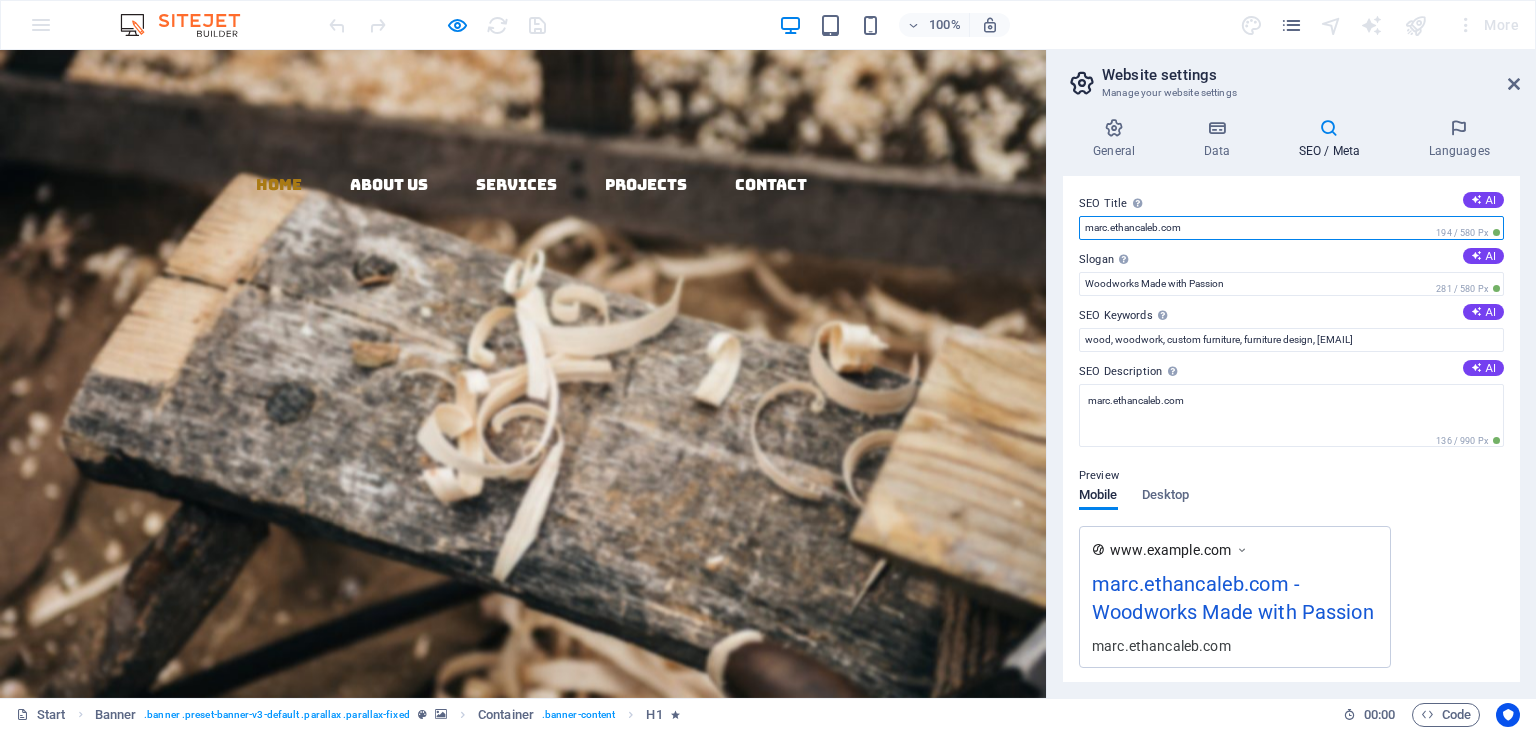 drag, startPoint x: 1212, startPoint y: 275, endPoint x: 1026, endPoint y: 225, distance: 192.60323 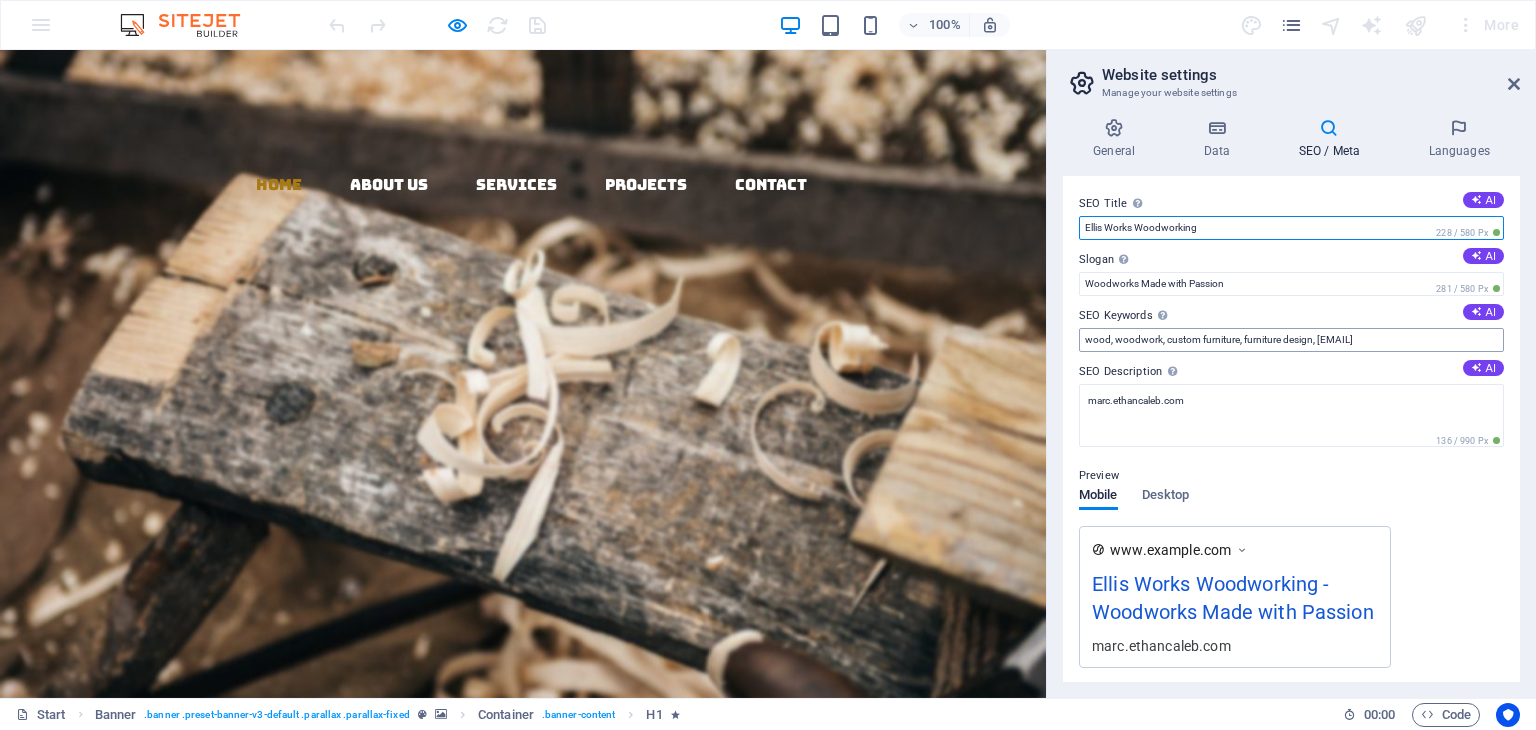type on "Ellis Works Woodworking" 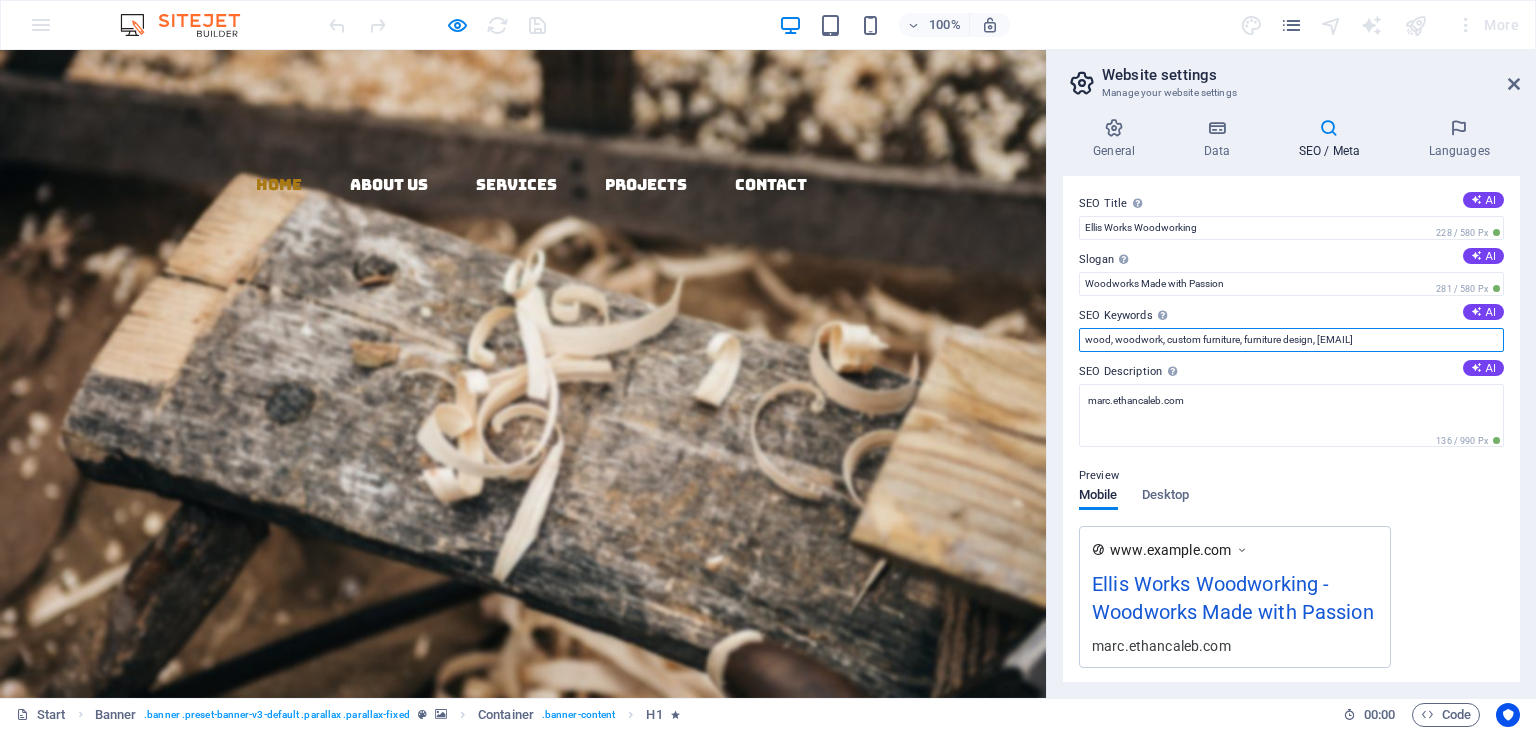 click on "wood, woodwork, custom furniture, furniture design, marc.ethancaleb.com" at bounding box center (1291, 340) 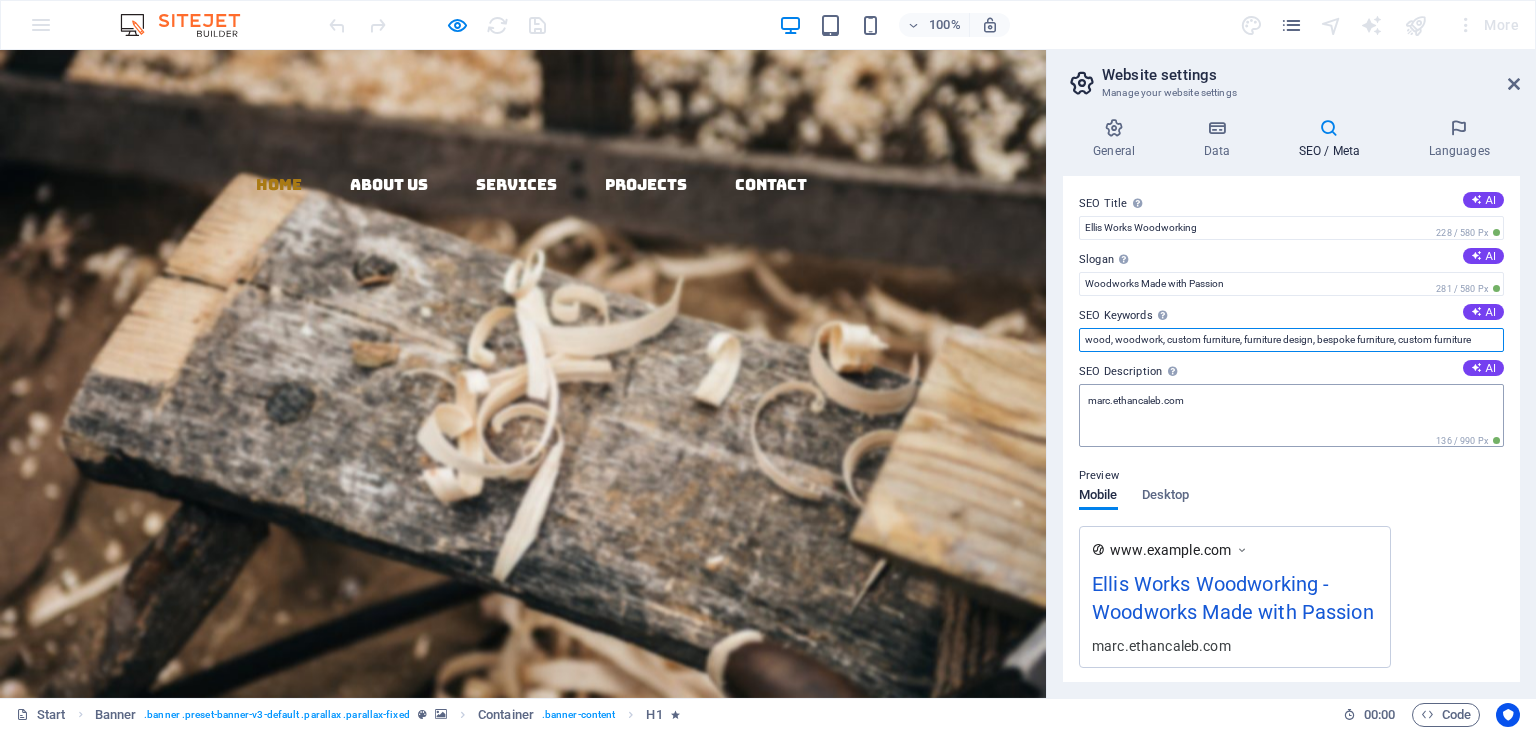 type on "wood, woodwork, custom furniture, furniture design, bespoke furniture, custom furniture" 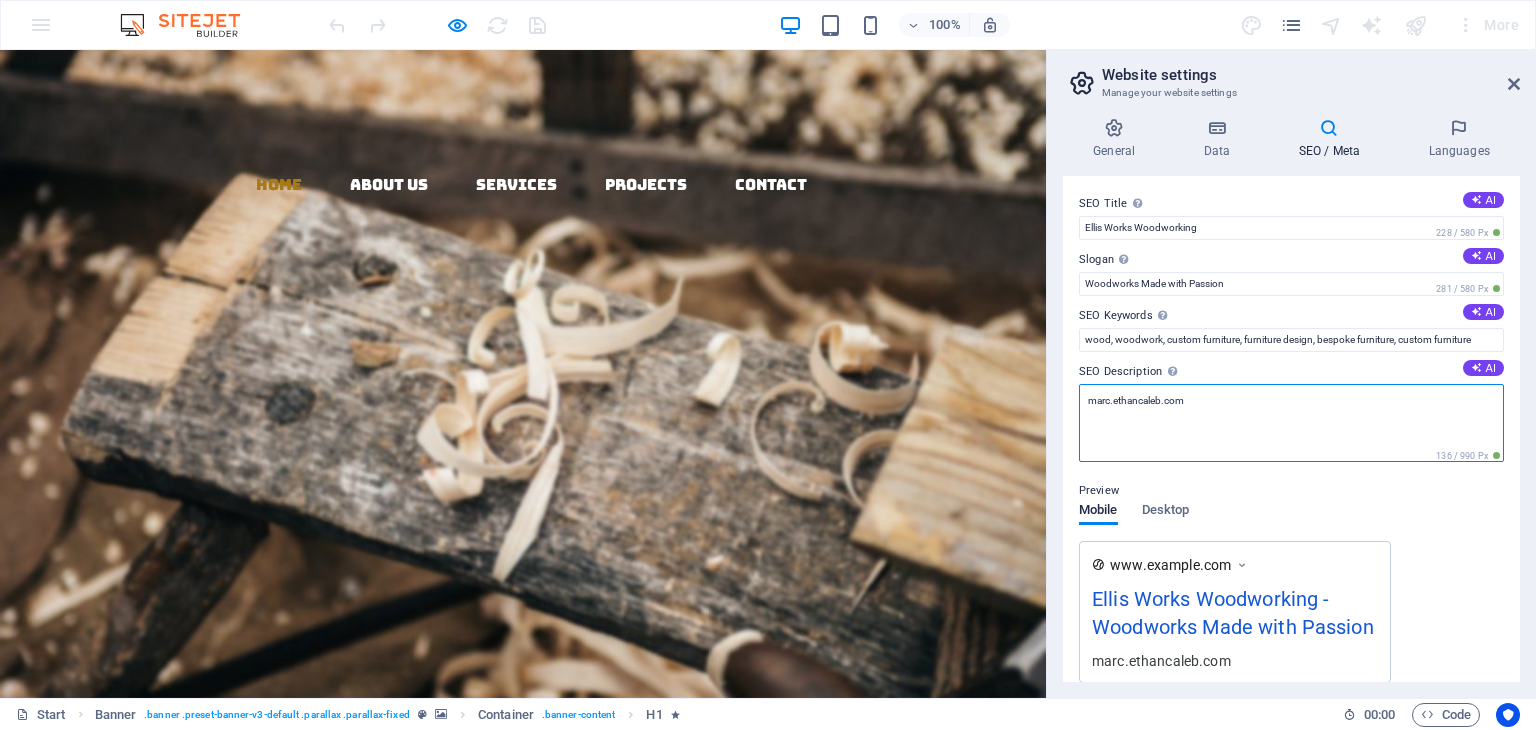 click on "marc.ethancaleb.com" at bounding box center [1291, 423] 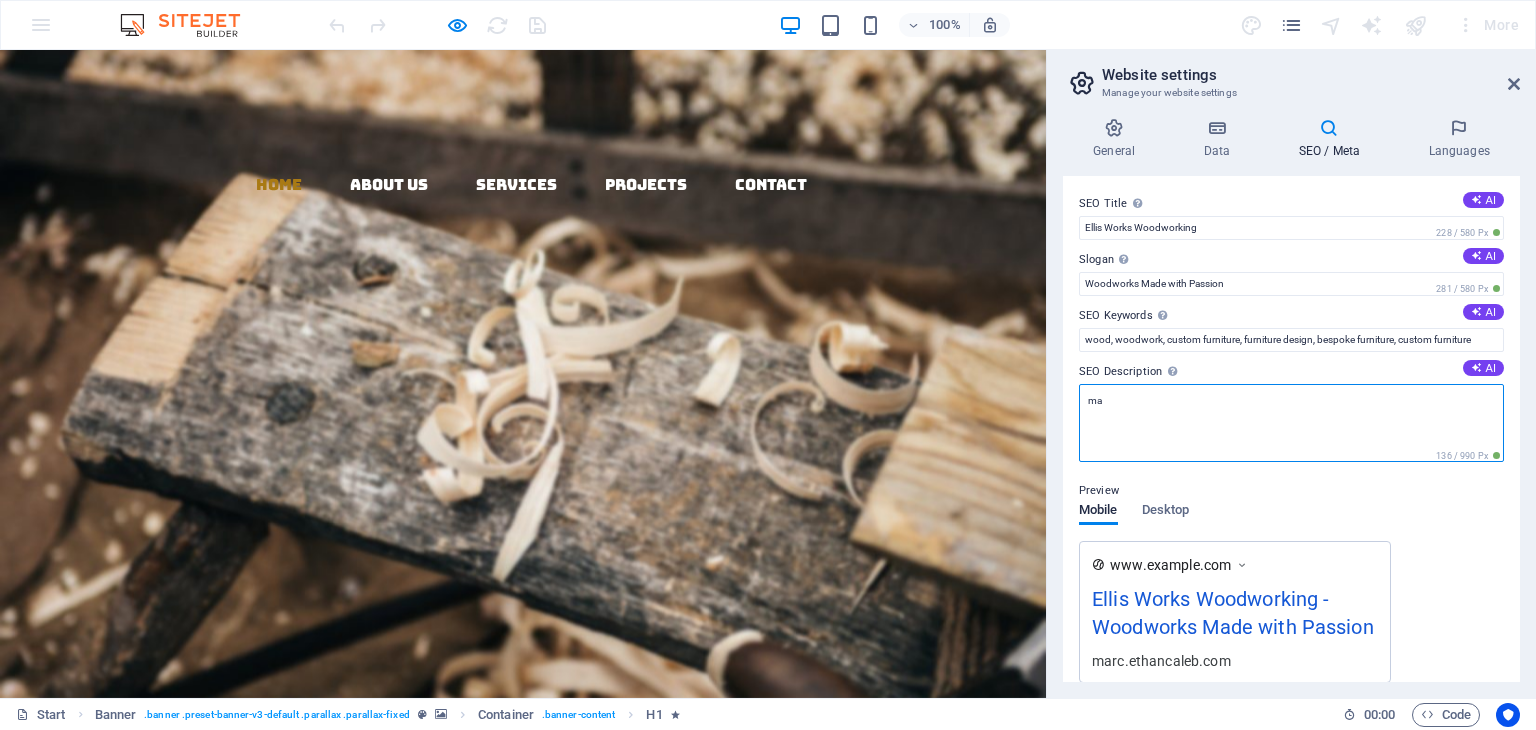 type on "m" 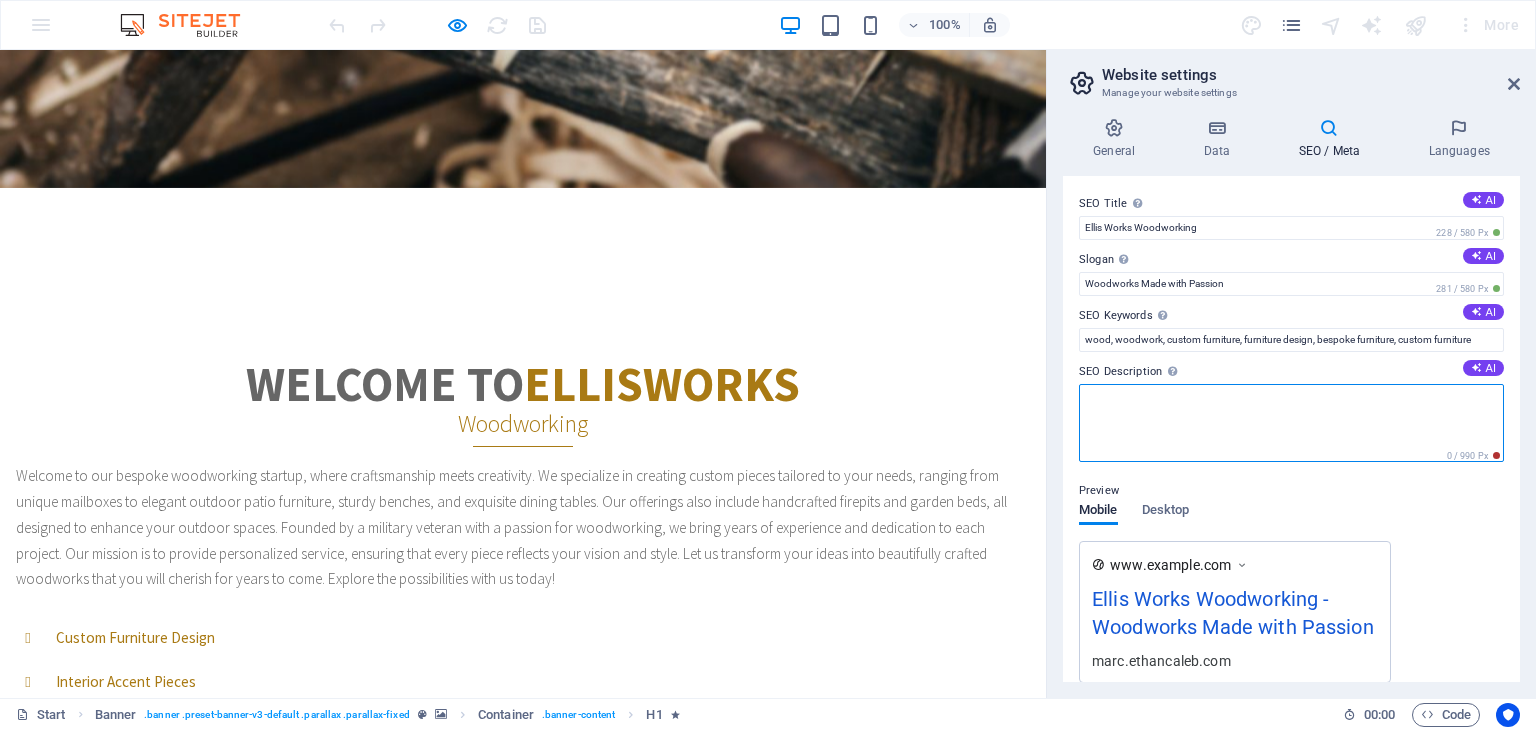 scroll, scrollTop: 564, scrollLeft: 0, axis: vertical 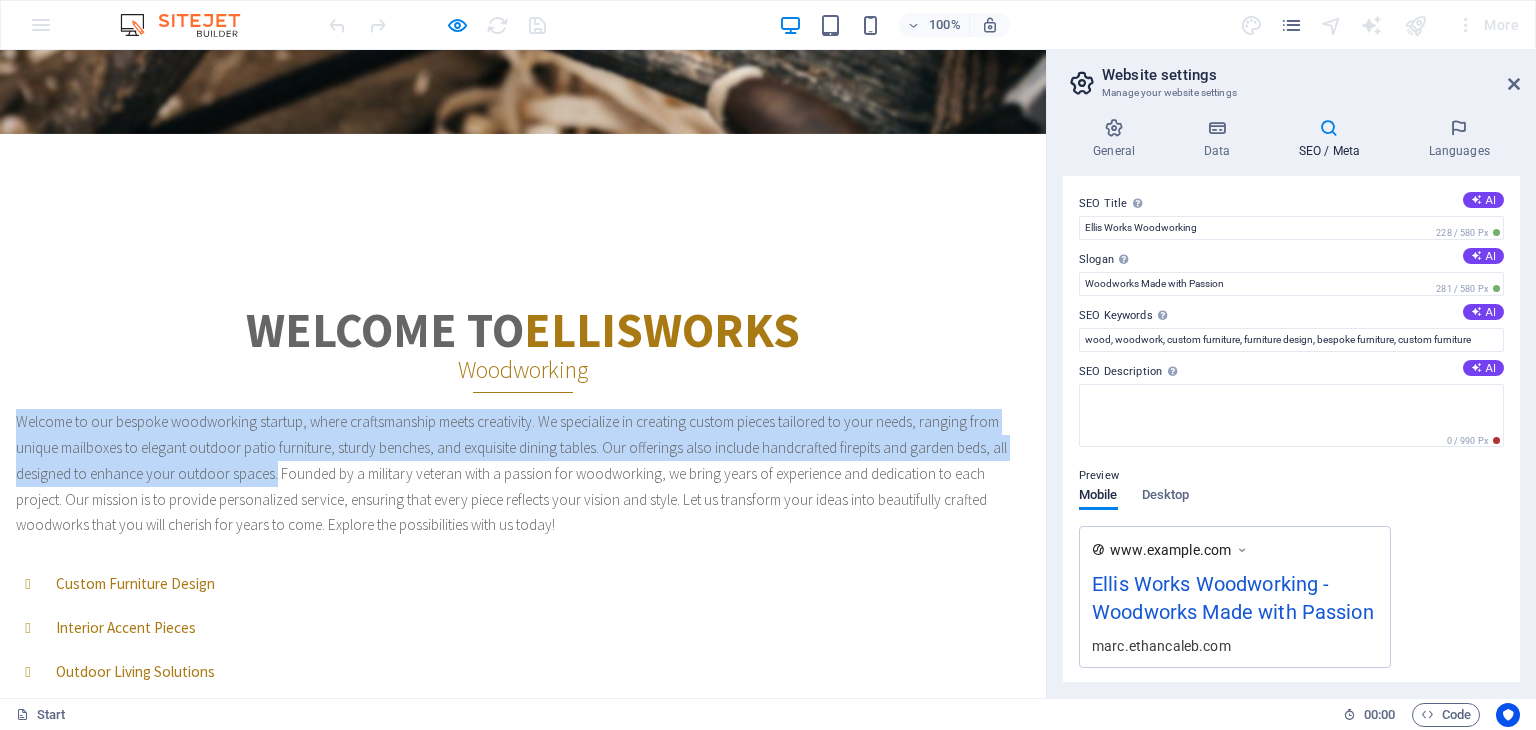 drag, startPoint x: 16, startPoint y: 325, endPoint x: 477, endPoint y: 438, distance: 474.64725 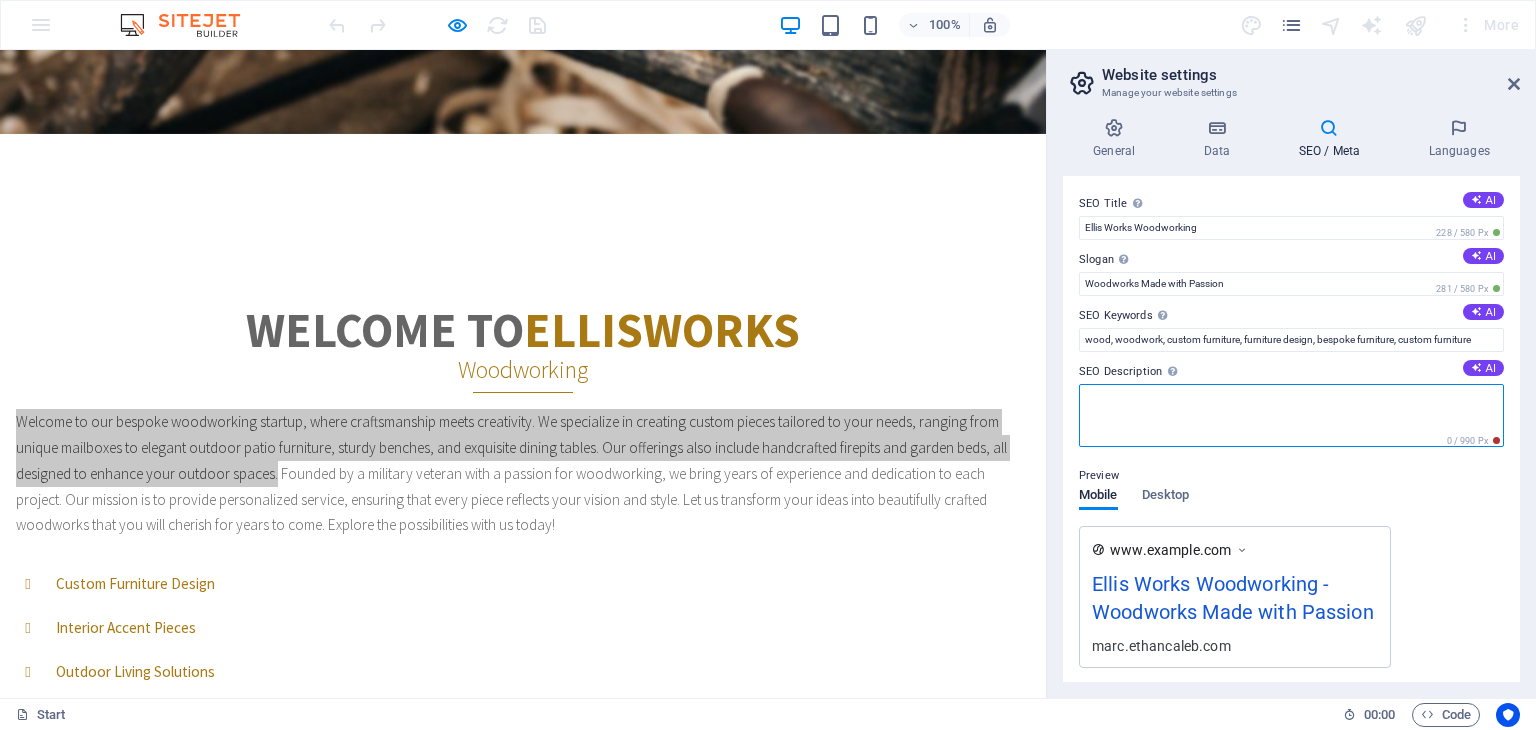 click on "SEO Description Describe the contents of your website - this is crucial for search engines and SEO! AI" at bounding box center (1291, 415) 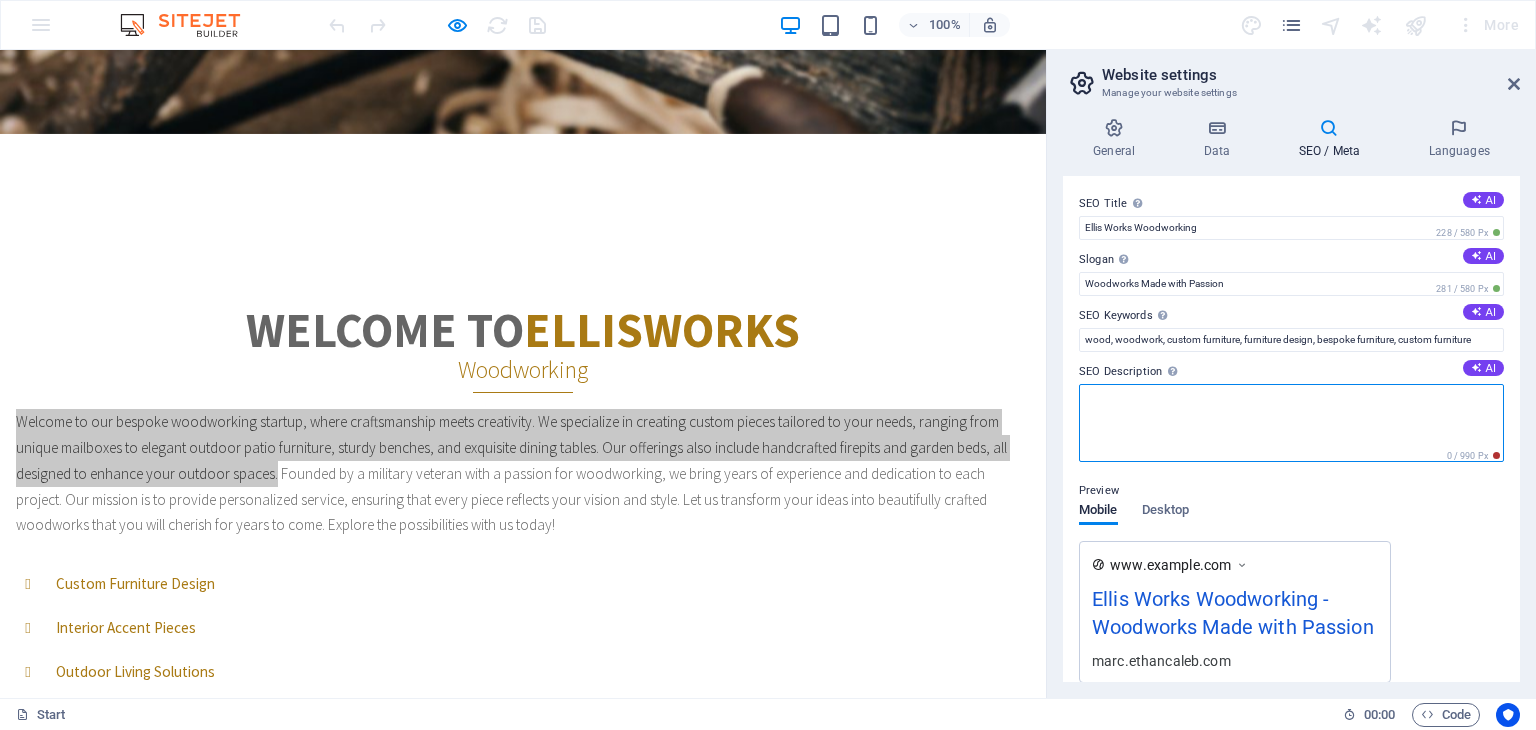 paste on "Welcome to our bespoke woodworking startup, where craftsmanship meets creativity. We specialize in creating custom pieces tailored to your needs, ranging from unique mailboxes to elegant outdoor patio furniture, sturdy benches, and exquisite dining tables. Our offerings also include handcrafted firepits and garden beds, all designed to enhance your outdoor spaces." 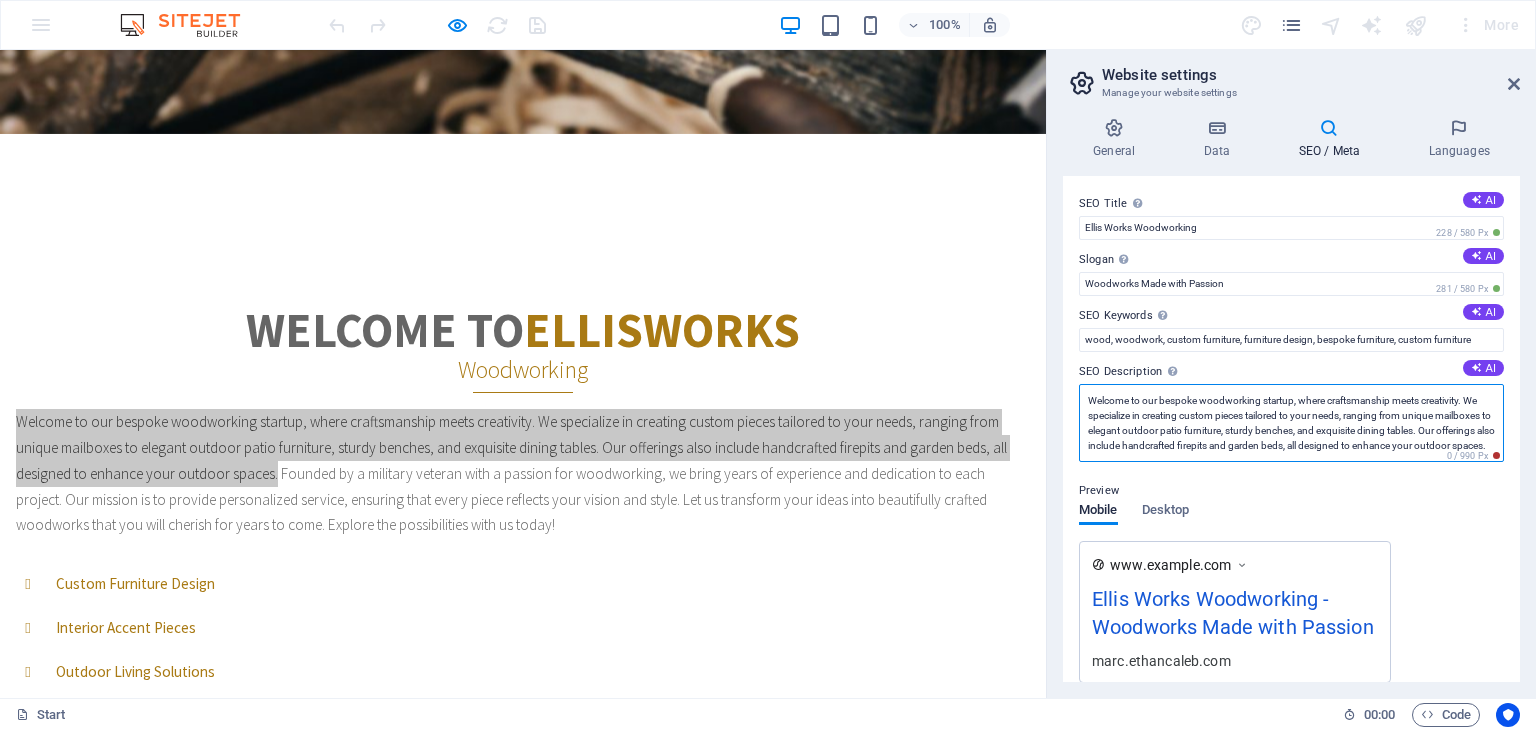 scroll, scrollTop: 0, scrollLeft: 0, axis: both 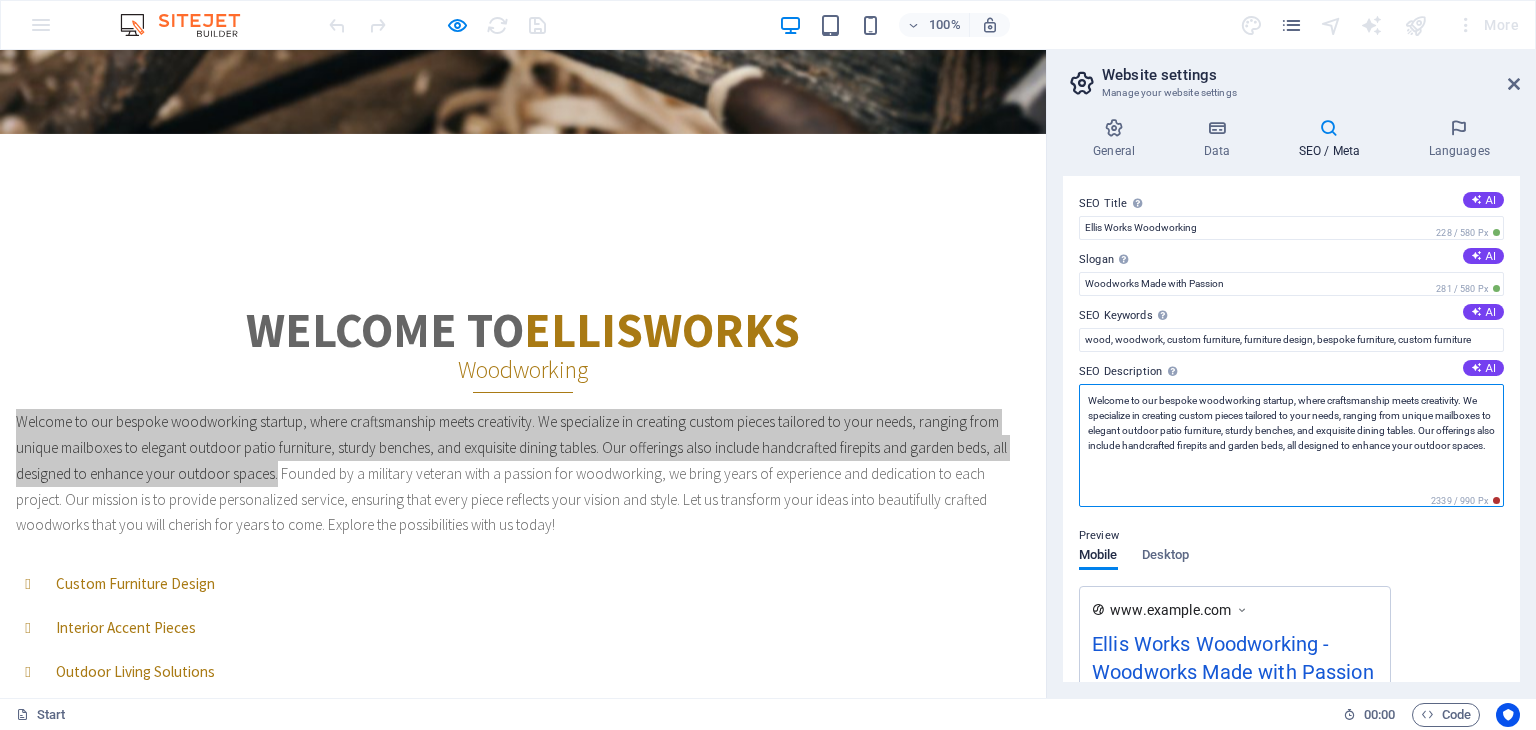 type on "Welcome to our bespoke woodworking startup, where craftsmanship meets creativity. We specialize in creating custom pieces tailored to your needs, ranging from unique mailboxes to elegant outdoor patio furniture, sturdy benches, and exquisite dining tables. Our offerings also include handcrafted firepits and garden beds, all designed to enhance your outdoor spaces." 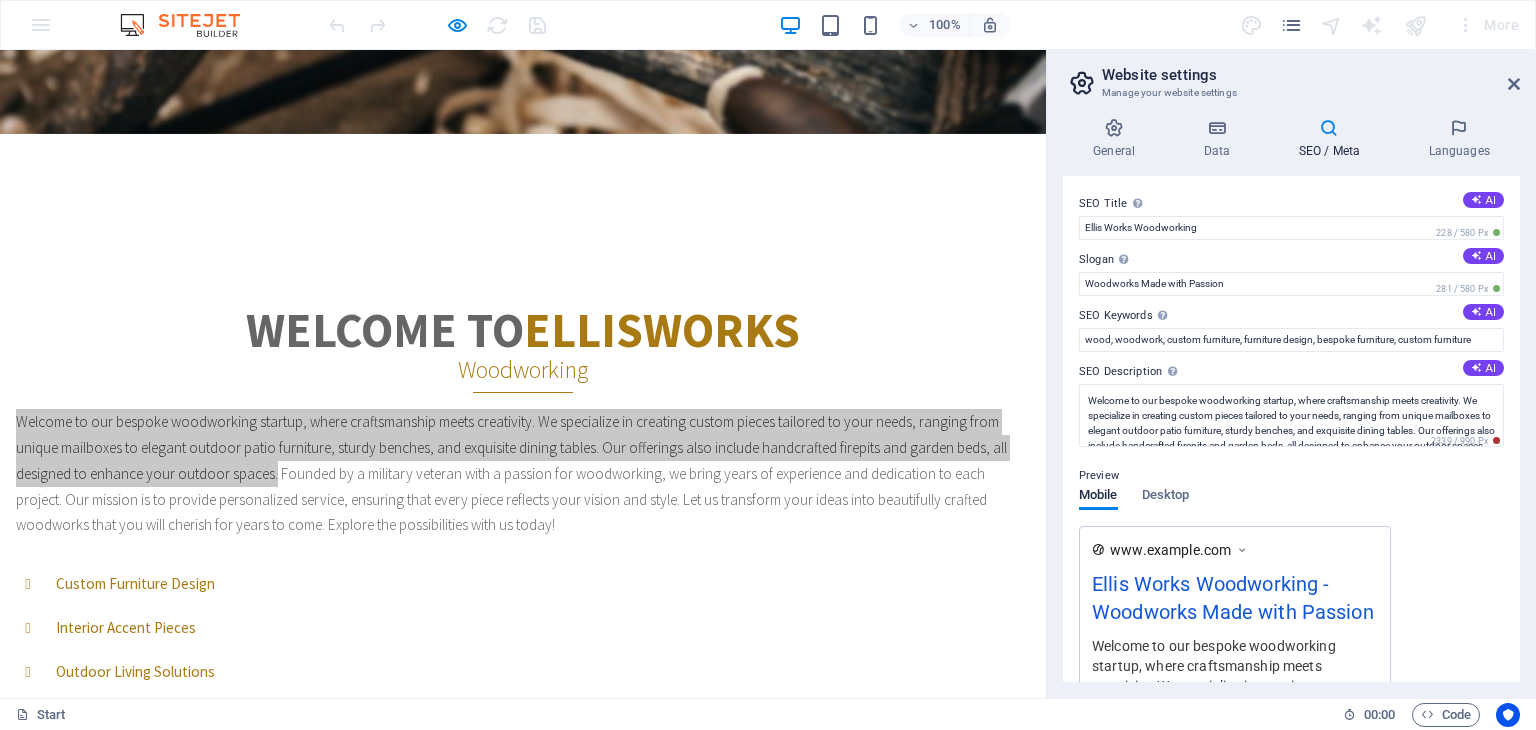 drag, startPoint x: 1517, startPoint y: 379, endPoint x: 1521, endPoint y: 461, distance: 82.0975 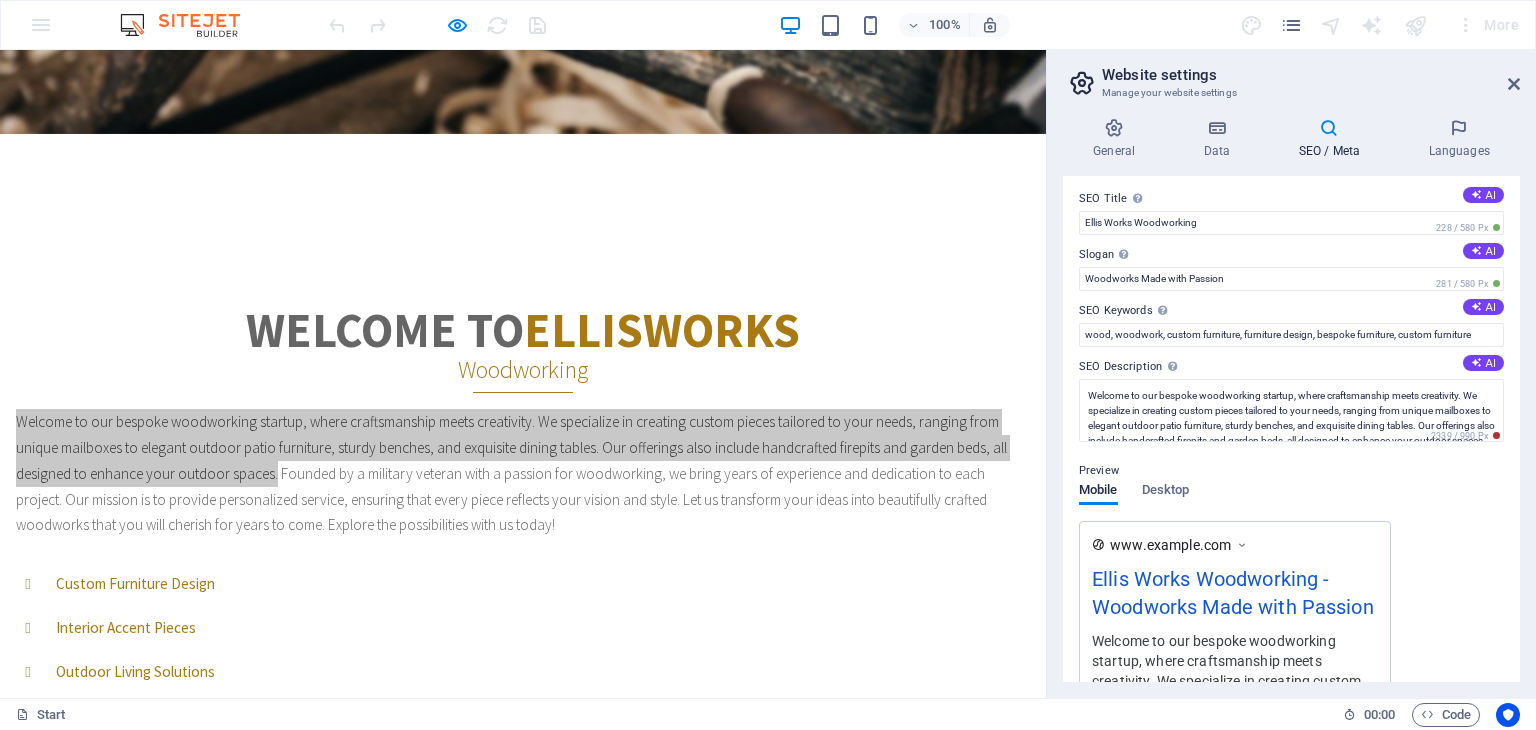 scroll, scrollTop: 0, scrollLeft: 0, axis: both 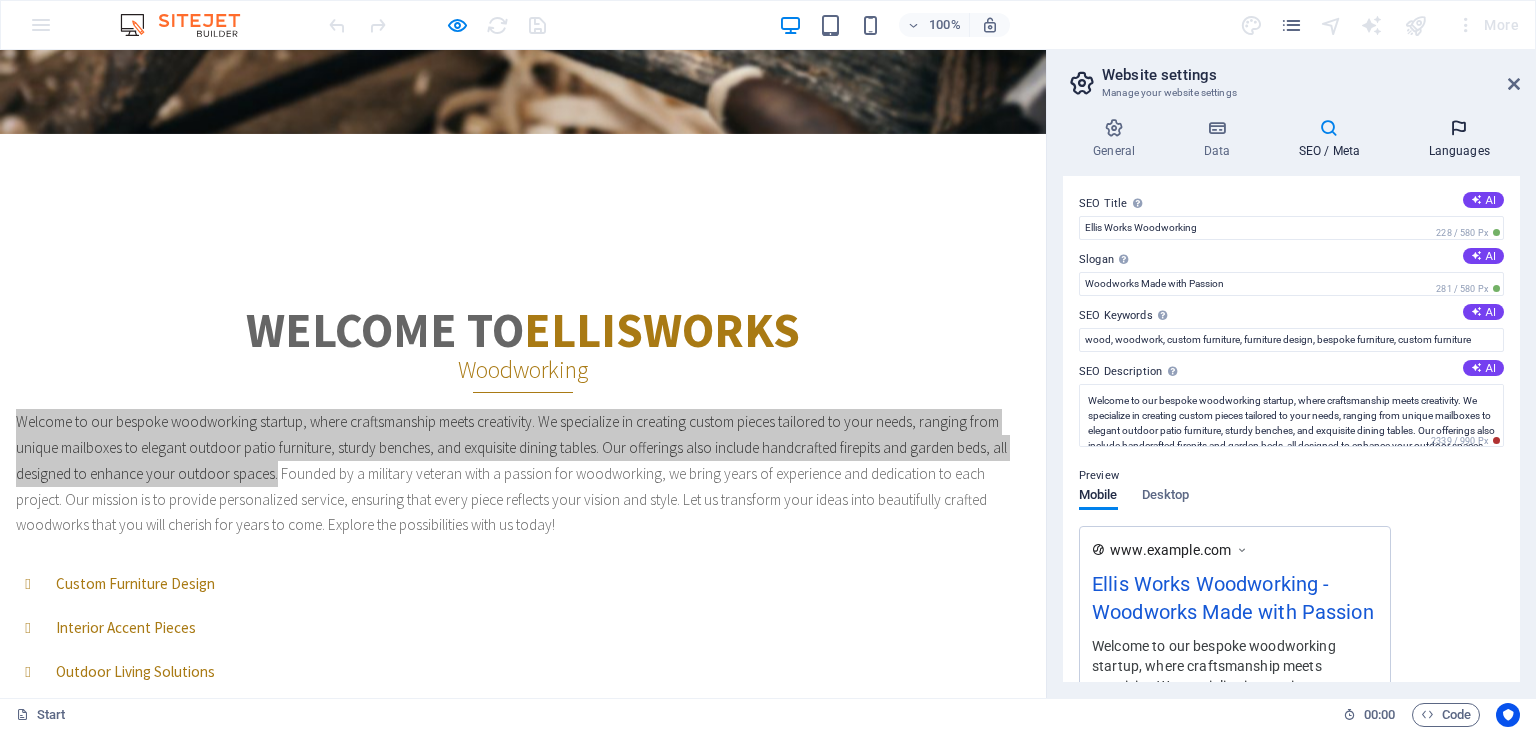 click at bounding box center (1459, 128) 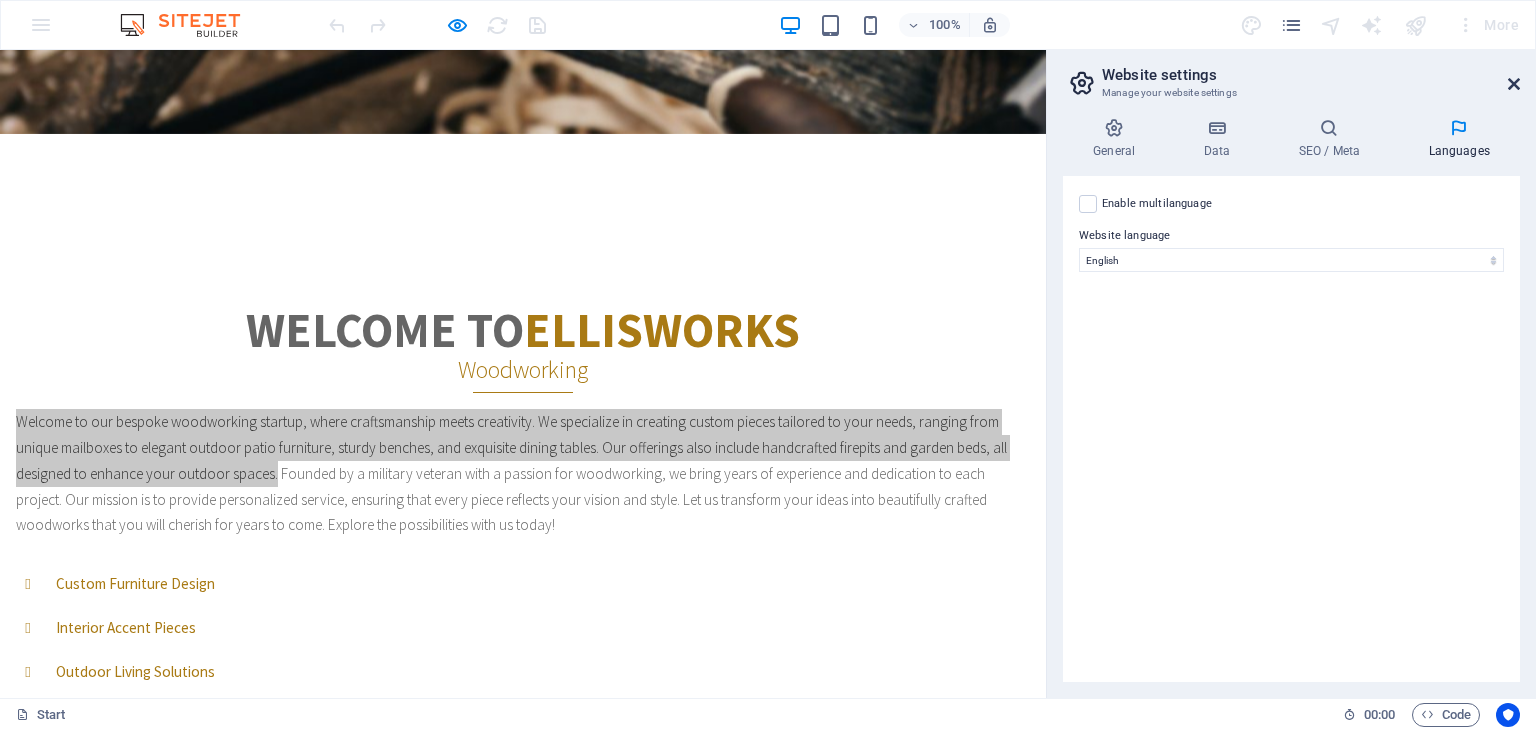 click at bounding box center (1514, 84) 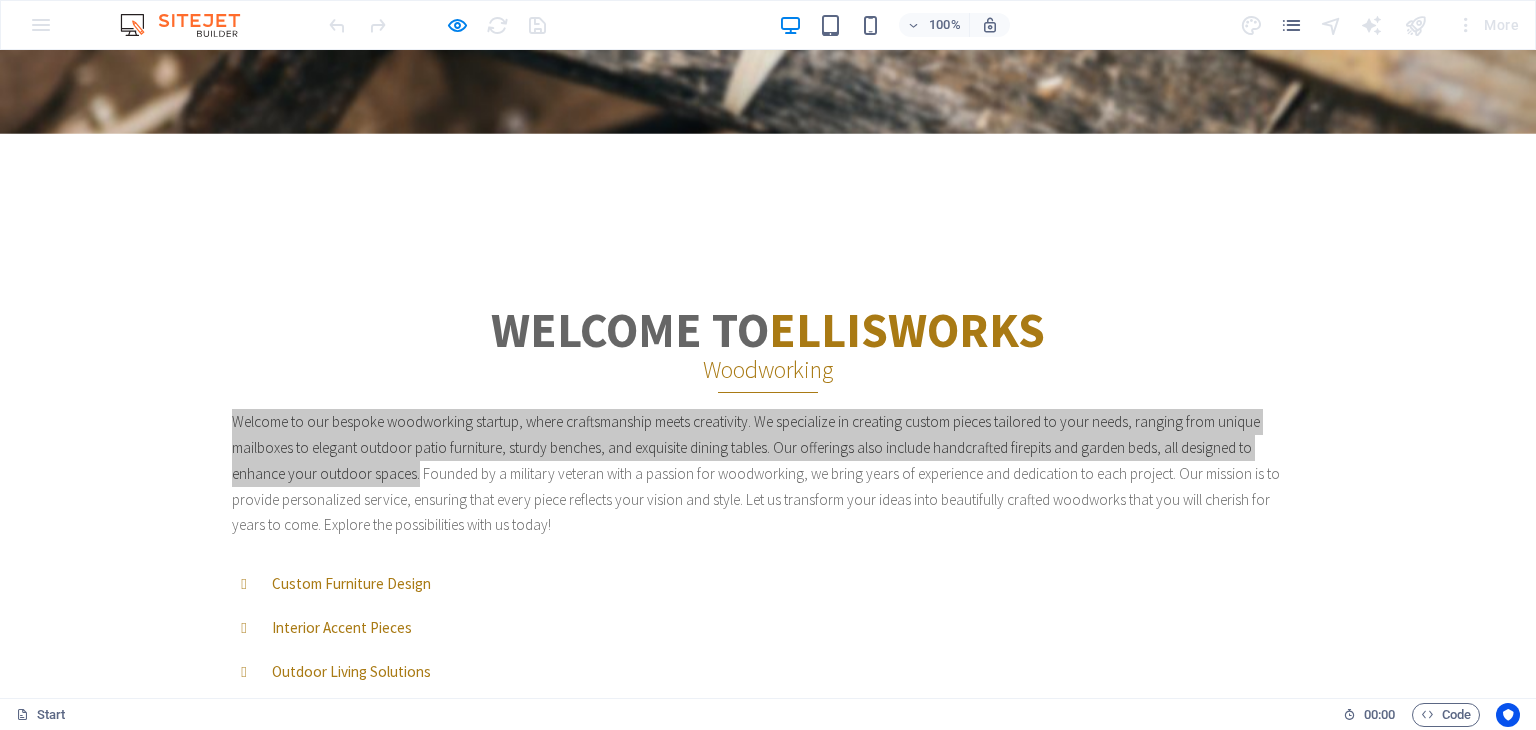 click at bounding box center (1416, 25) 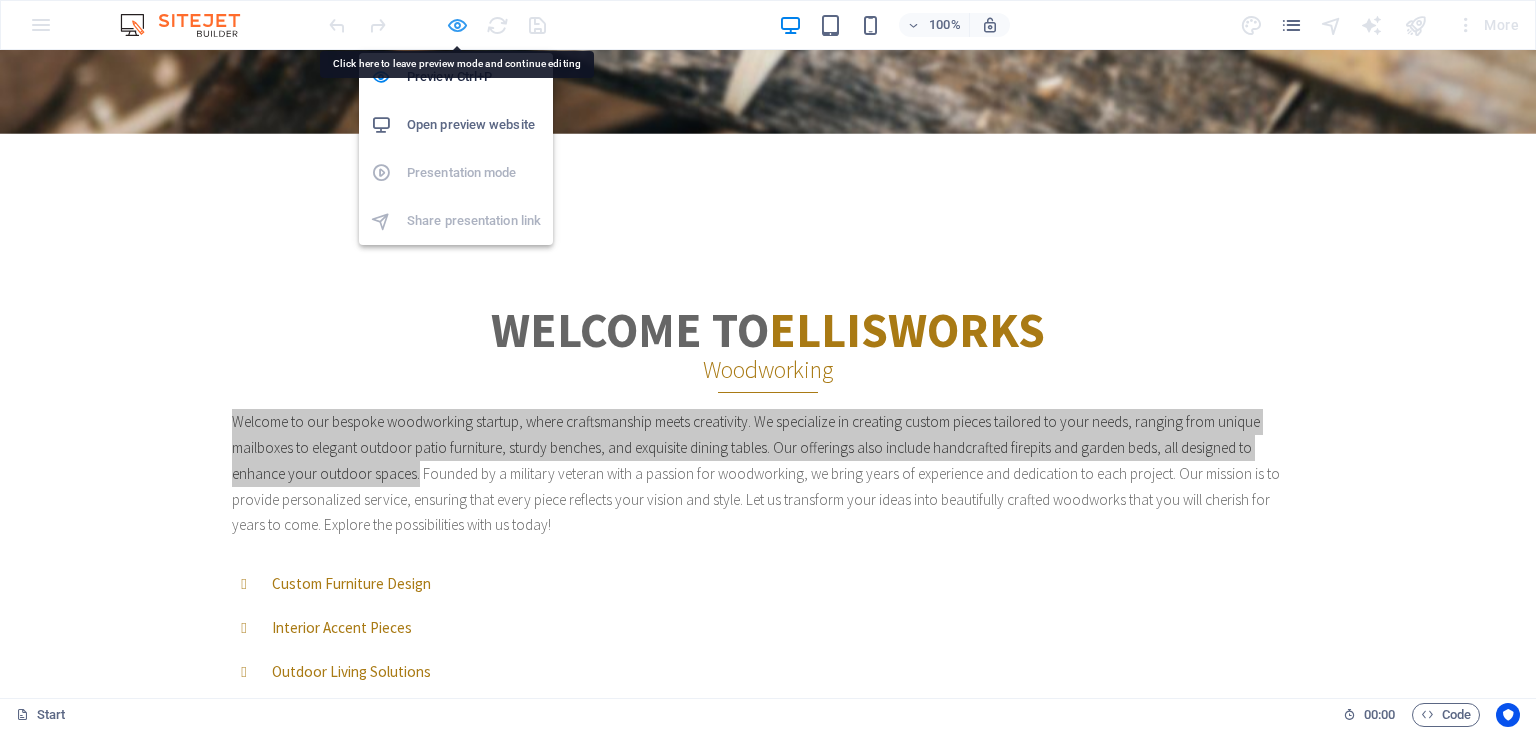 click at bounding box center (457, 25) 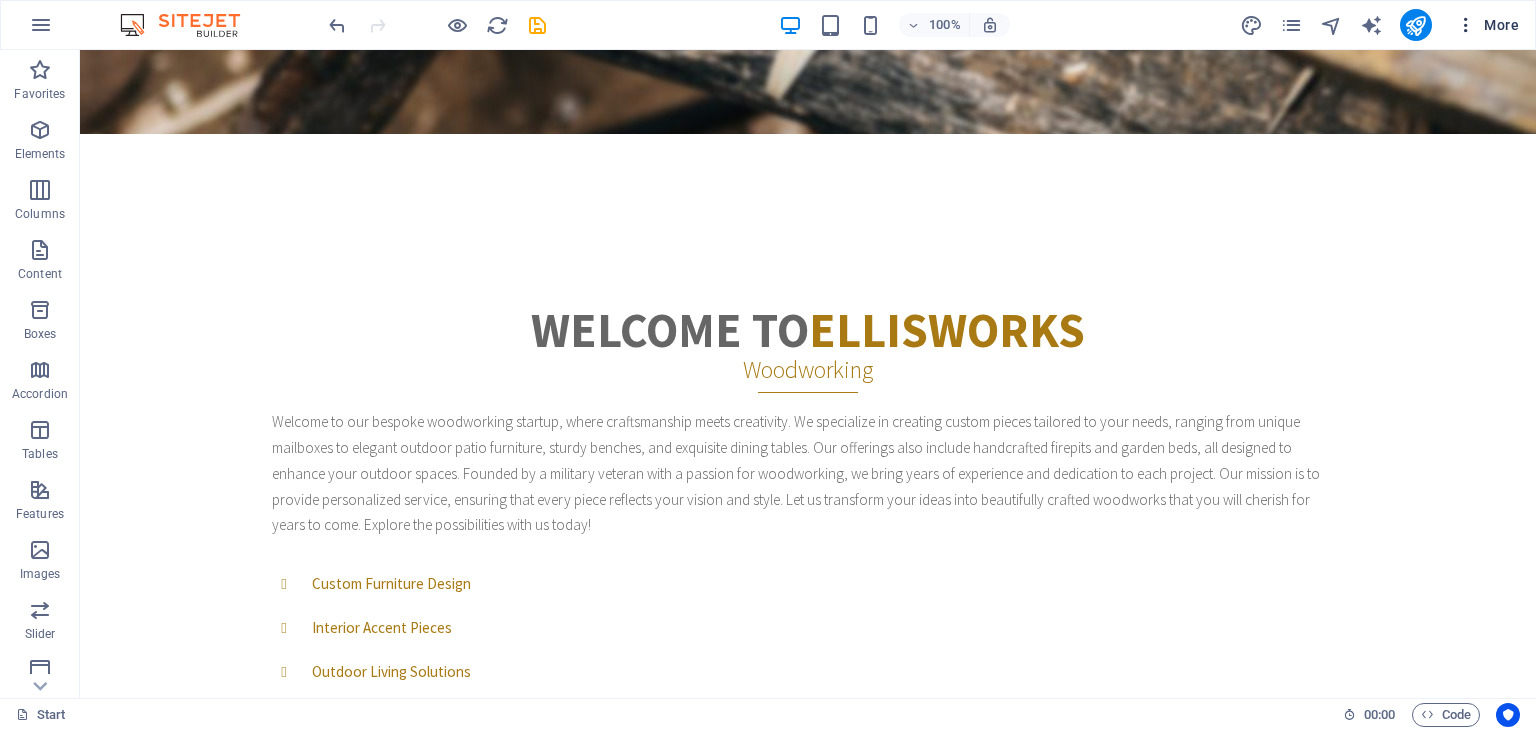 click at bounding box center (1466, 25) 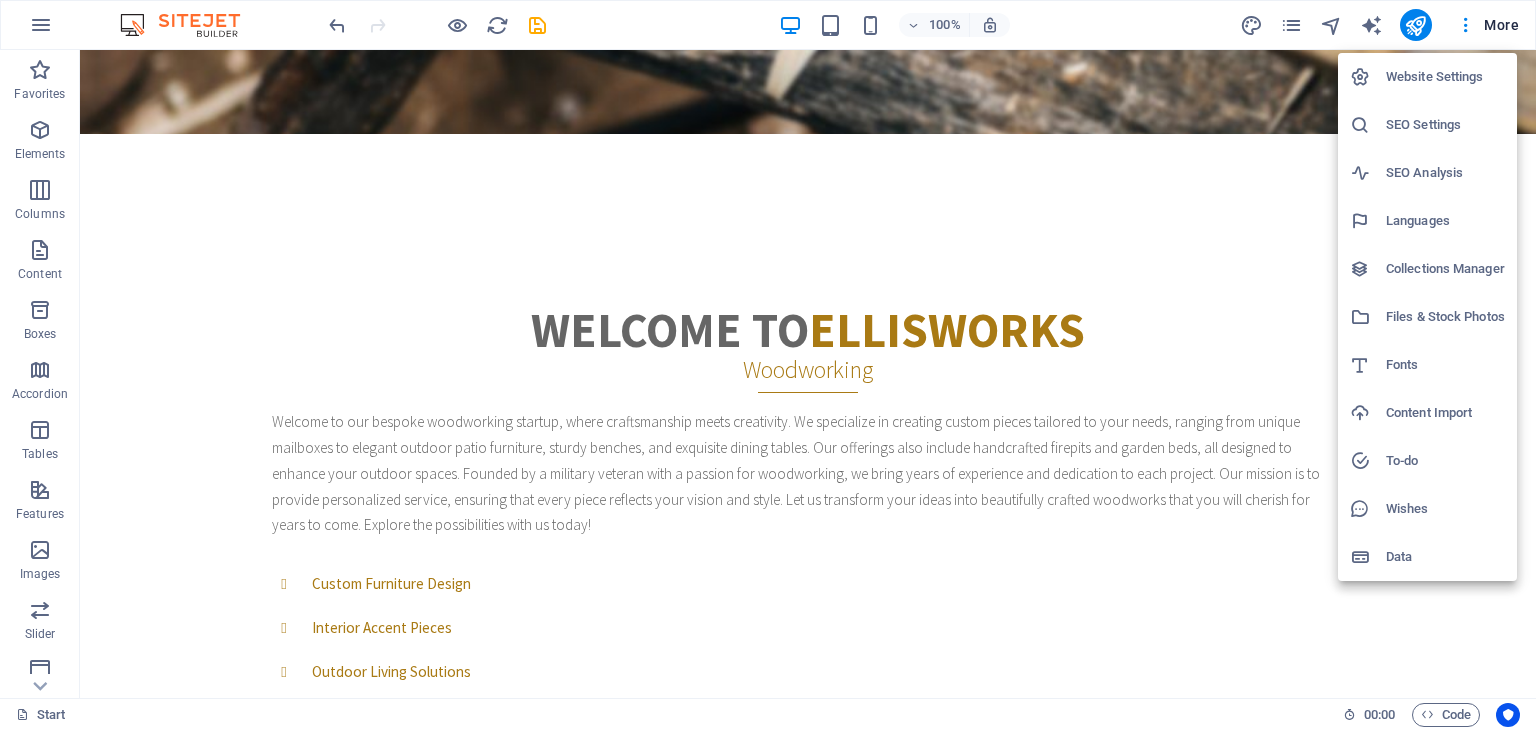click on "Website Settings" at bounding box center (1445, 77) 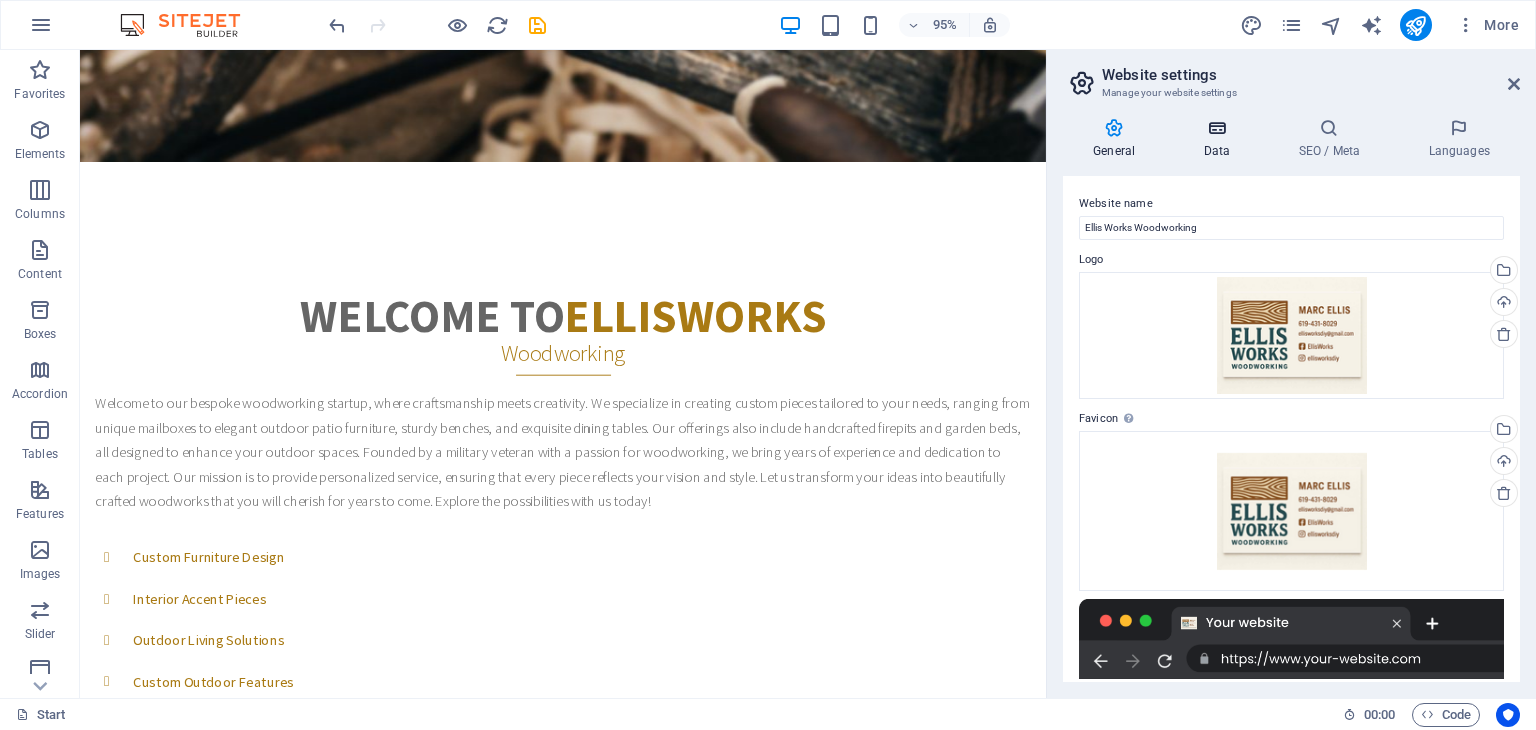 click on "Data" at bounding box center [1220, 139] 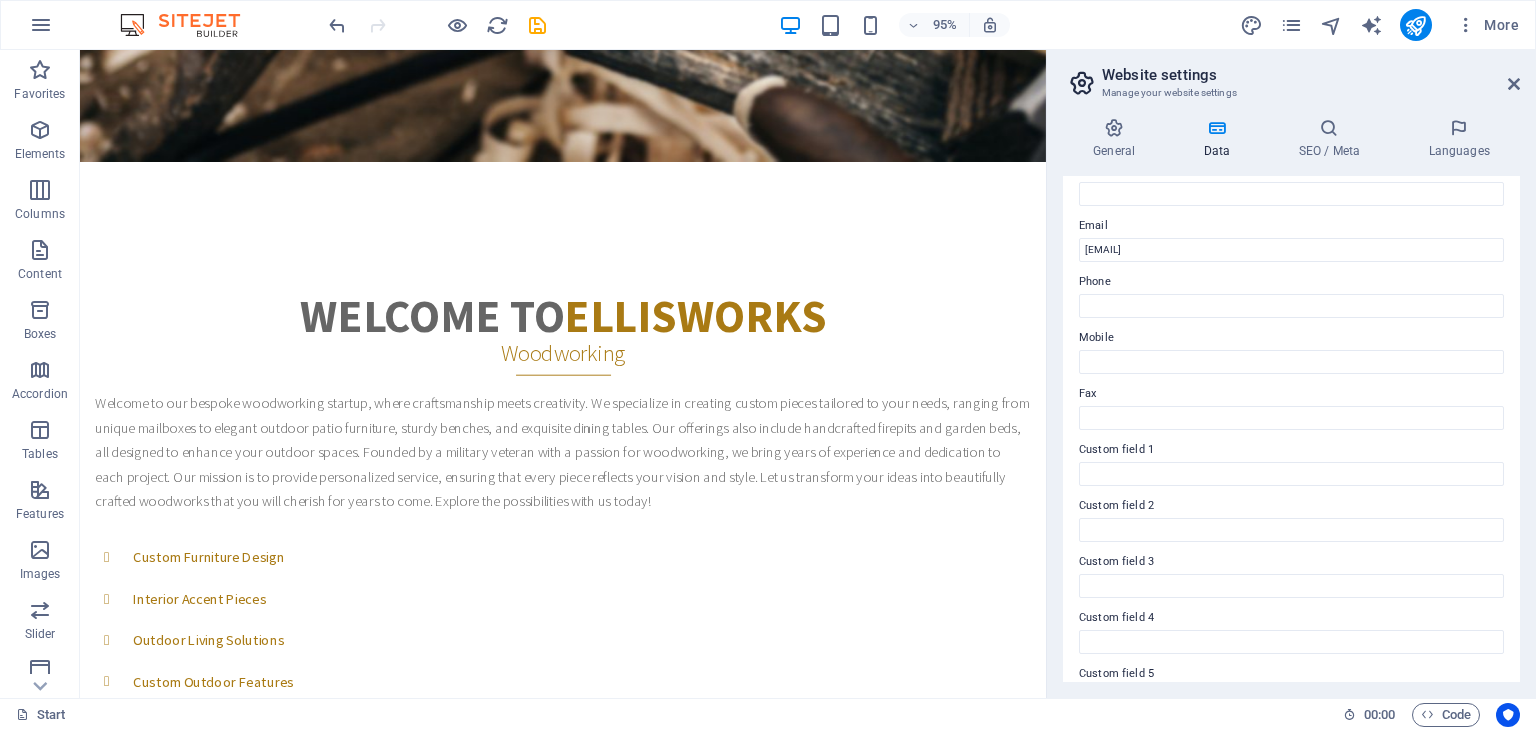 scroll, scrollTop: 454, scrollLeft: 0, axis: vertical 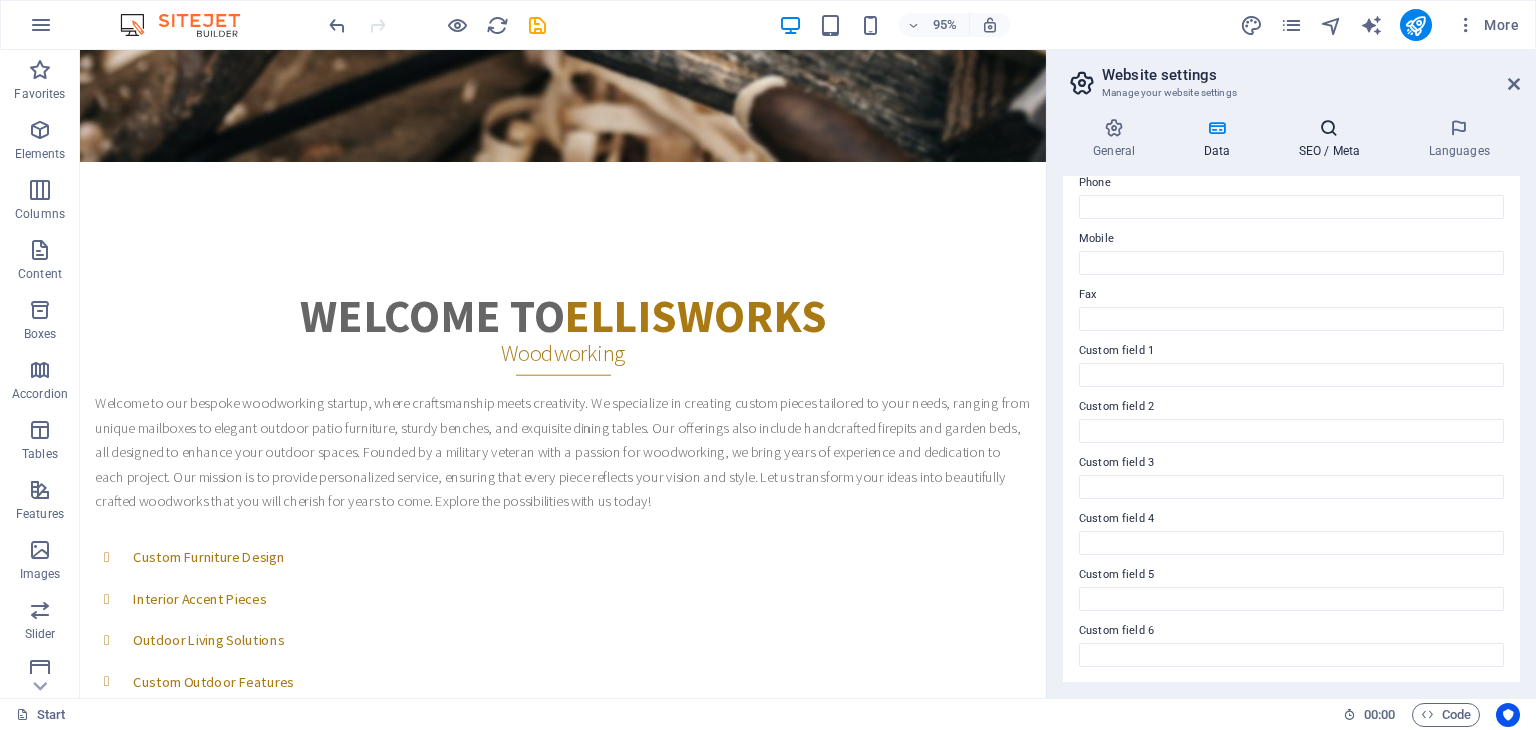 click on "SEO / Meta" at bounding box center (1333, 139) 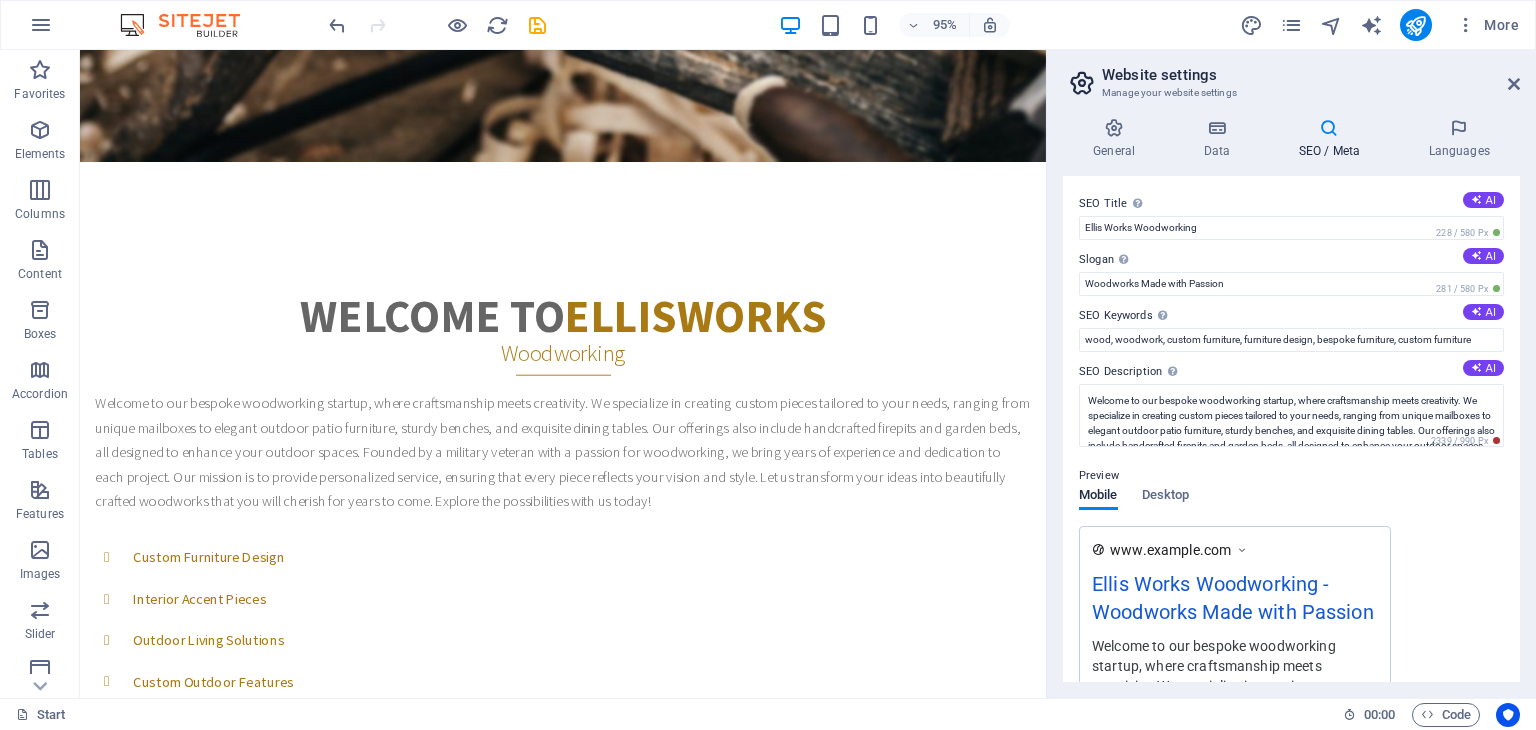 drag, startPoint x: 1520, startPoint y: 329, endPoint x: 1514, endPoint y: 396, distance: 67.26812 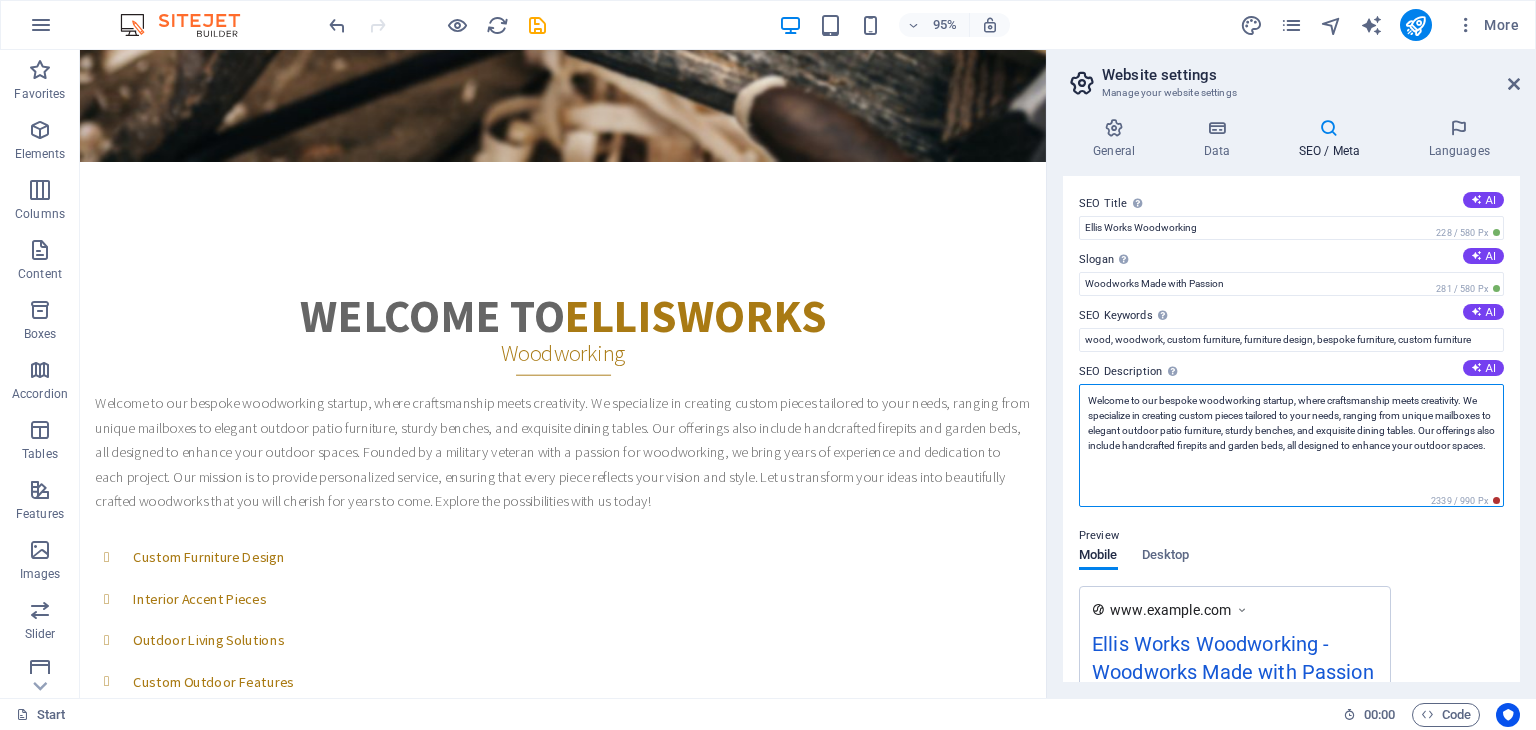 drag, startPoint x: 1498, startPoint y: 410, endPoint x: 1496, endPoint y: 425, distance: 15.132746 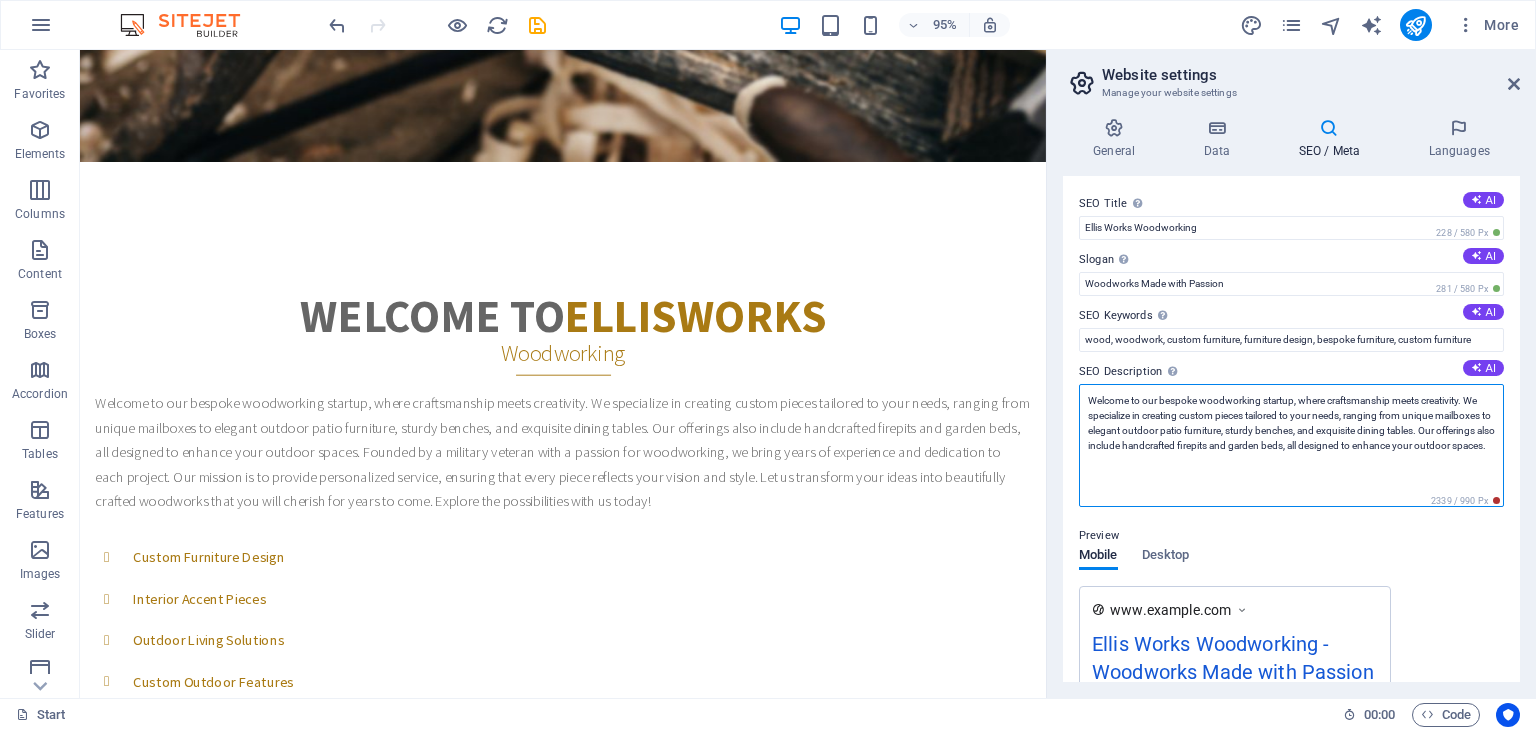 click on "Welcome to our bespoke woodworking startup, where craftsmanship meets creativity. We specialize in creating custom pieces tailored to your needs, ranging from unique mailboxes to elegant outdoor patio furniture, sturdy benches, and exquisite dining tables. Our offerings also include handcrafted firepits and garden beds, all designed to enhance your outdoor spaces." at bounding box center (1291, 445) 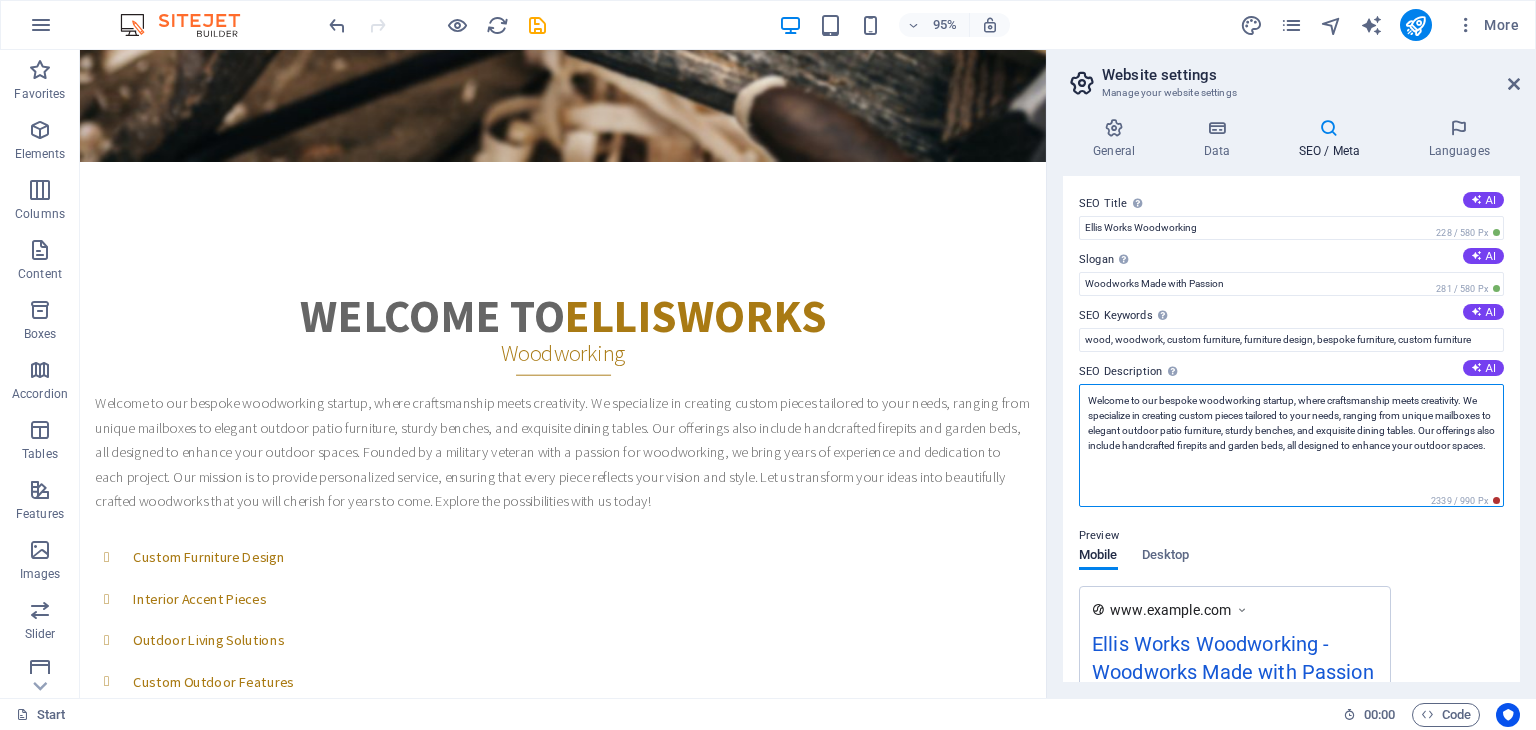 drag, startPoint x: 1187, startPoint y: 465, endPoint x: 1472, endPoint y: 401, distance: 292.0976 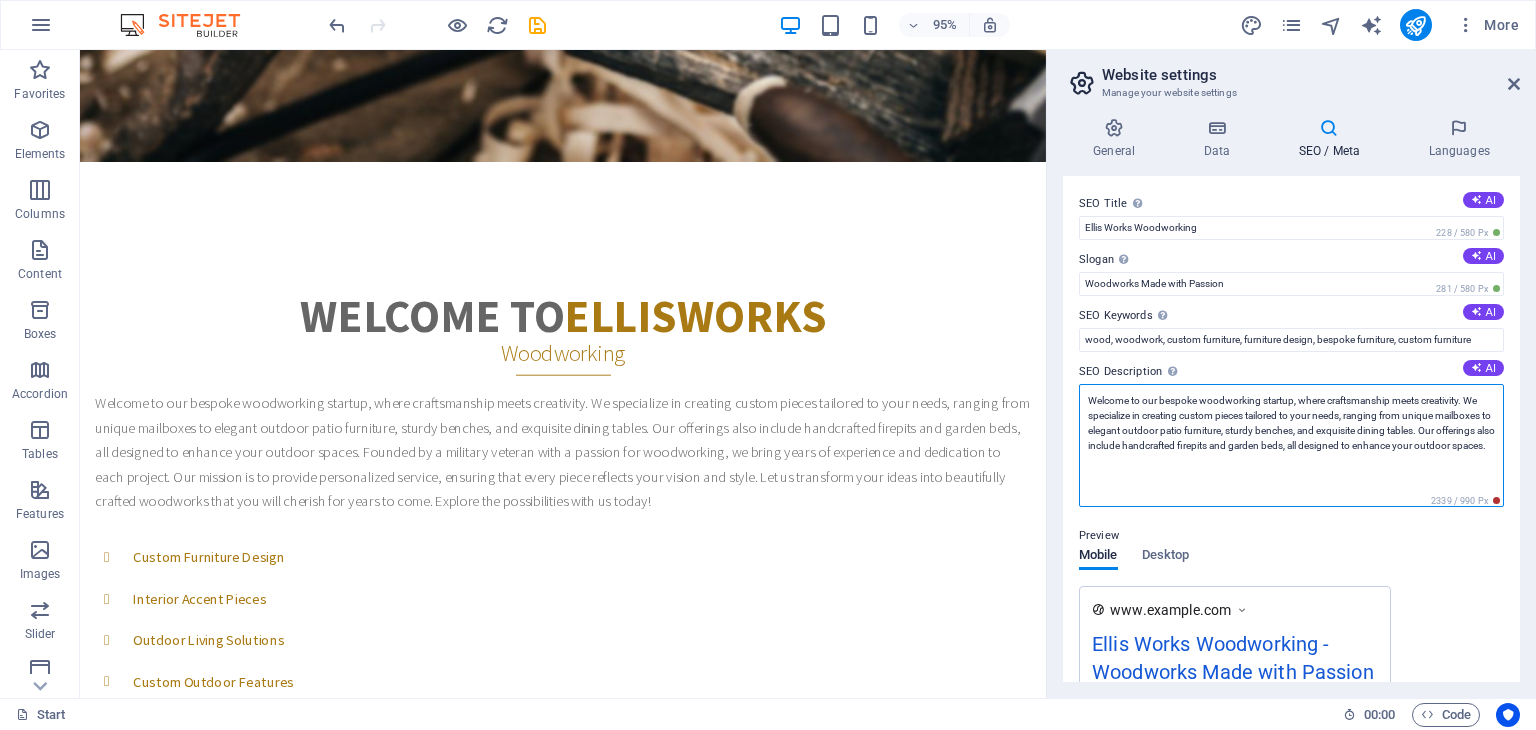 click on "Welcome to our bespoke woodworking startup, where craftsmanship meets creativity. We specialize in creating custom pieces tailored to your needs, ranging from unique mailboxes to elegant outdoor patio furniture, sturdy benches, and exquisite dining tables. Our offerings also include handcrafted firepits and garden beds, all designed to enhance your outdoor spaces." at bounding box center [1291, 445] 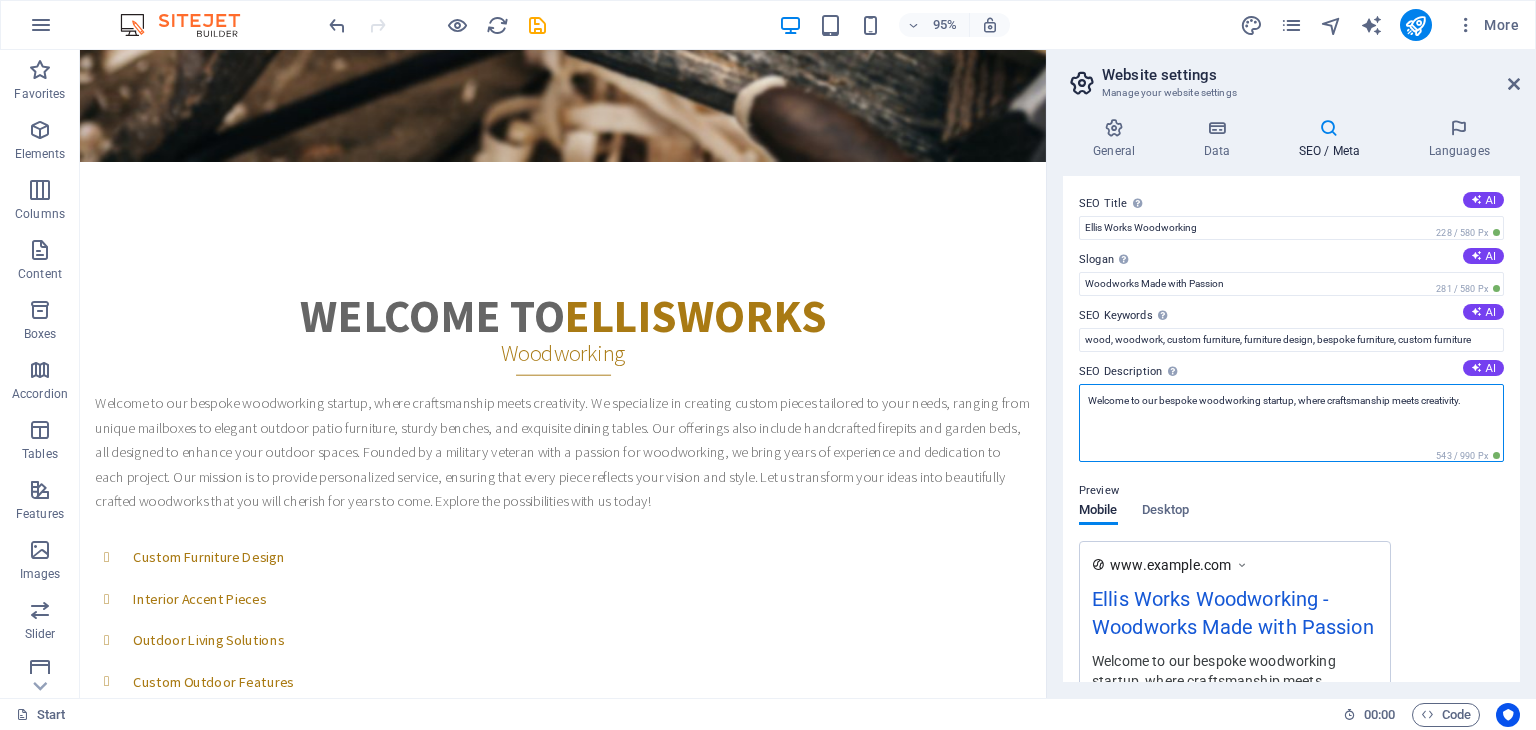 type on "Welcome to our bespoke woodworking startup, where craftsmanship meets creativity." 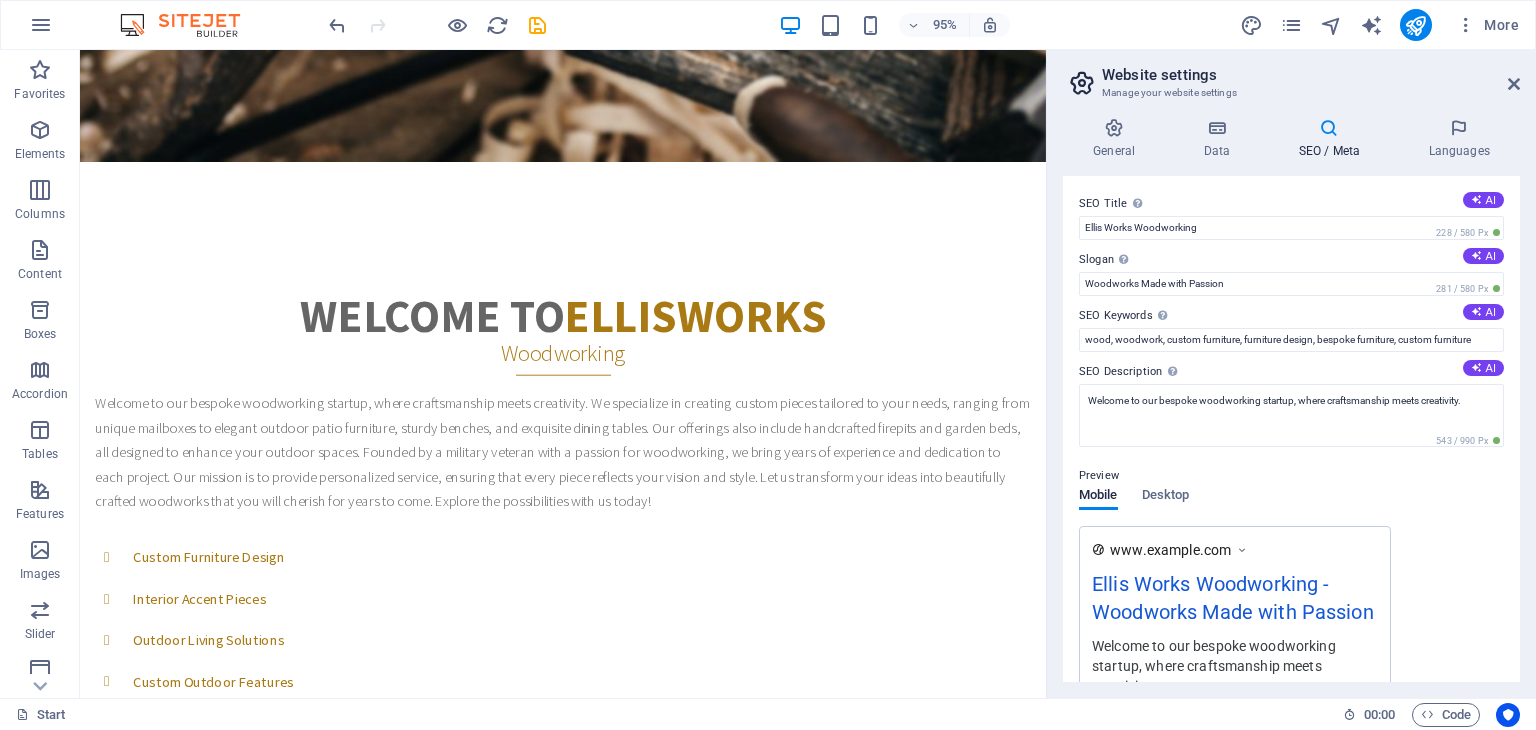 drag, startPoint x: 1520, startPoint y: 405, endPoint x: 1529, endPoint y: 456, distance: 51.78803 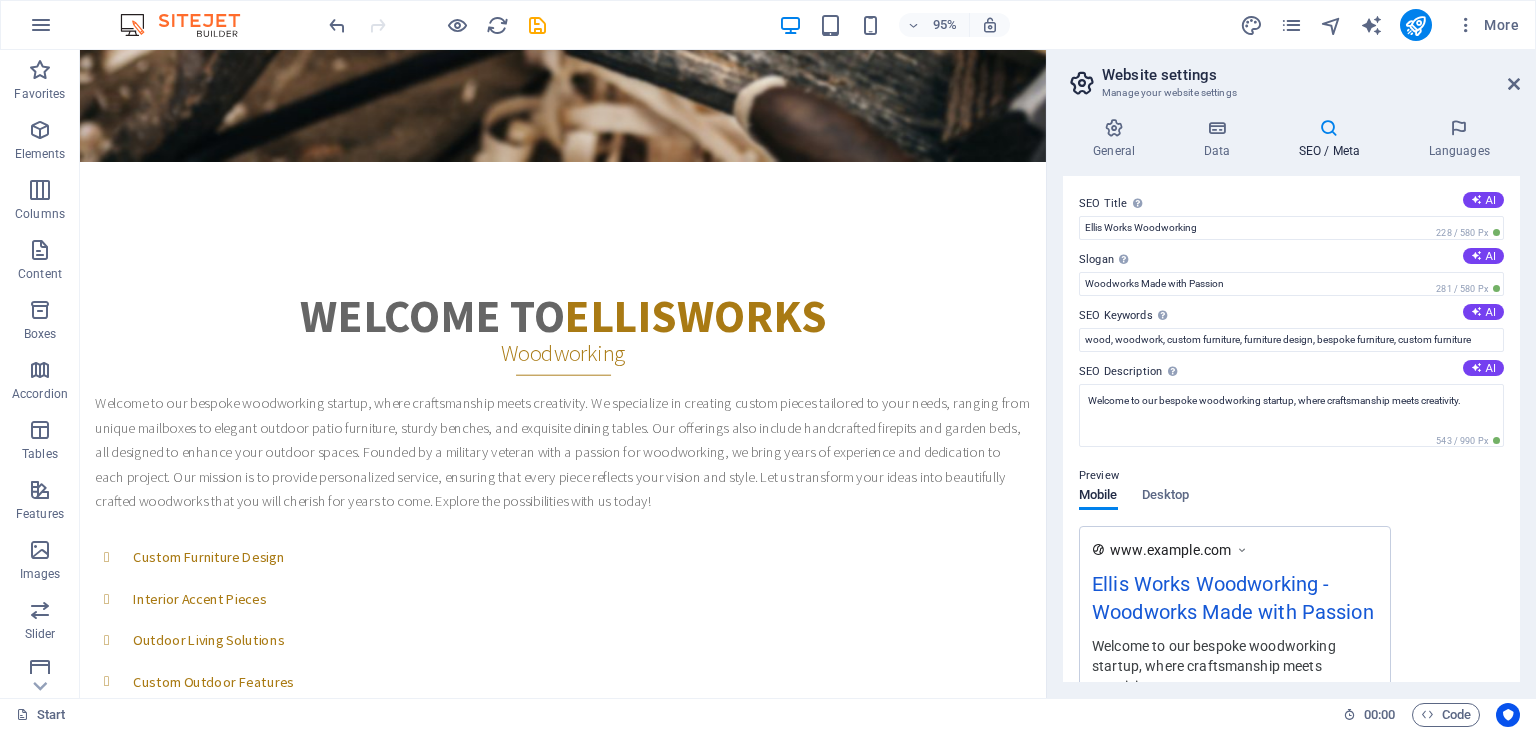 click on "General  Data  SEO / Meta  Languages Website name Ellis Works Woodworking Logo Drag files here, click to choose files or select files from Files or our free stock photos & videos Select files from the file manager, stock photos, or upload file(s) Upload Favicon Set the favicon of your website here. A favicon is a small icon shown in the browser tab next to your website title. It helps visitors identify your website. Drag files here, click to choose files or select files from Files or our free stock photos & videos Select files from the file manager, stock photos, or upload file(s) Upload Preview Image (Open Graph) This image will be shown when the website is shared on social networks Drag files here, click to choose files or select files from Files or our free stock photos & videos Select files from the file manager, stock photos, or upload file(s) Upload Contact data for this website. This can be used everywhere on the website and will update automatically. Company Ellis Works Woodworking First name Street" at bounding box center [1291, 400] 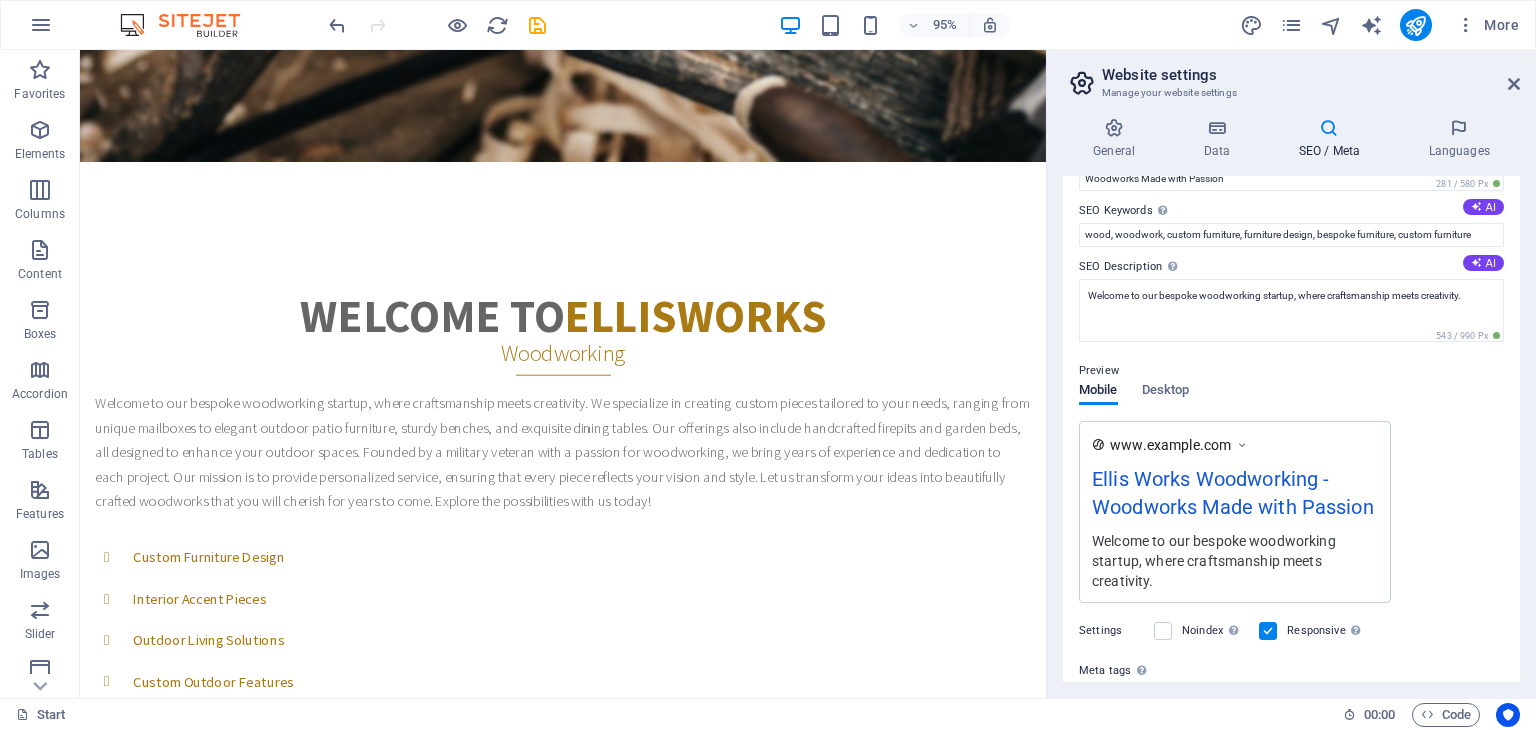scroll, scrollTop: 0, scrollLeft: 0, axis: both 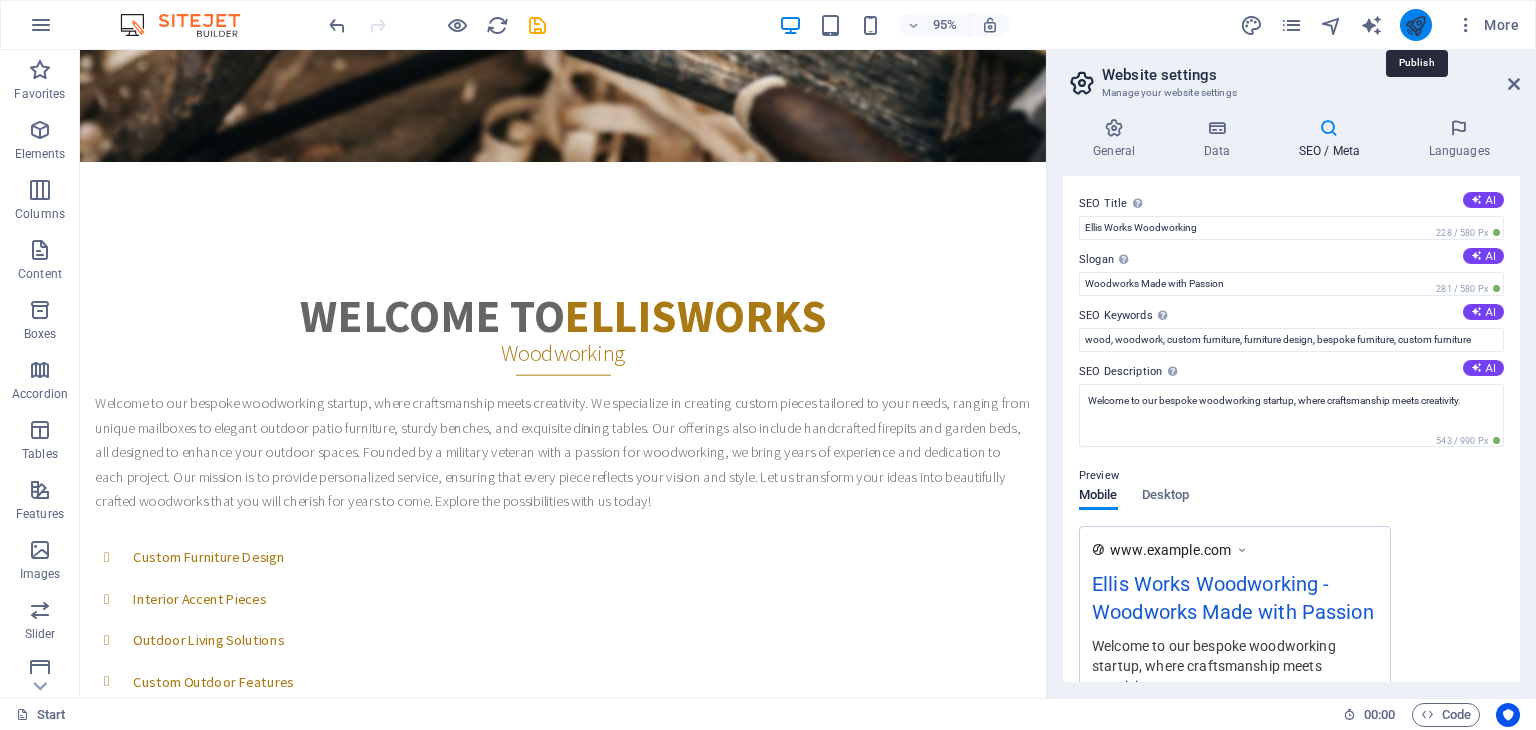 click at bounding box center (1415, 25) 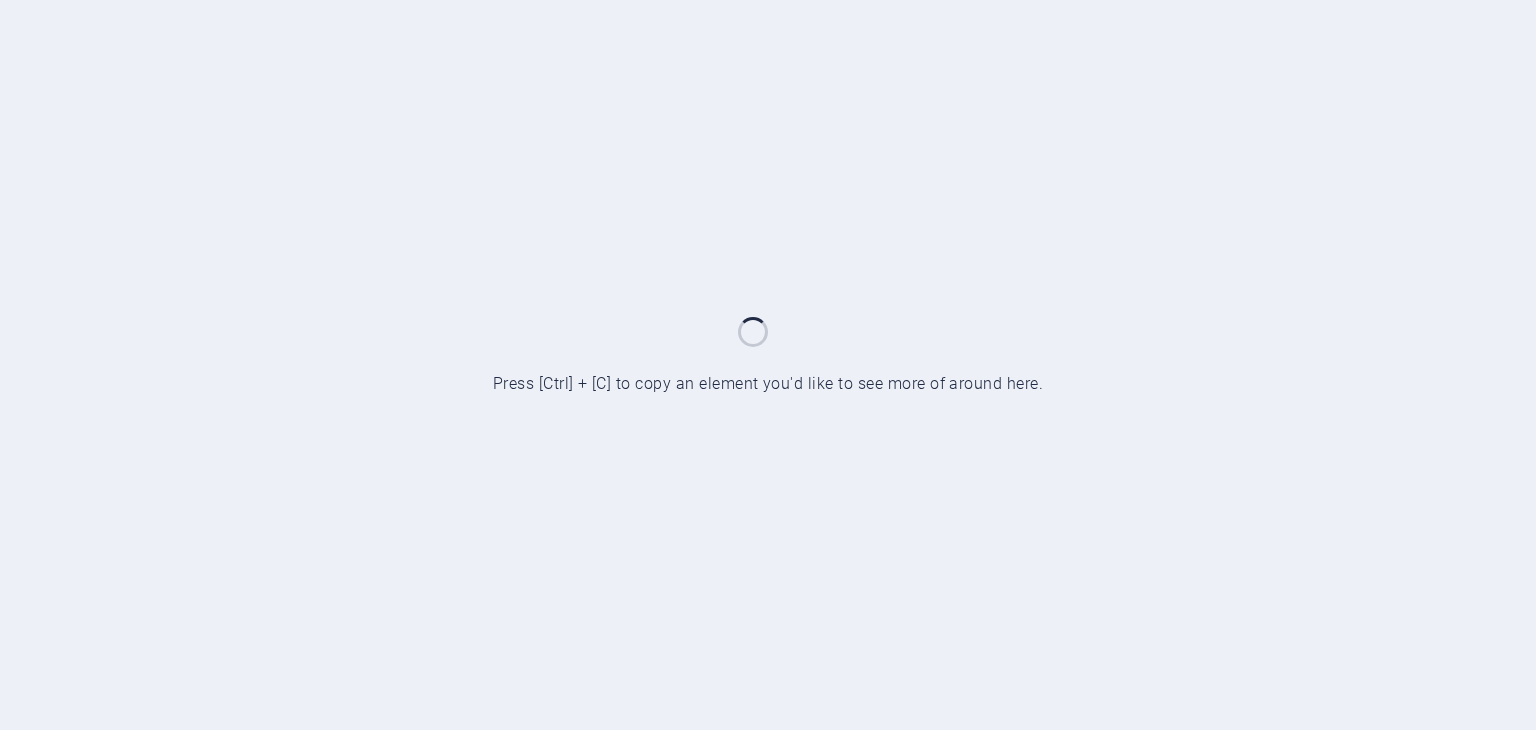 scroll, scrollTop: 0, scrollLeft: 0, axis: both 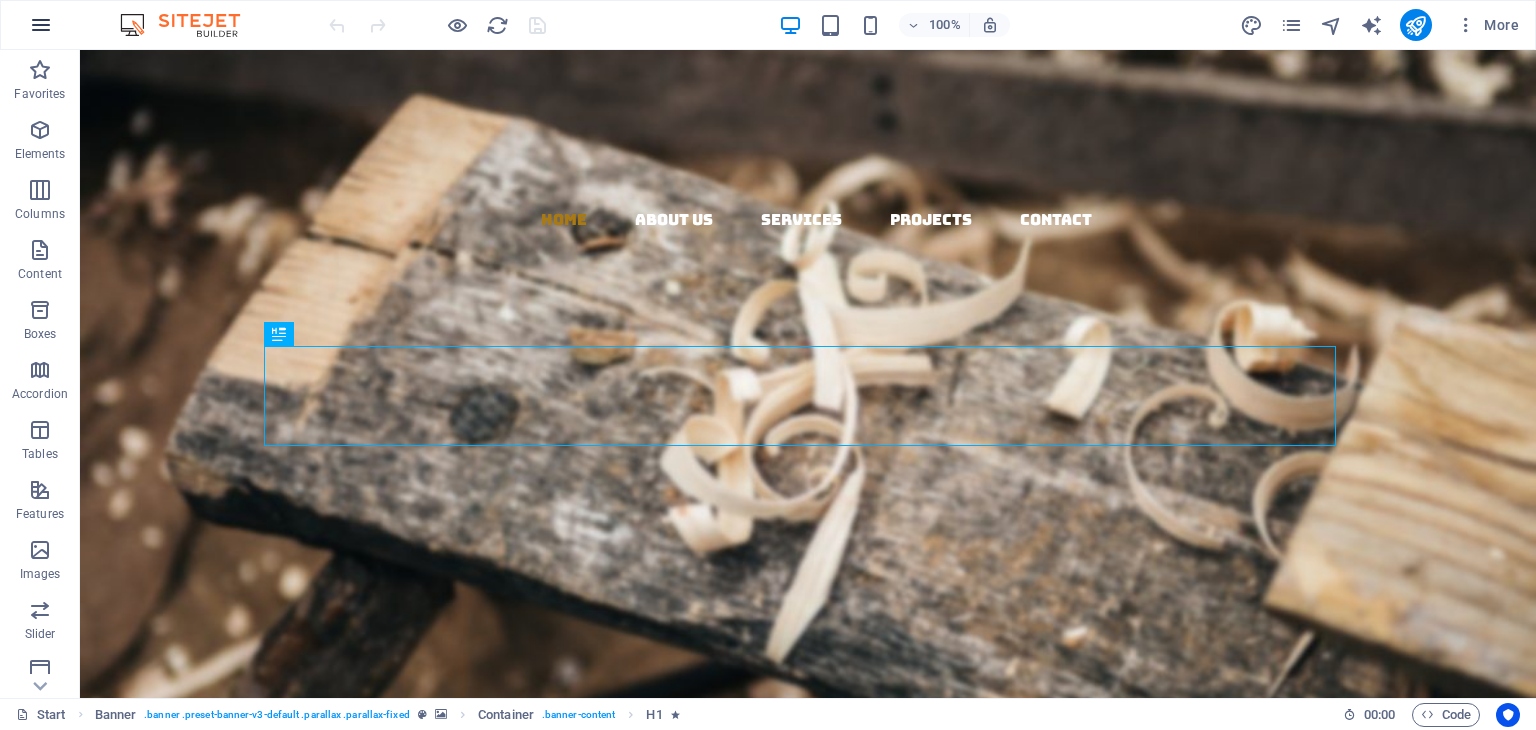 click at bounding box center (41, 25) 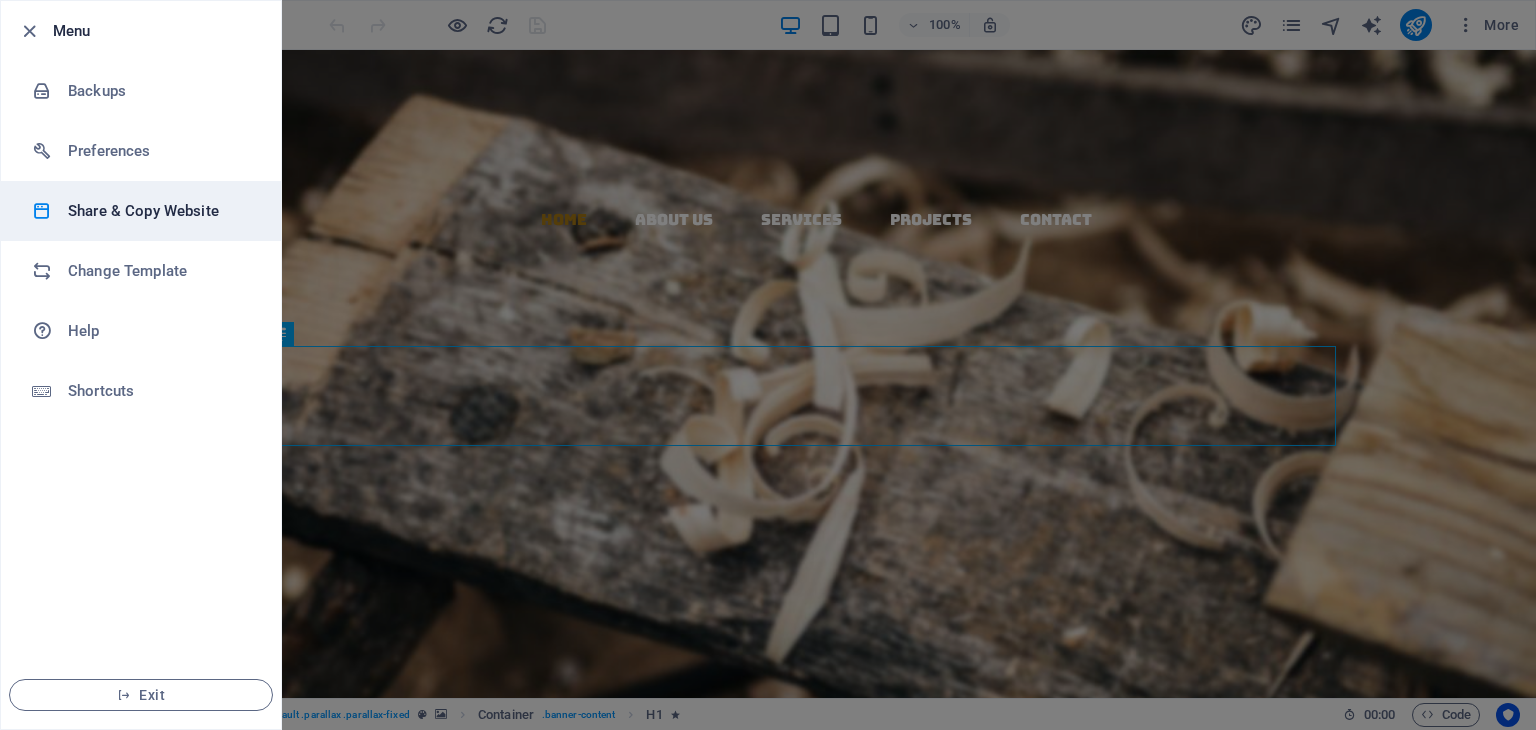 click on "Share & Copy Website" at bounding box center [160, 211] 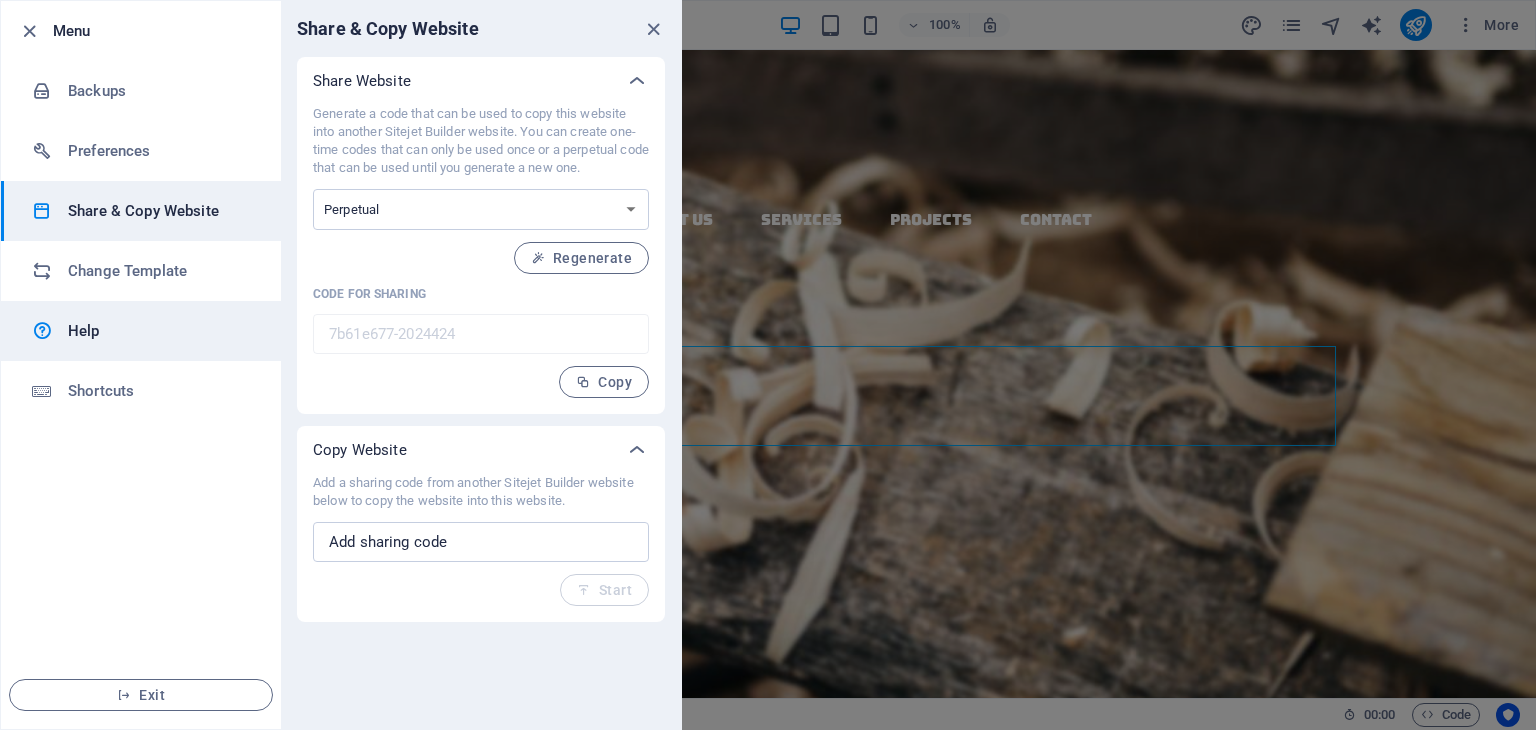 click on "Help" at bounding box center [160, 331] 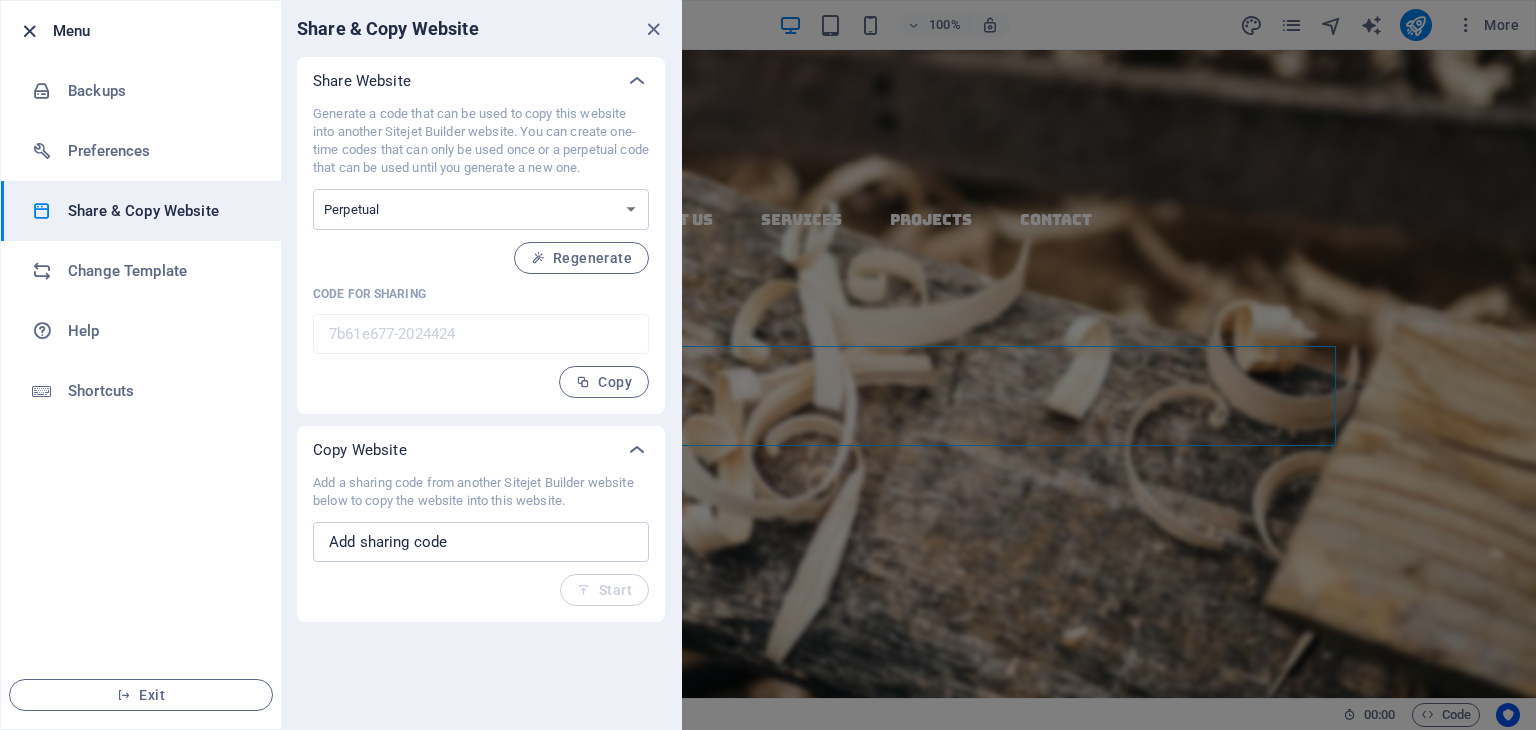 click at bounding box center [29, 31] 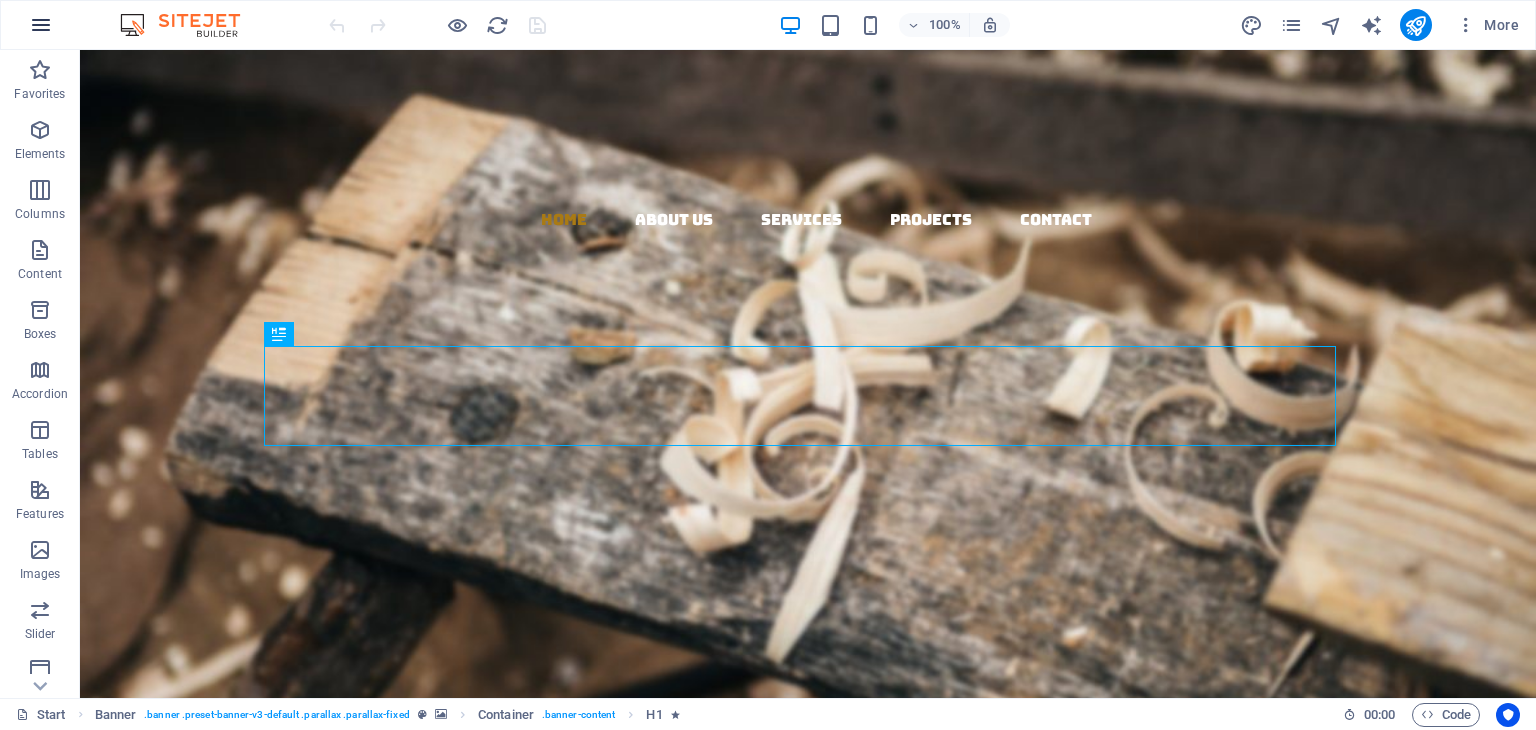 click at bounding box center (41, 25) 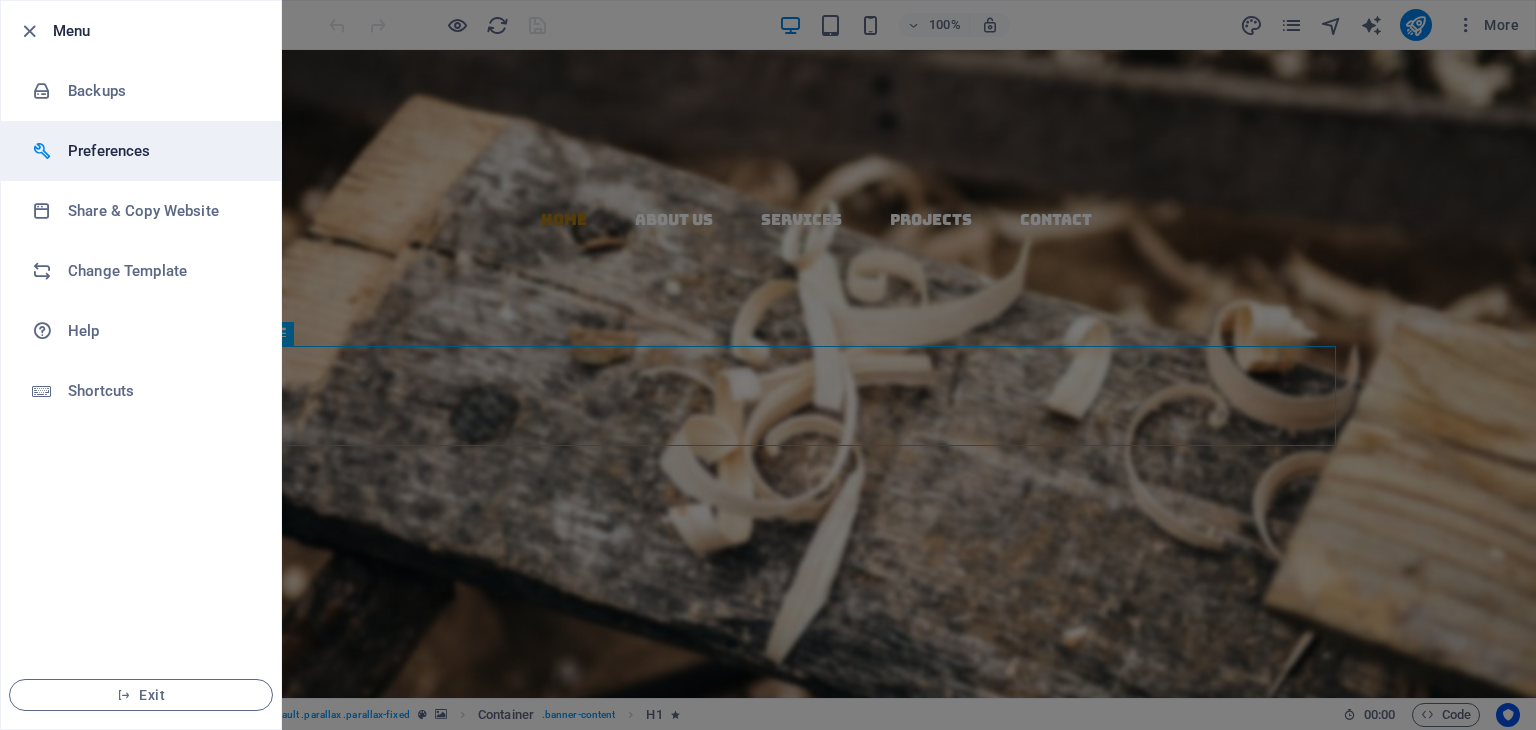 click on "Preferences" at bounding box center (160, 151) 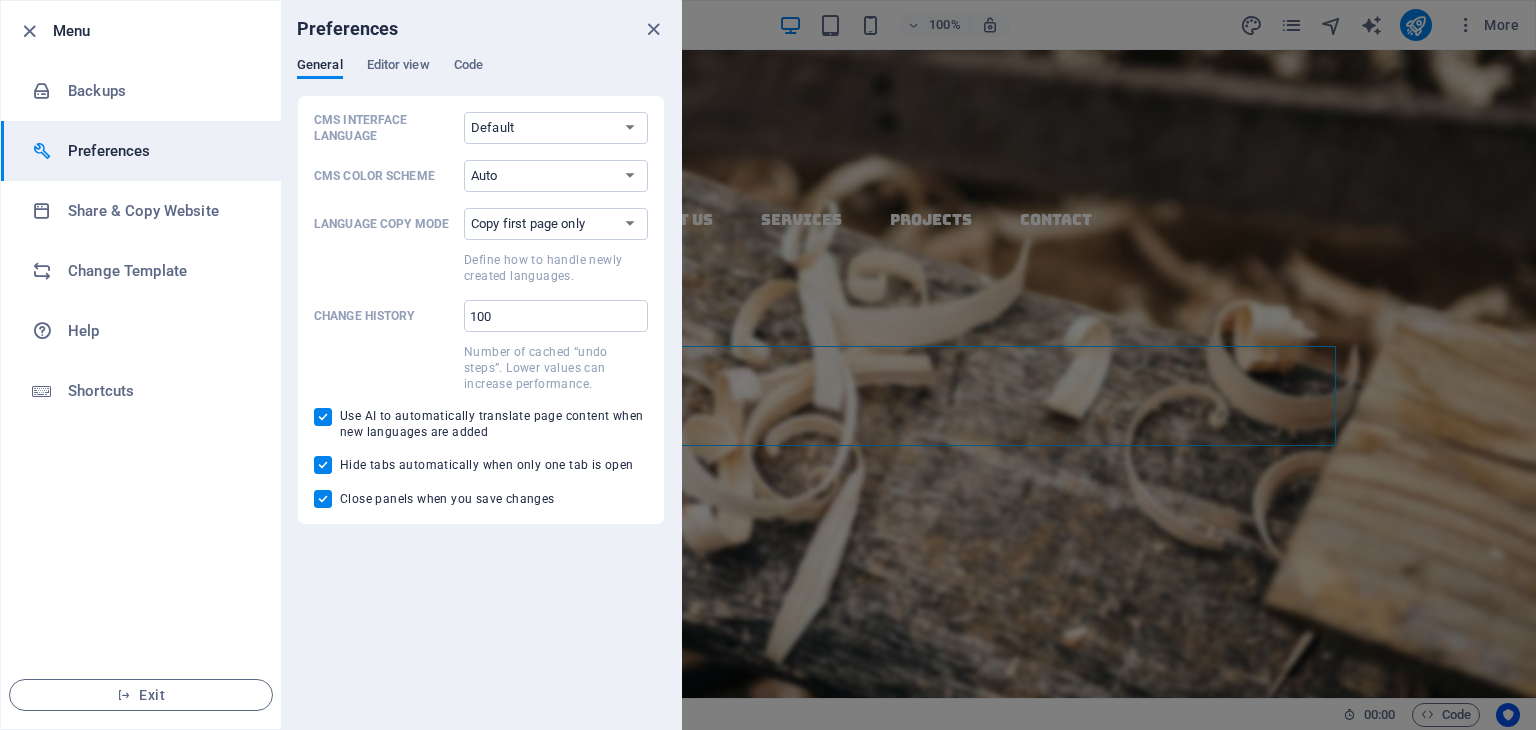 click at bounding box center (768, 365) 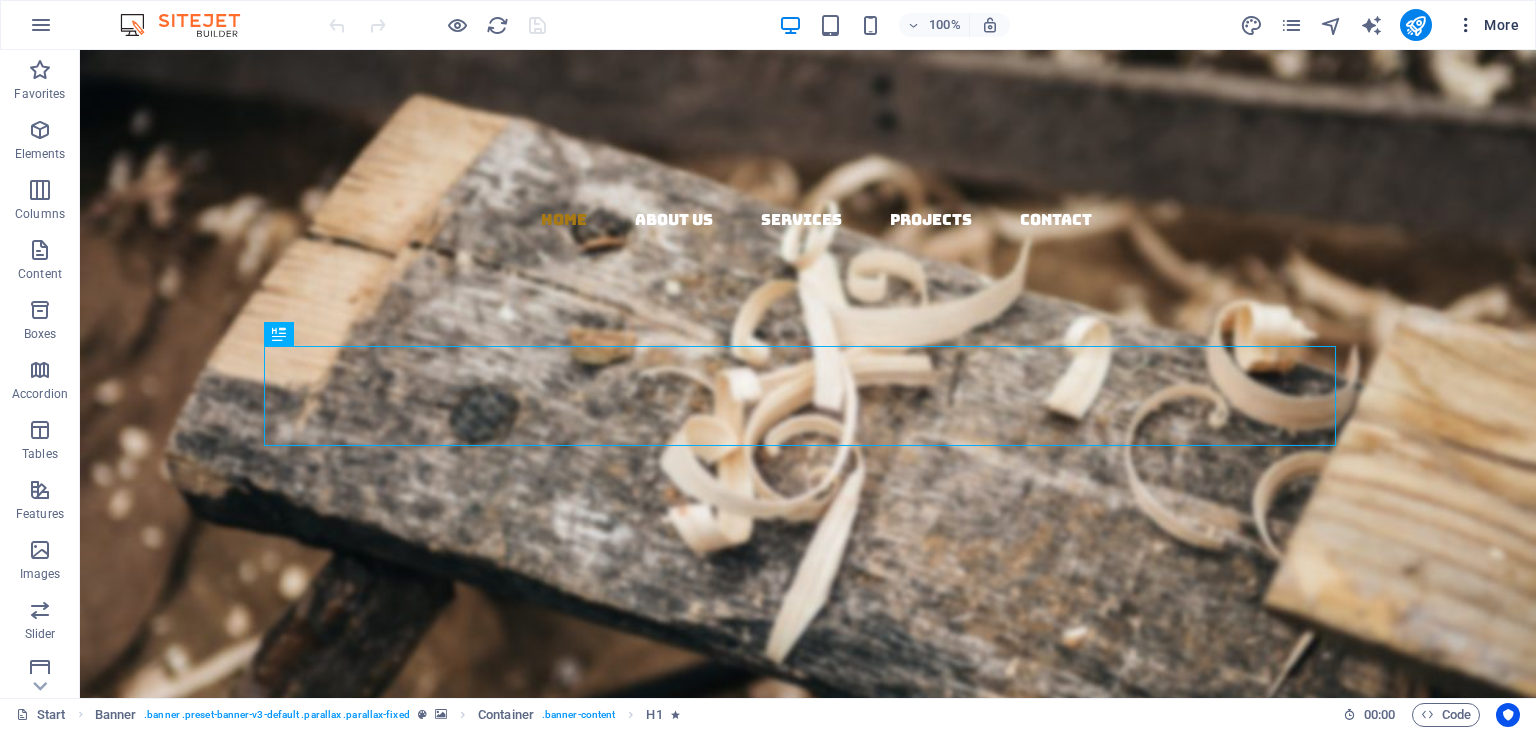 click at bounding box center [1466, 25] 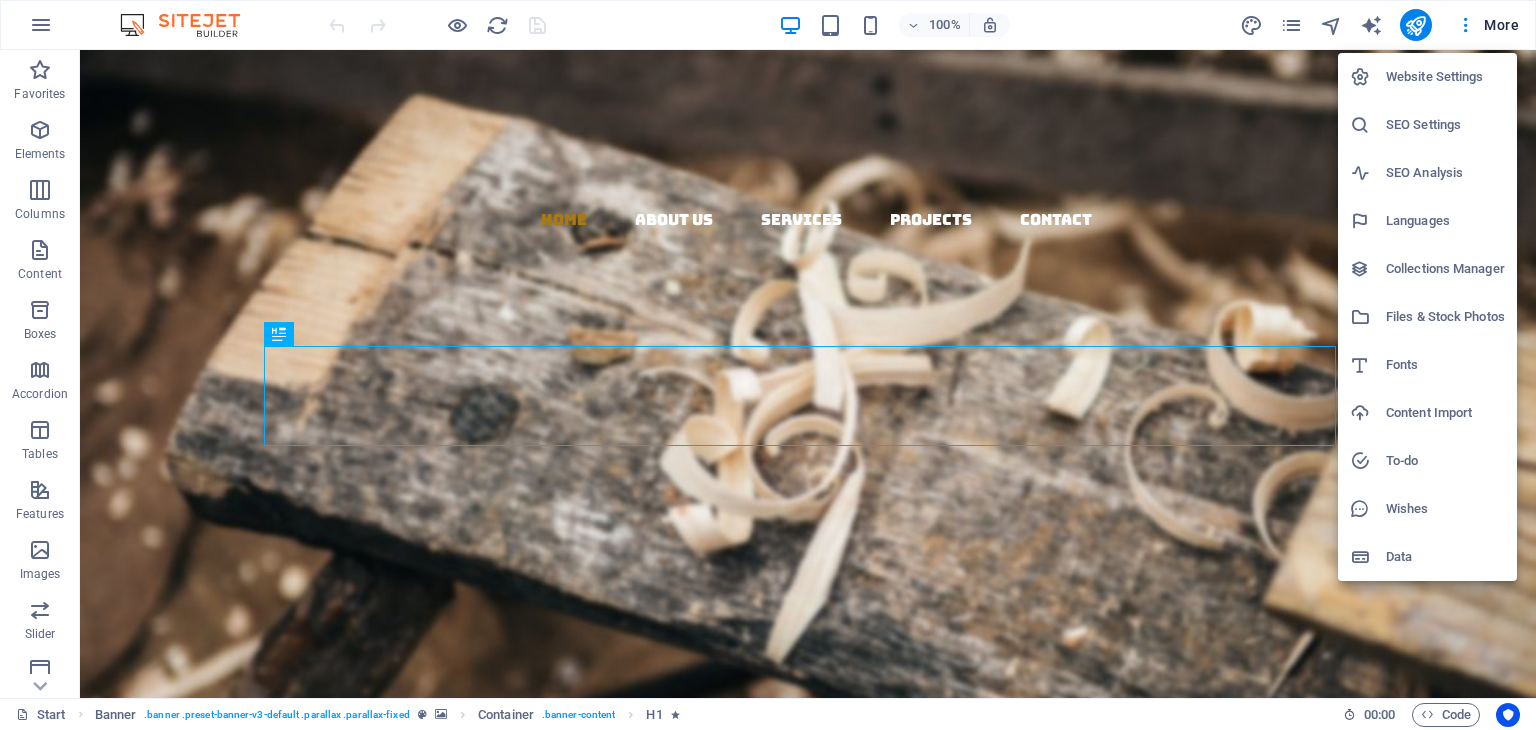 click at bounding box center (768, 365) 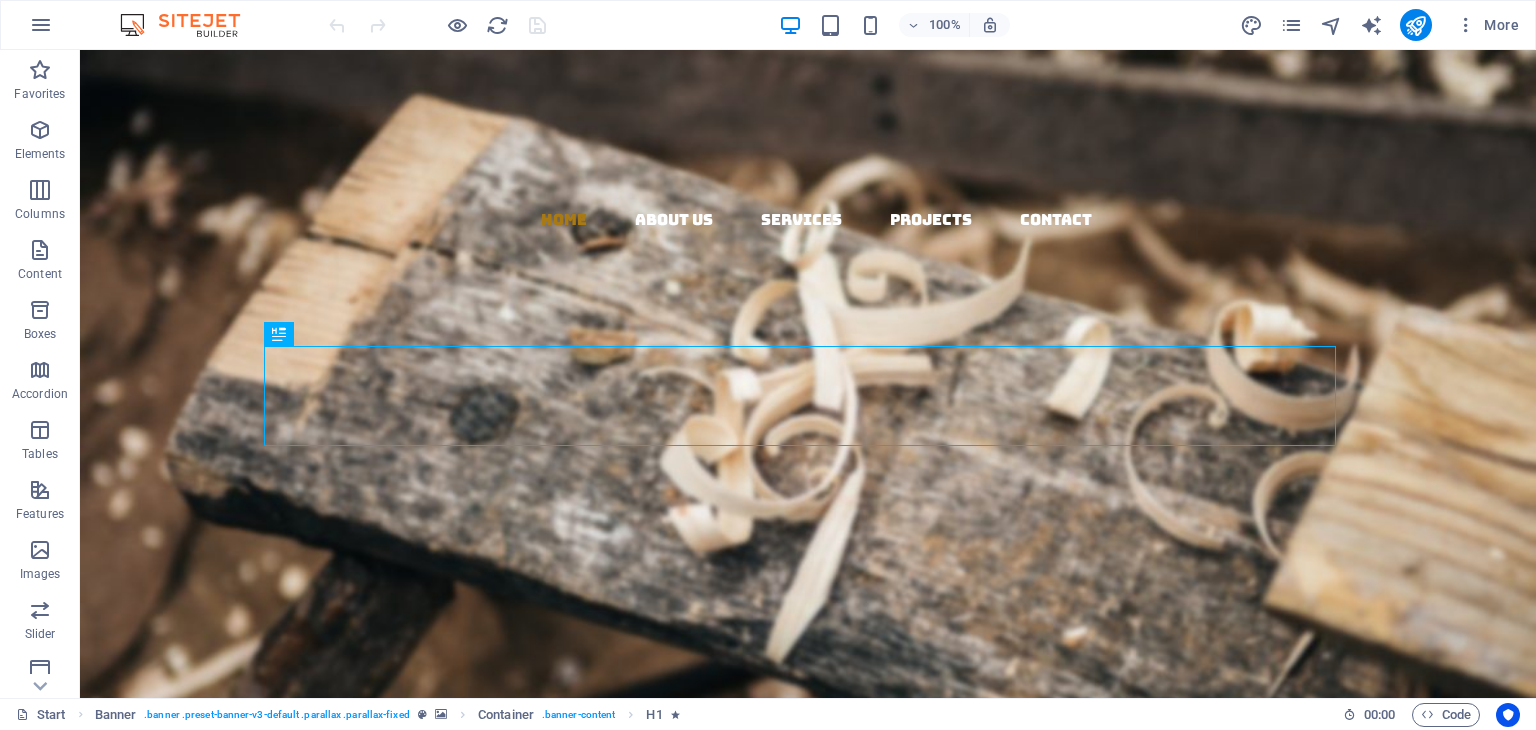 click at bounding box center (41, 25) 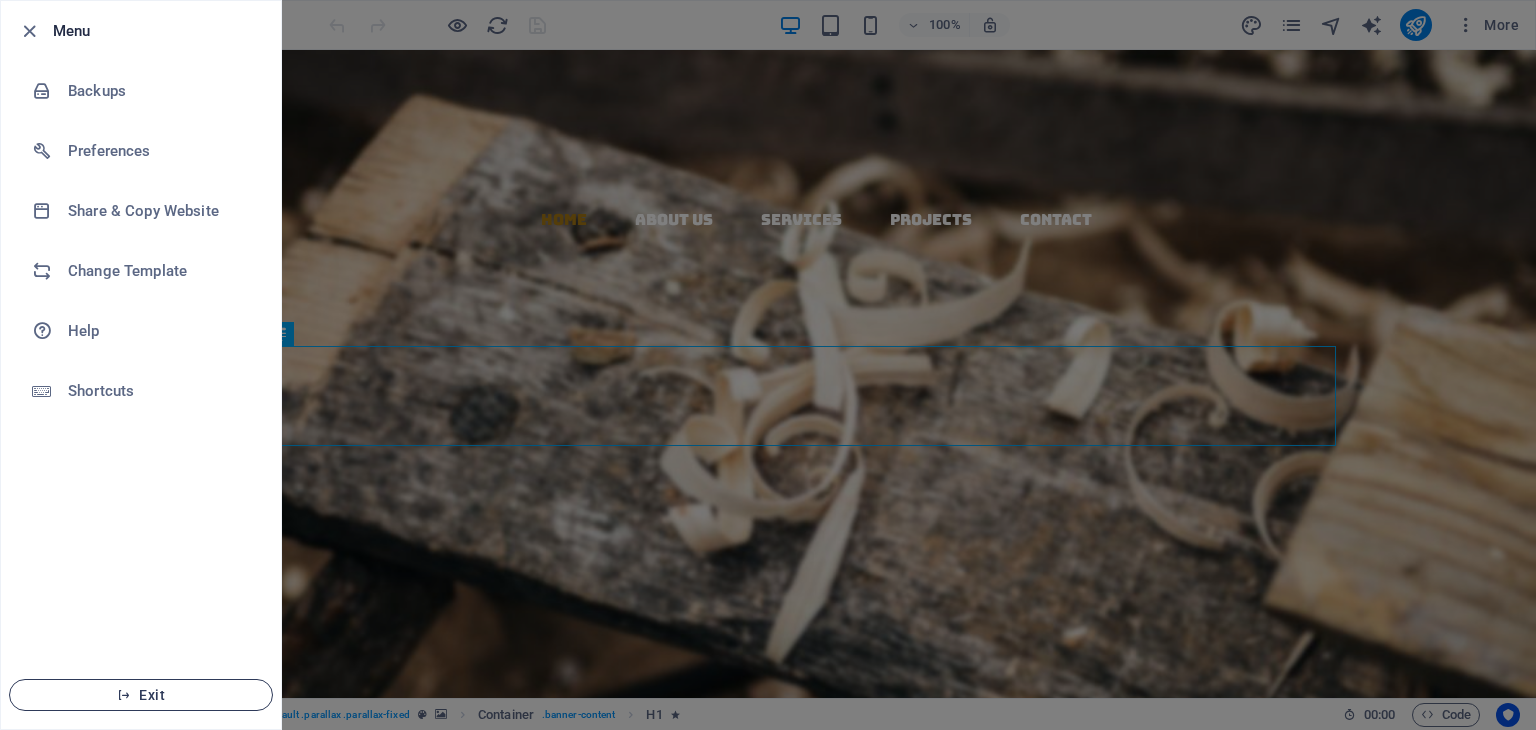click on "Exit" at bounding box center [141, 695] 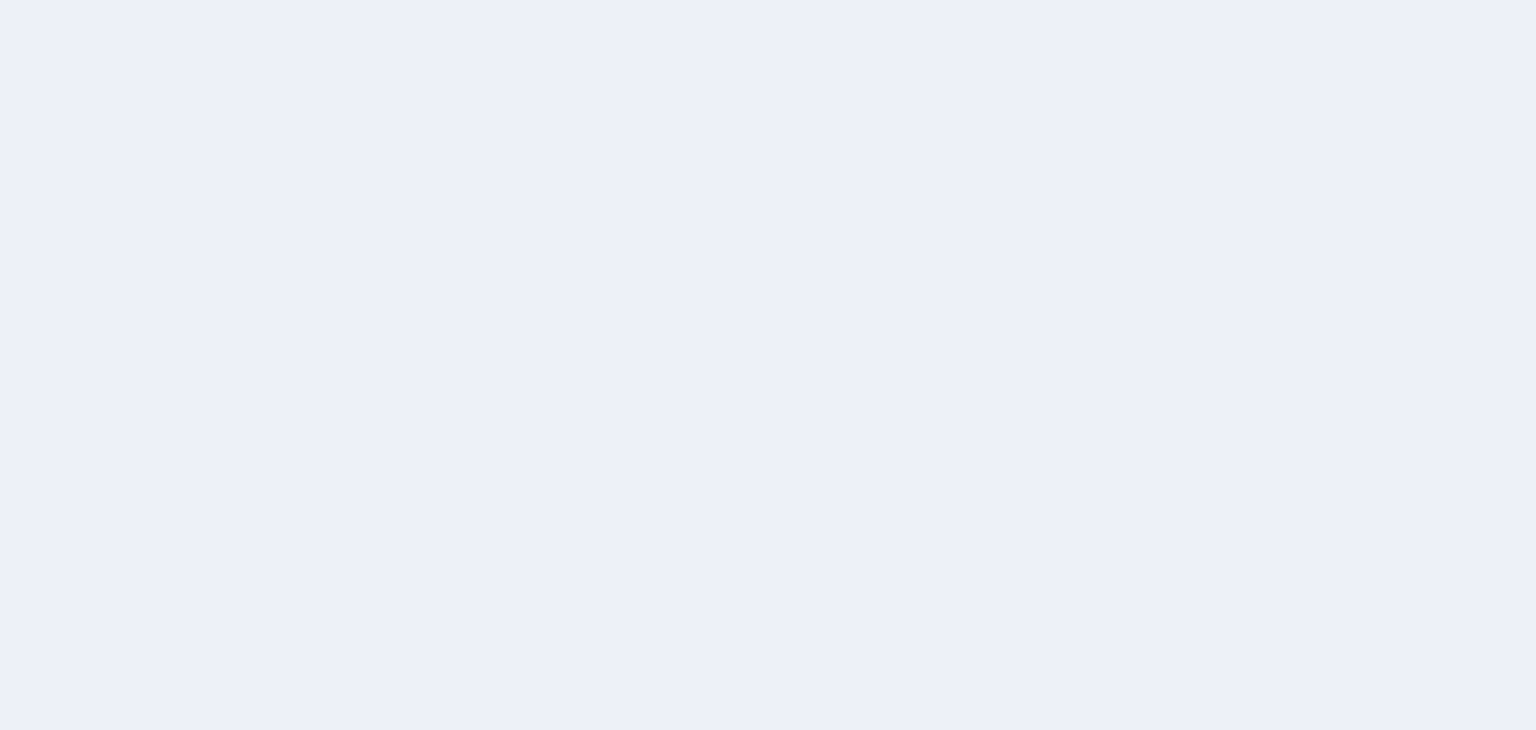 scroll, scrollTop: 0, scrollLeft: 0, axis: both 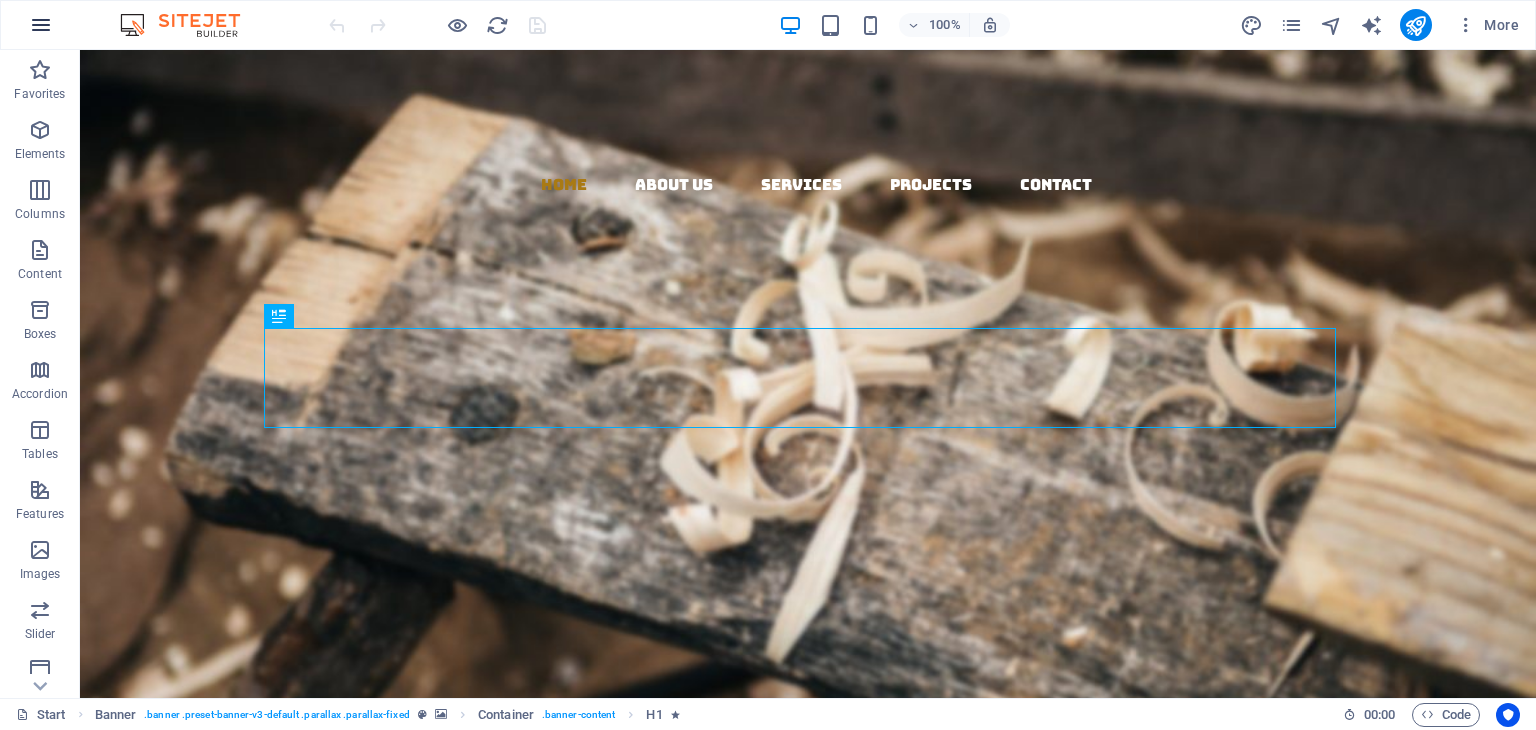click at bounding box center [41, 25] 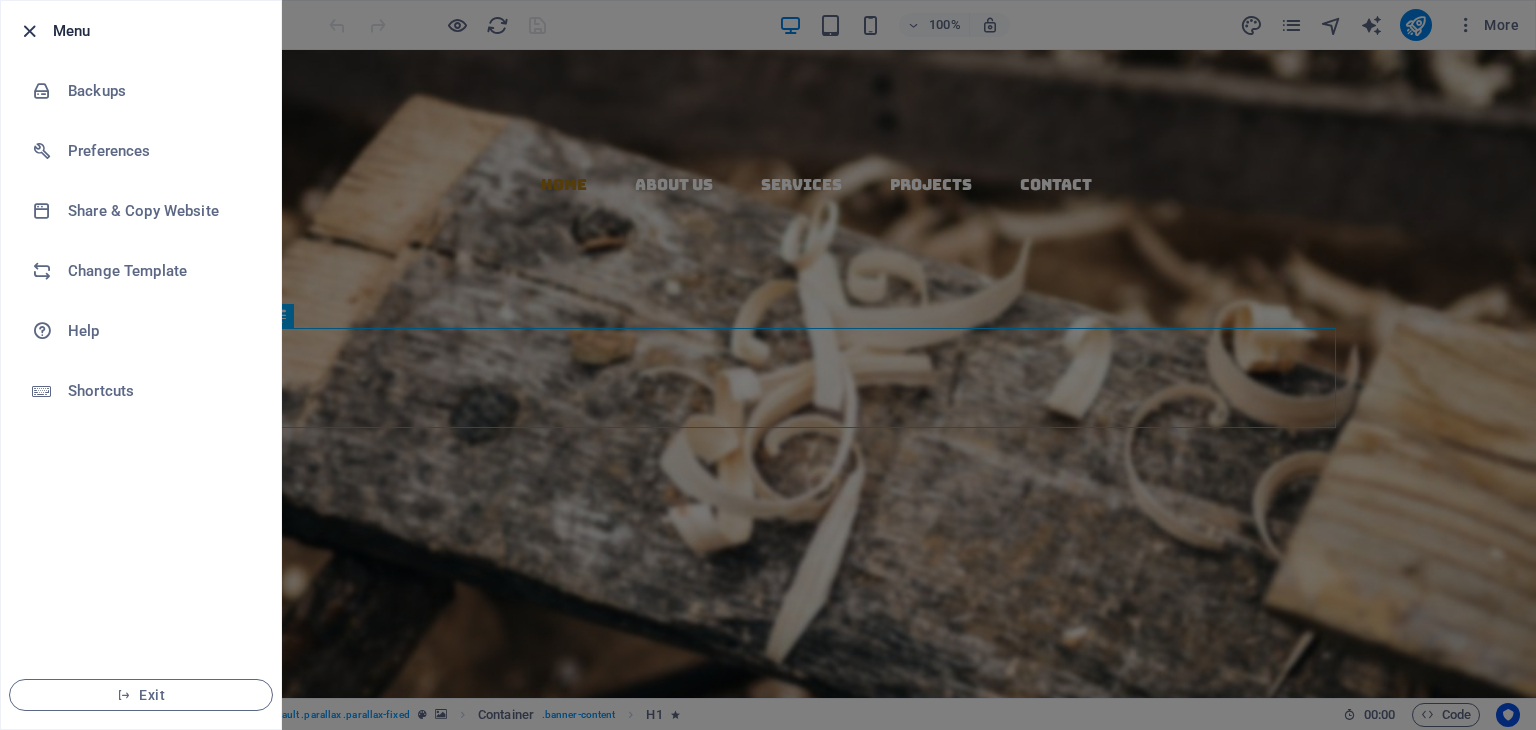 click at bounding box center [29, 31] 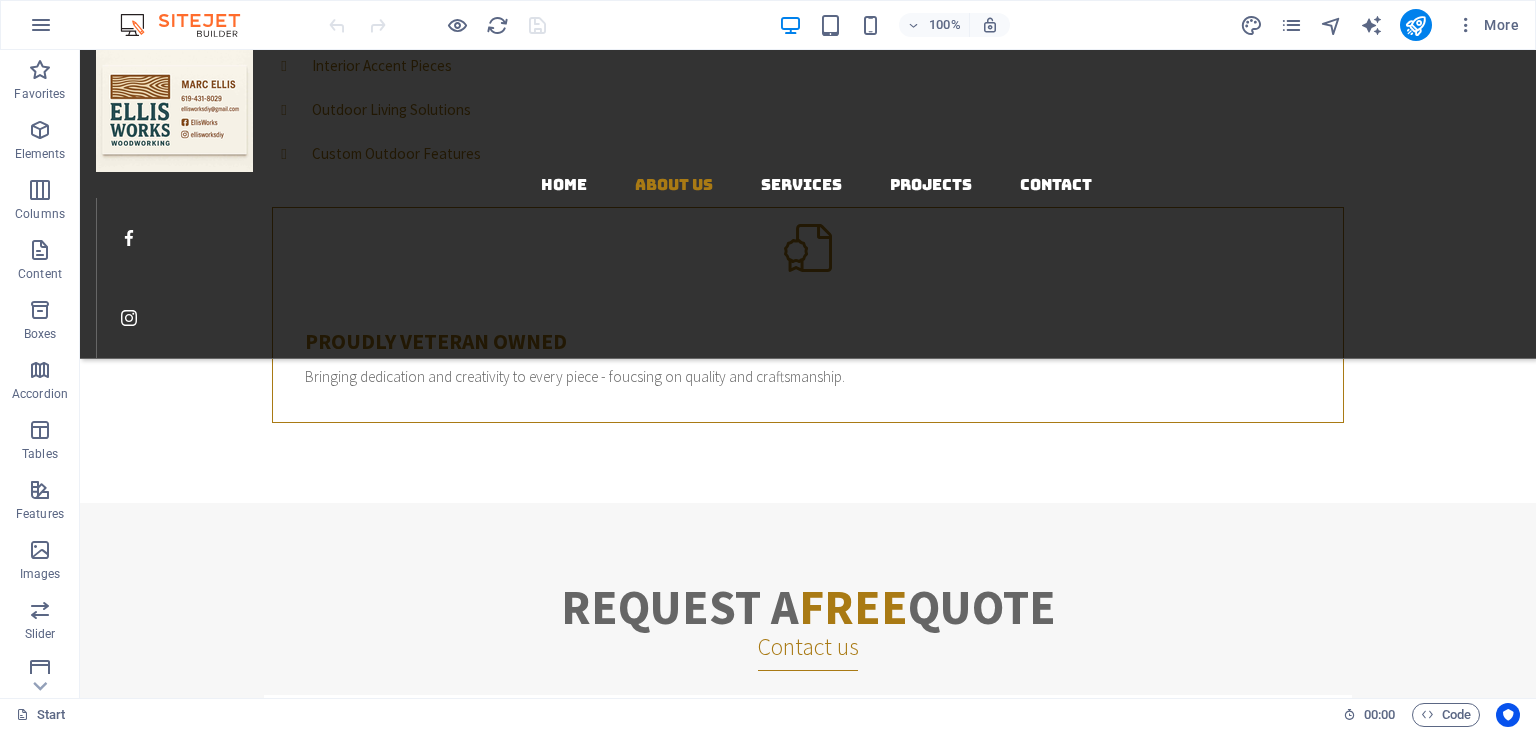 scroll, scrollTop: 1049, scrollLeft: 0, axis: vertical 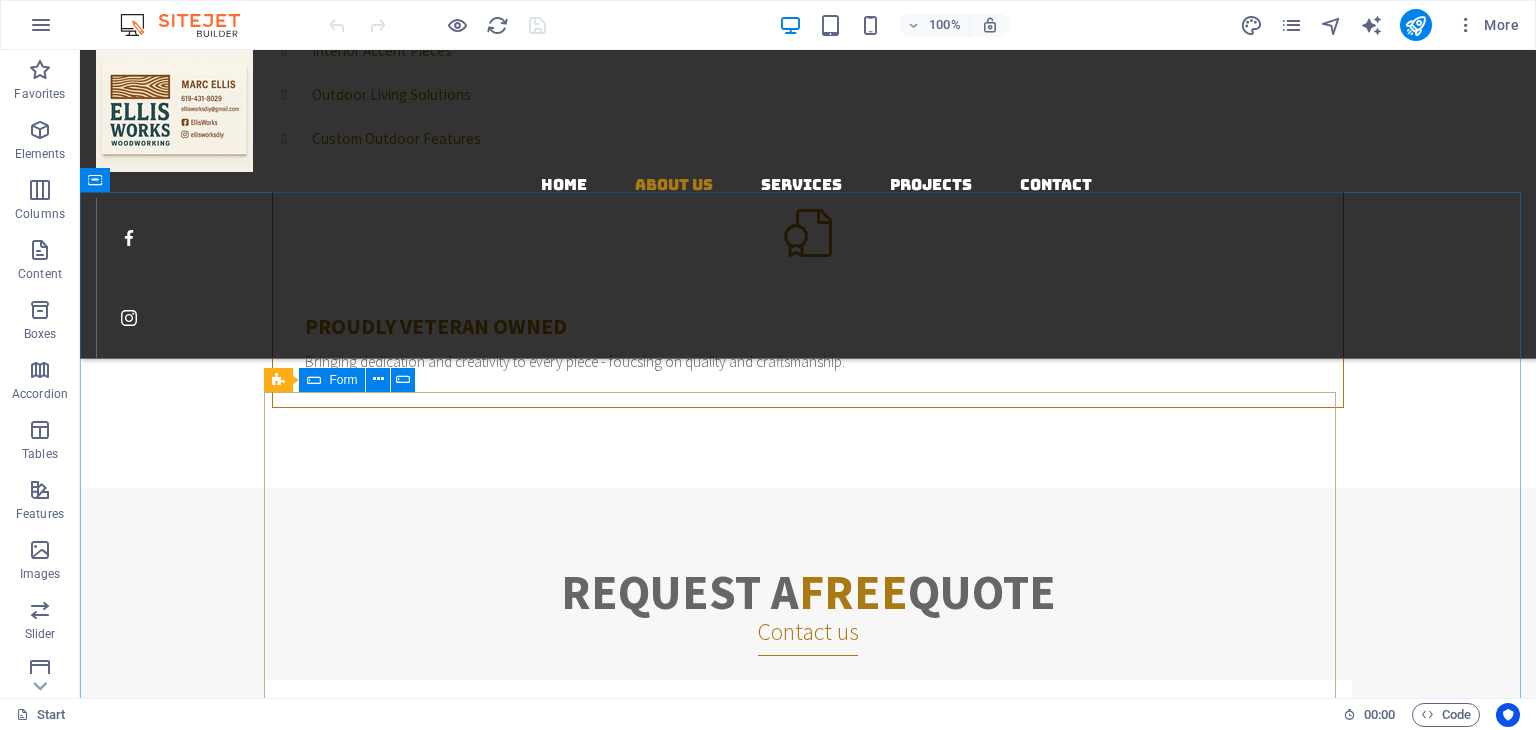 click on "Form" at bounding box center (332, 380) 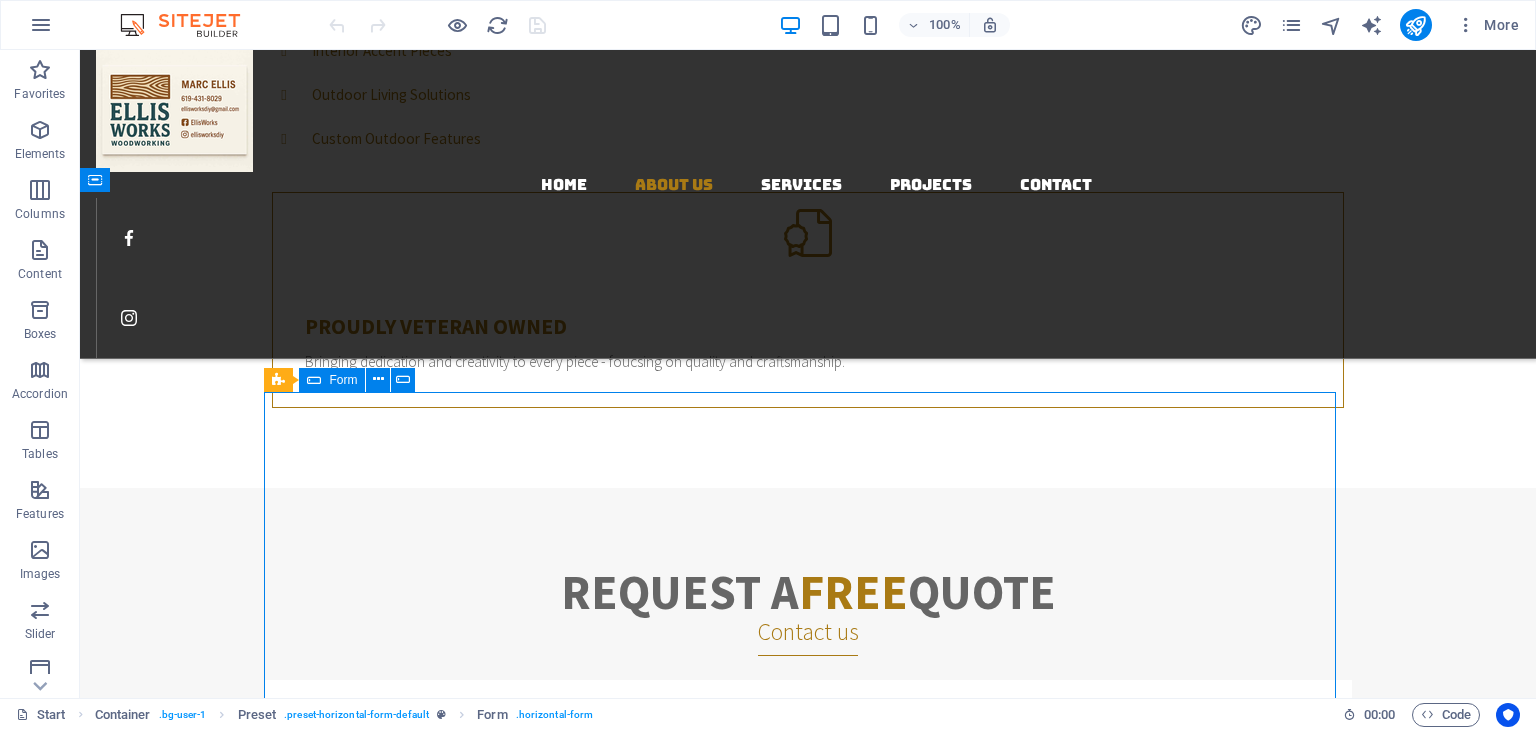 click on "Form" at bounding box center [332, 380] 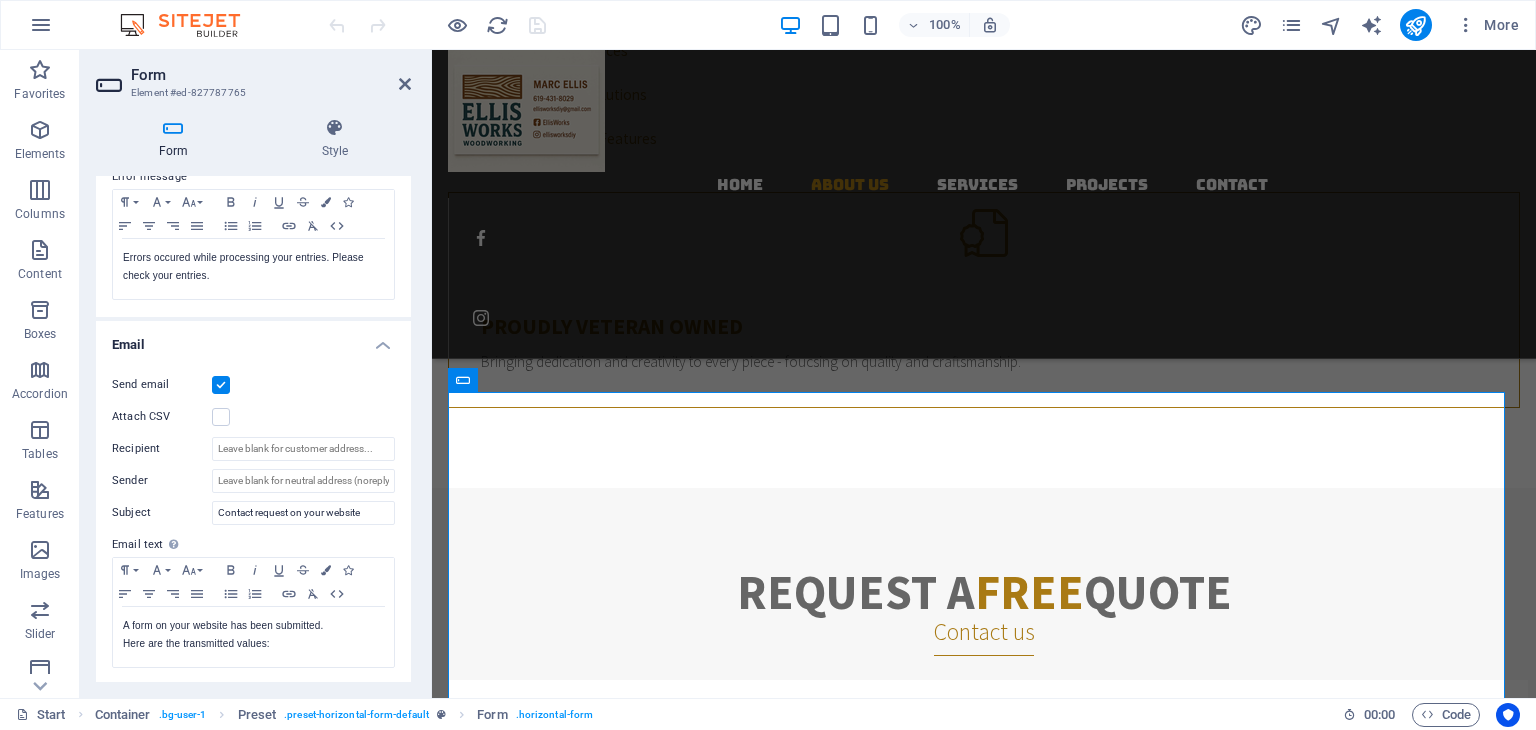 scroll, scrollTop: 389, scrollLeft: 0, axis: vertical 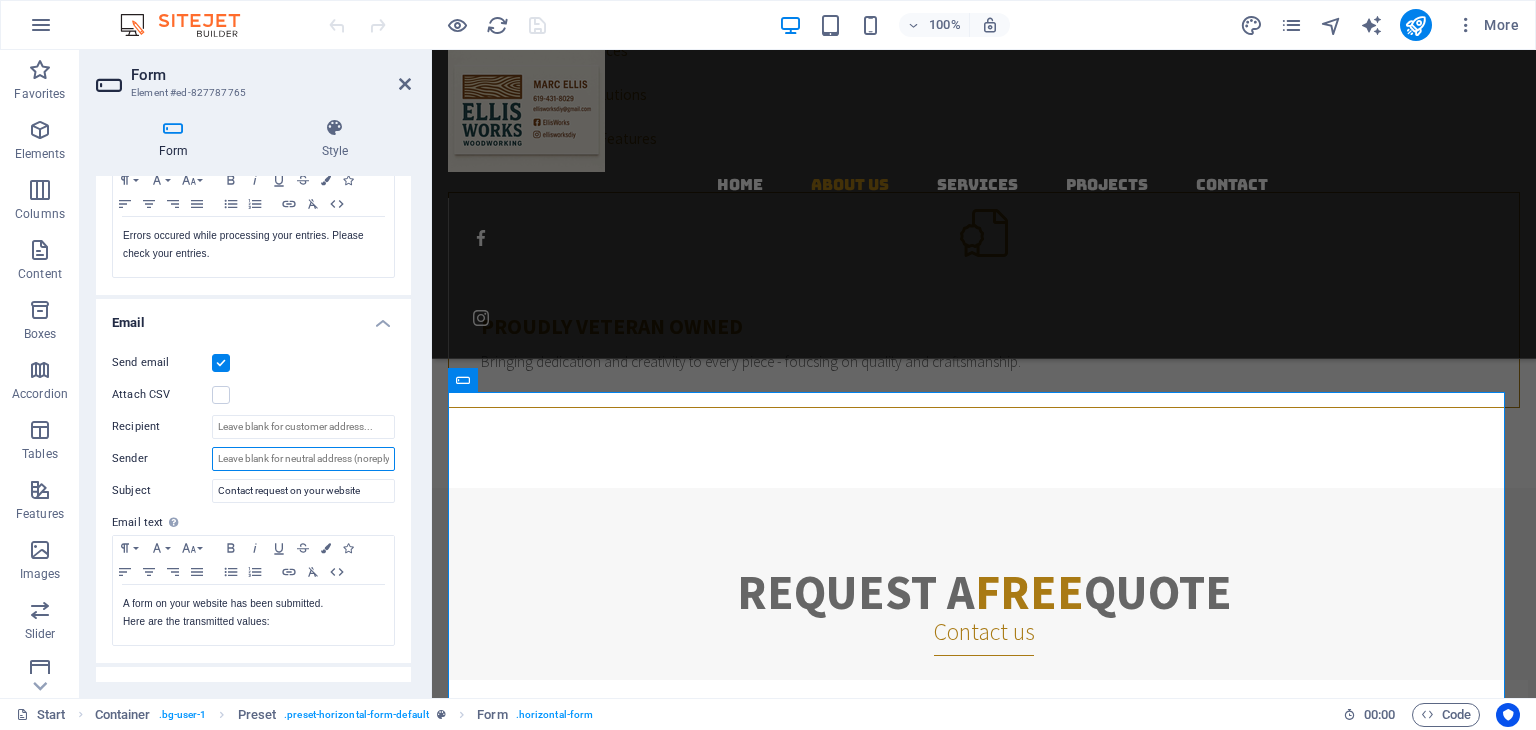 click on "Sender" at bounding box center [303, 459] 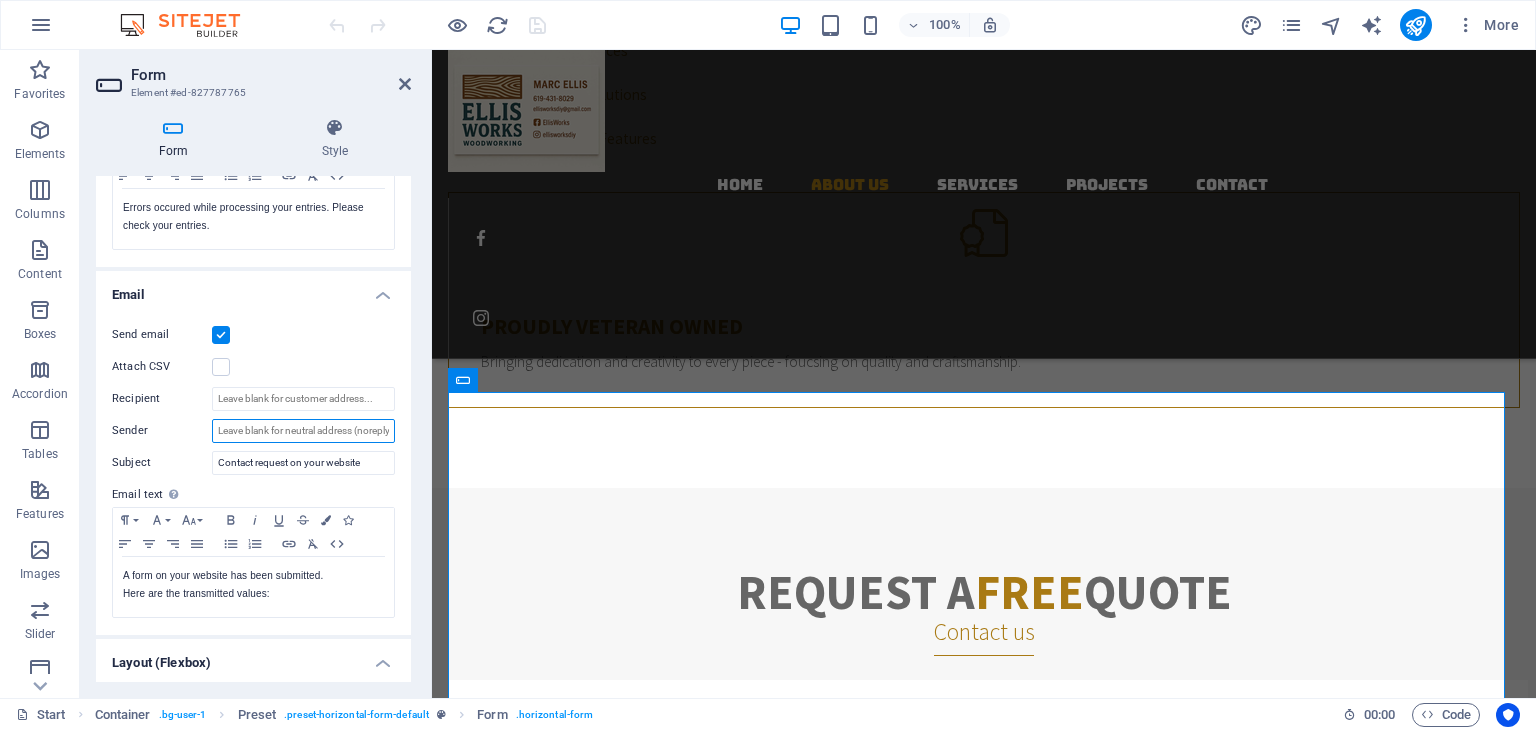 scroll, scrollTop: 410, scrollLeft: 0, axis: vertical 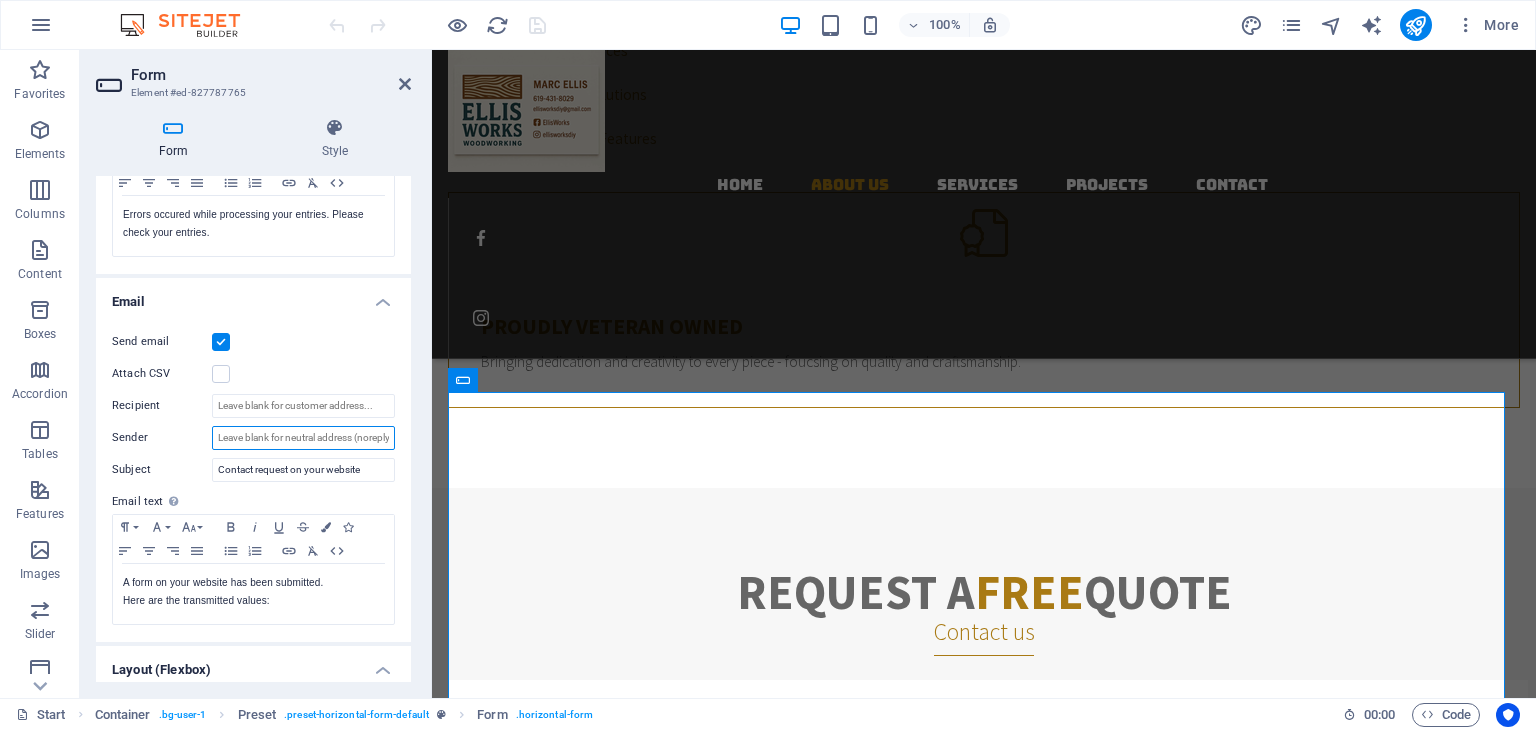 click on "Sender" at bounding box center (303, 438) 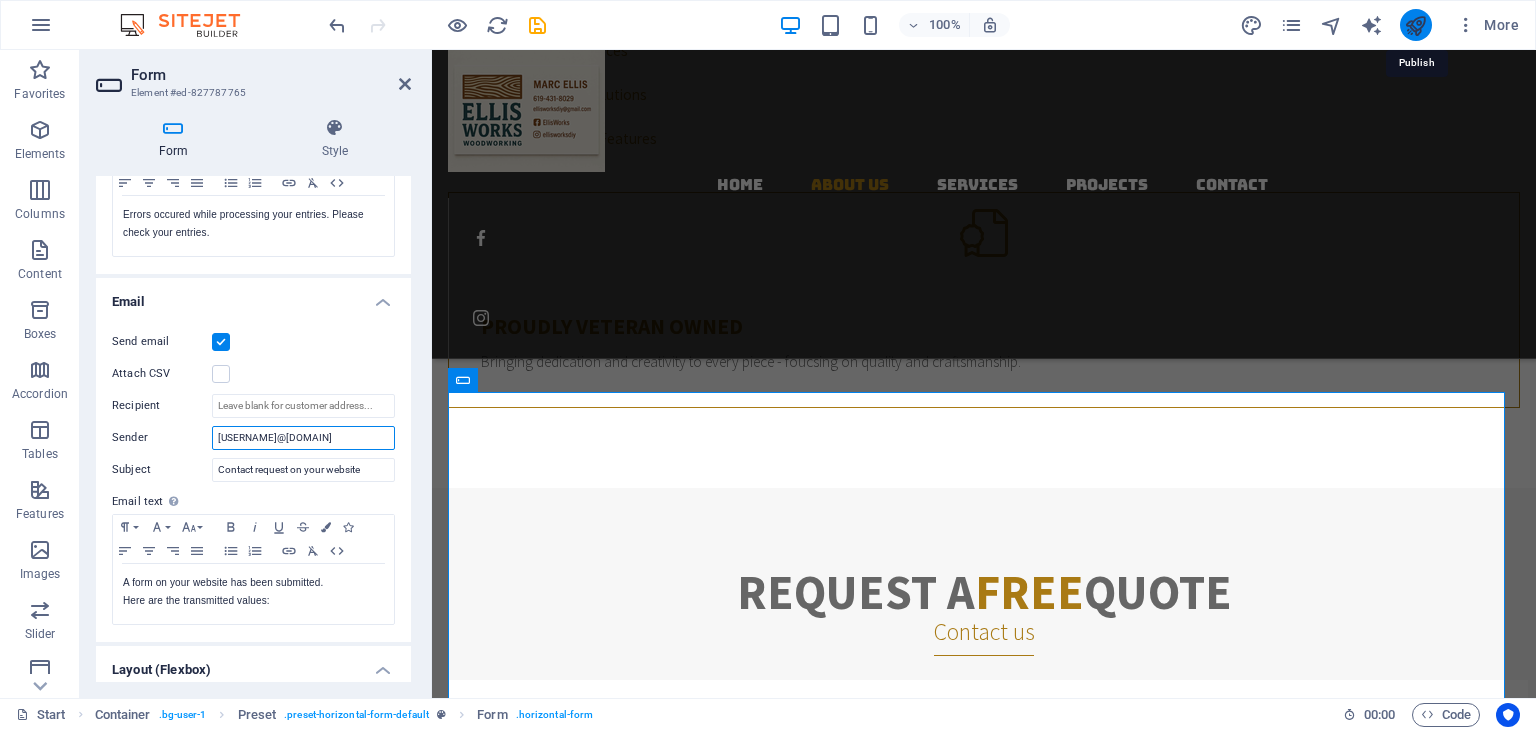 type on "[USERNAME]@[DOMAIN]" 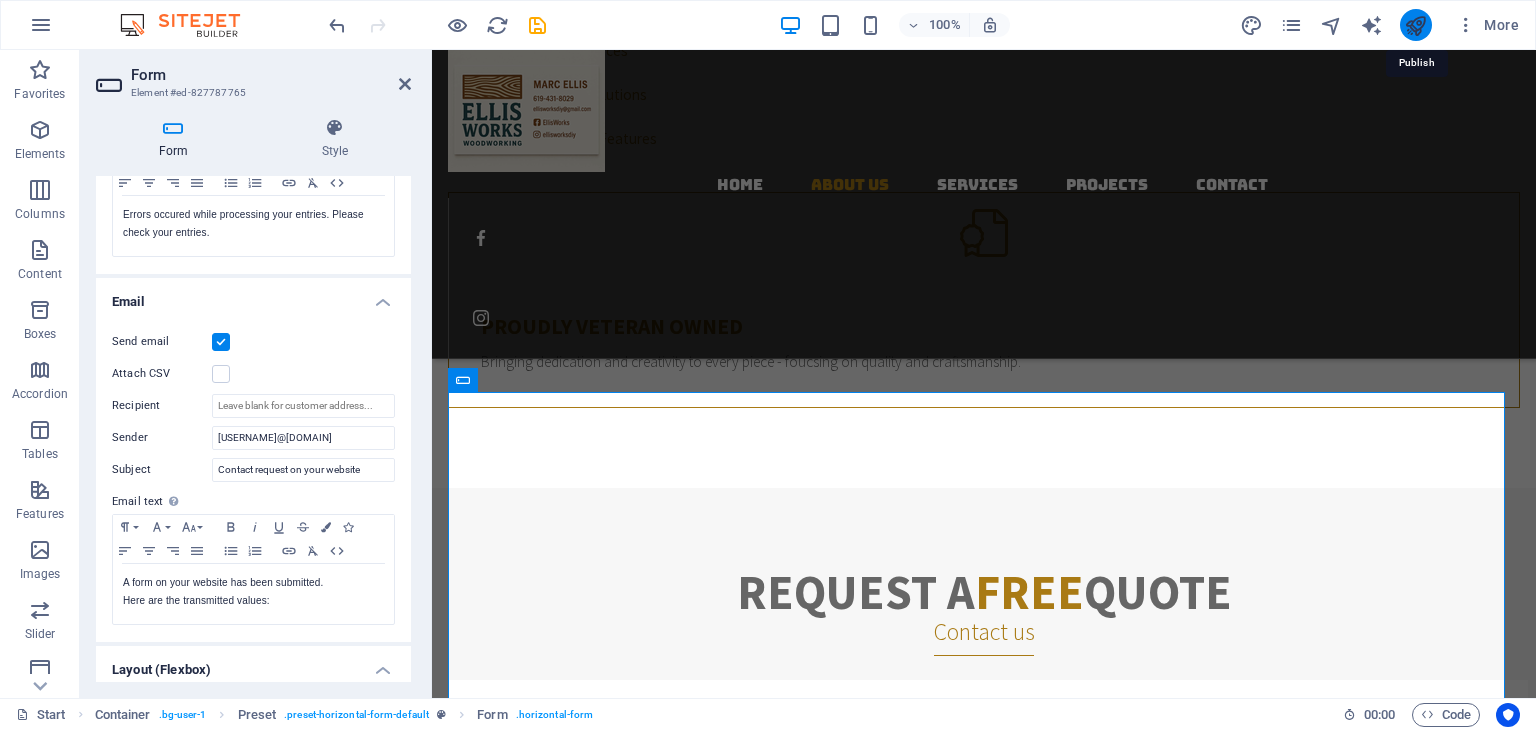 click at bounding box center [1415, 25] 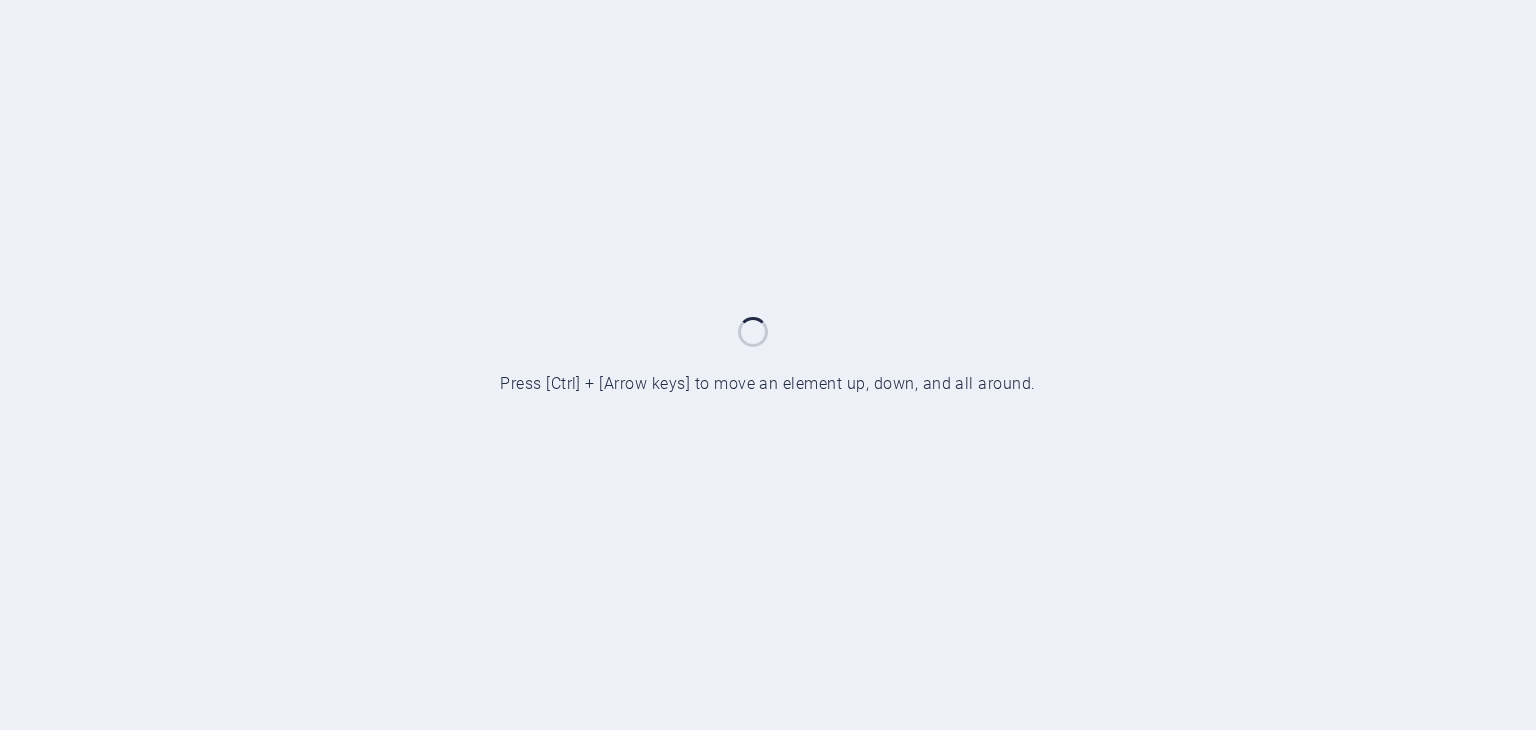 scroll, scrollTop: 0, scrollLeft: 0, axis: both 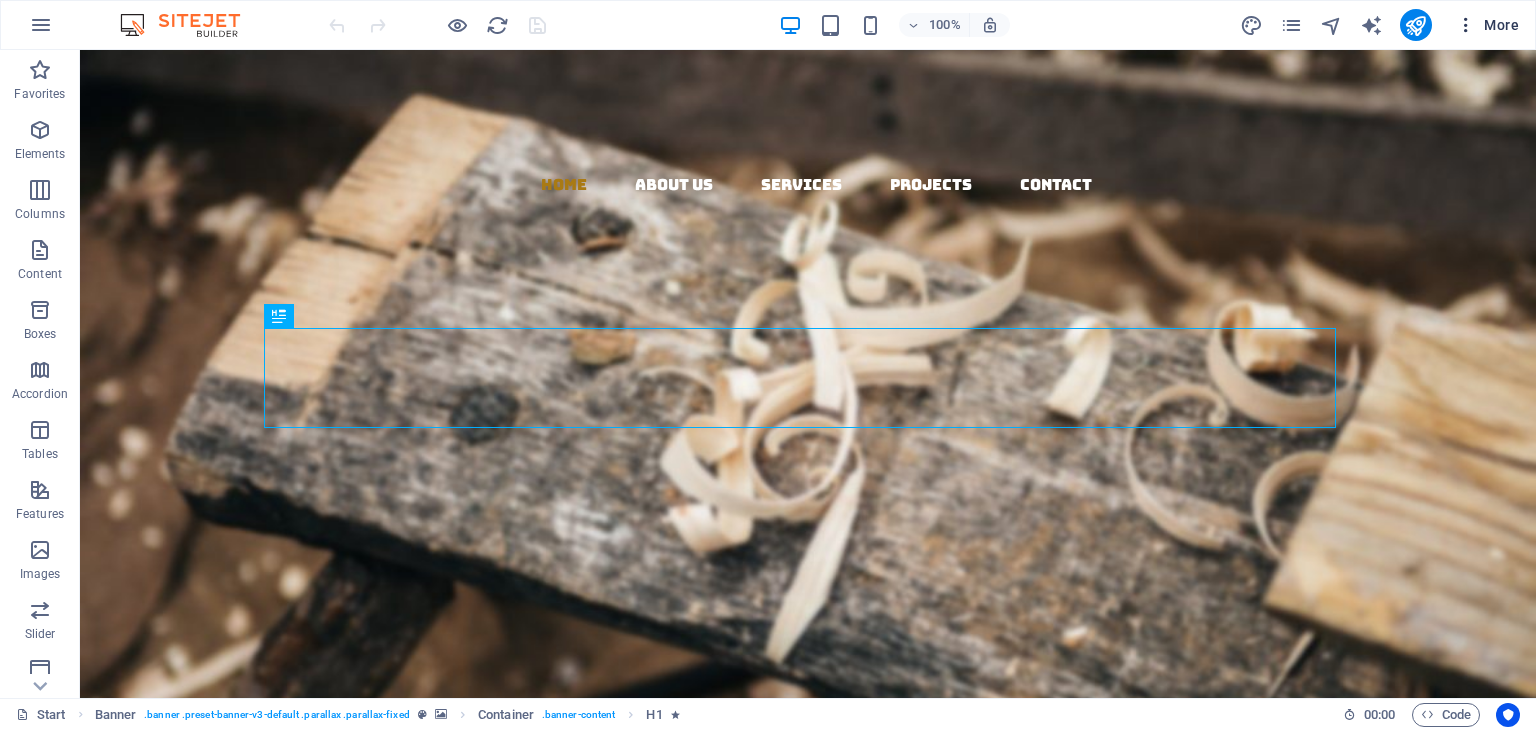 click at bounding box center (1466, 25) 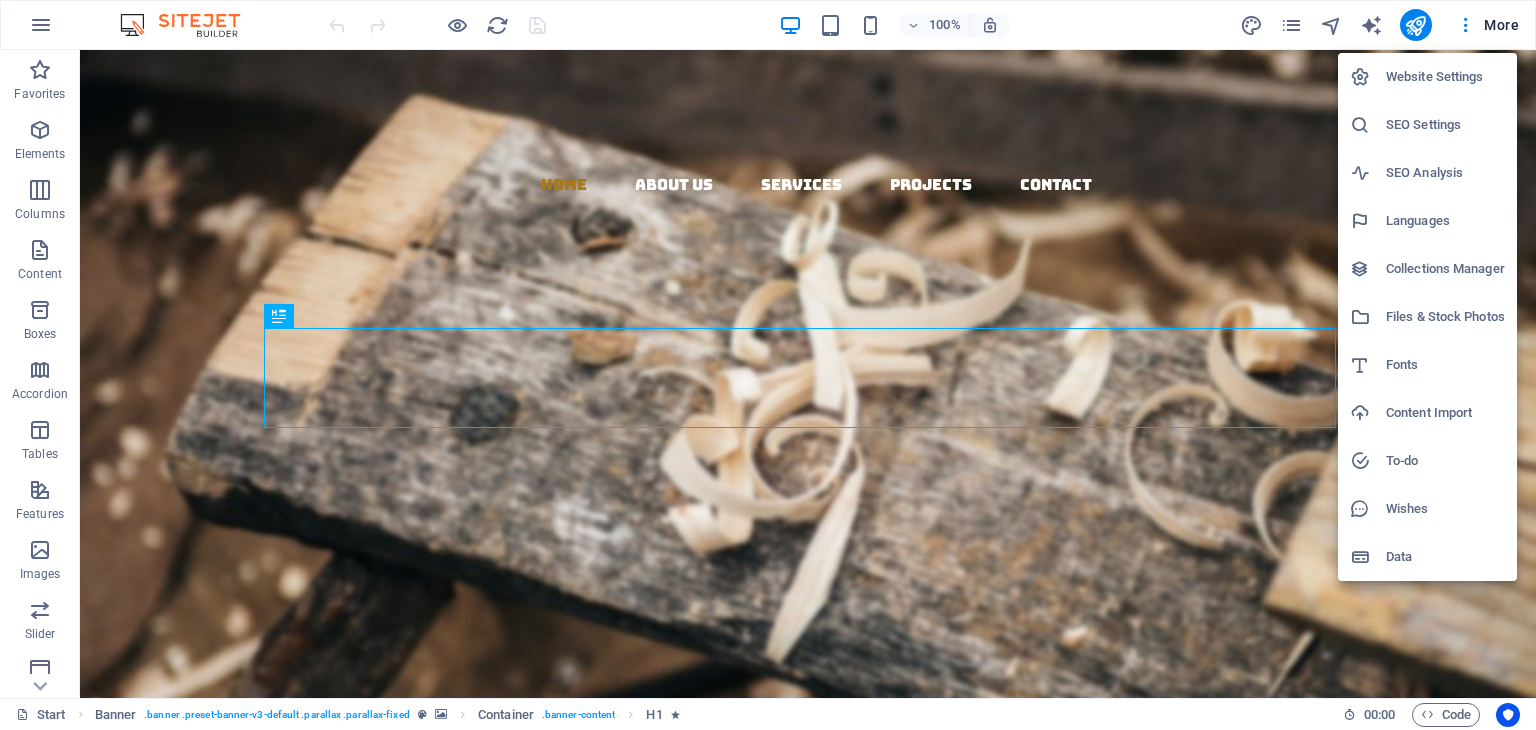 click on "Website Settings" at bounding box center [1445, 77] 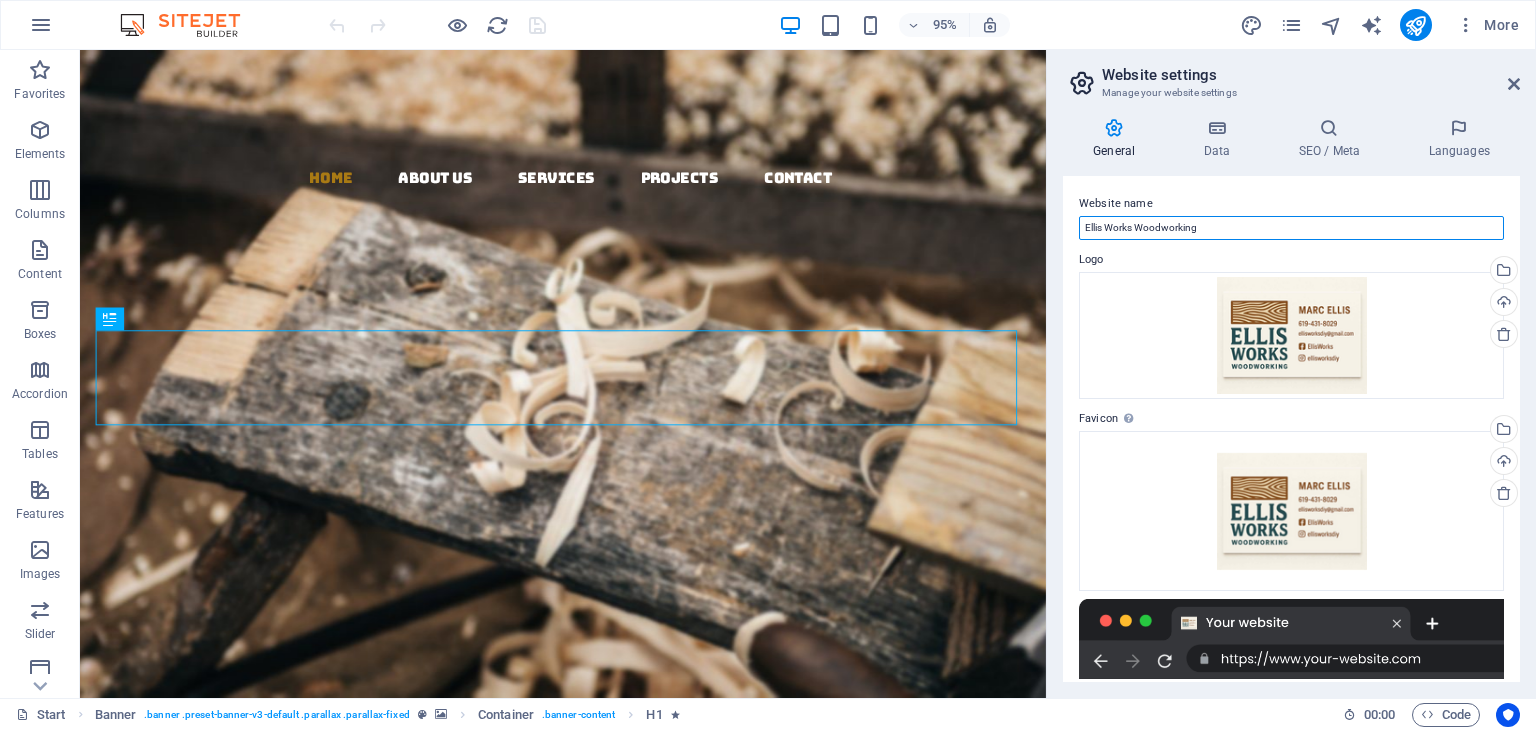 click on "Ellis Works Woodworking" at bounding box center [1291, 228] 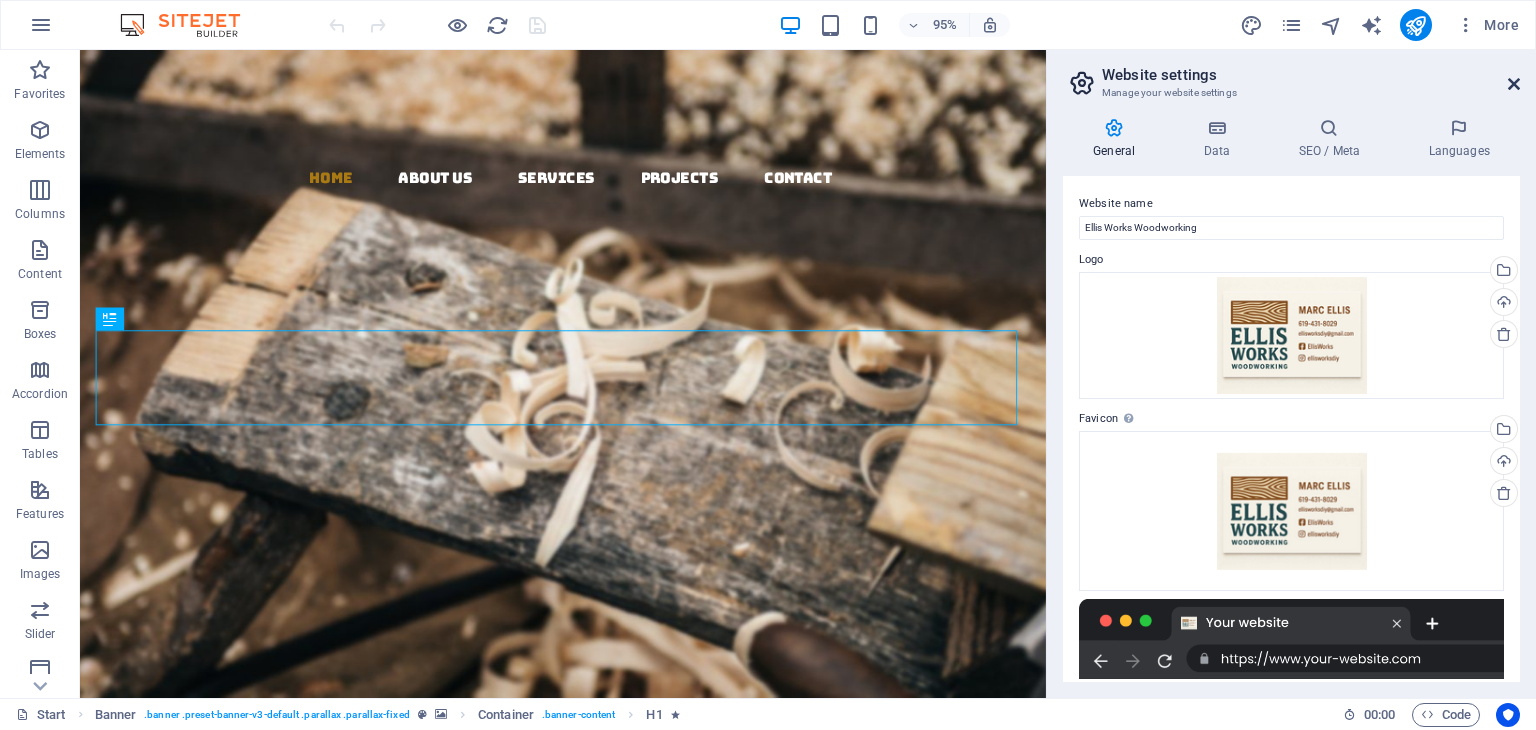 click at bounding box center (1514, 84) 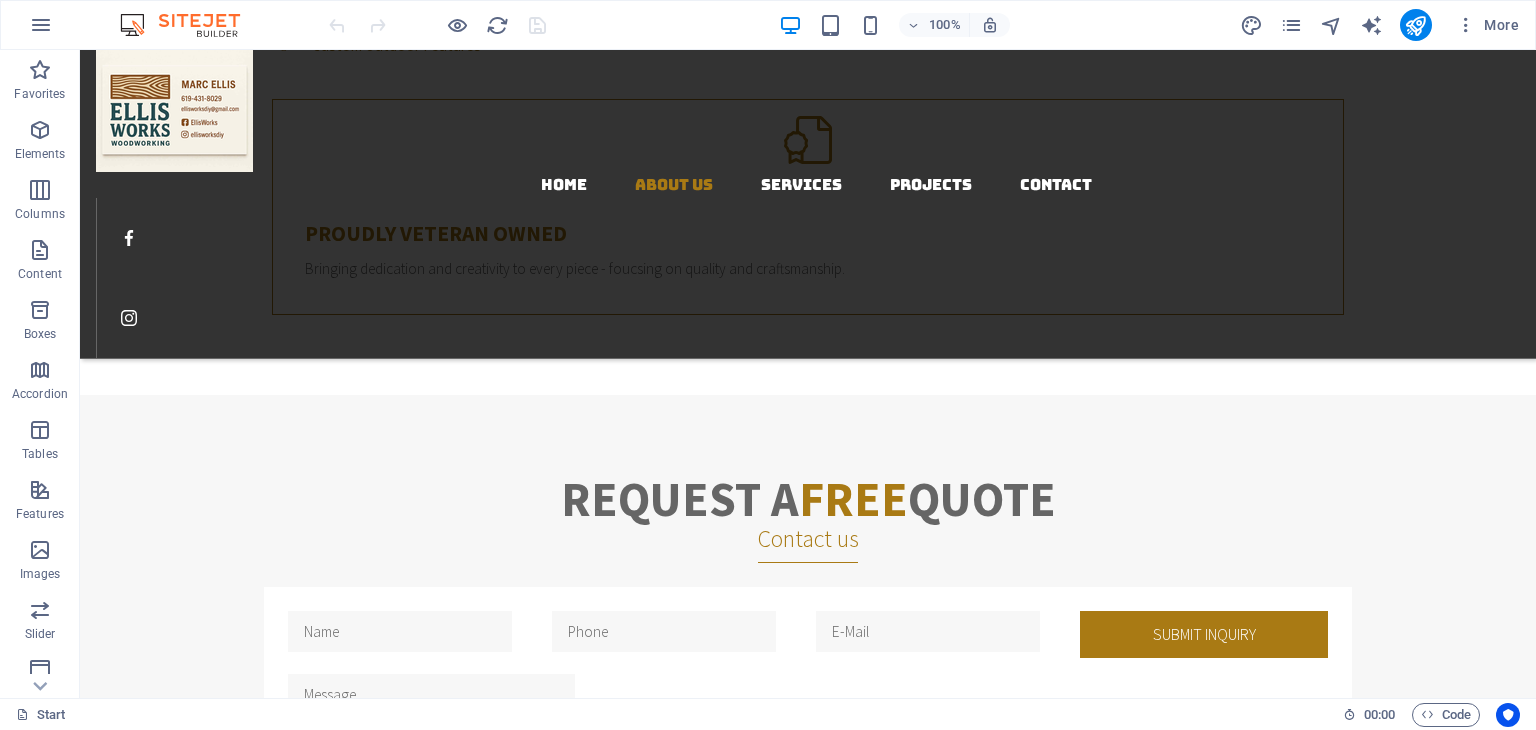 scroll, scrollTop: 1132, scrollLeft: 0, axis: vertical 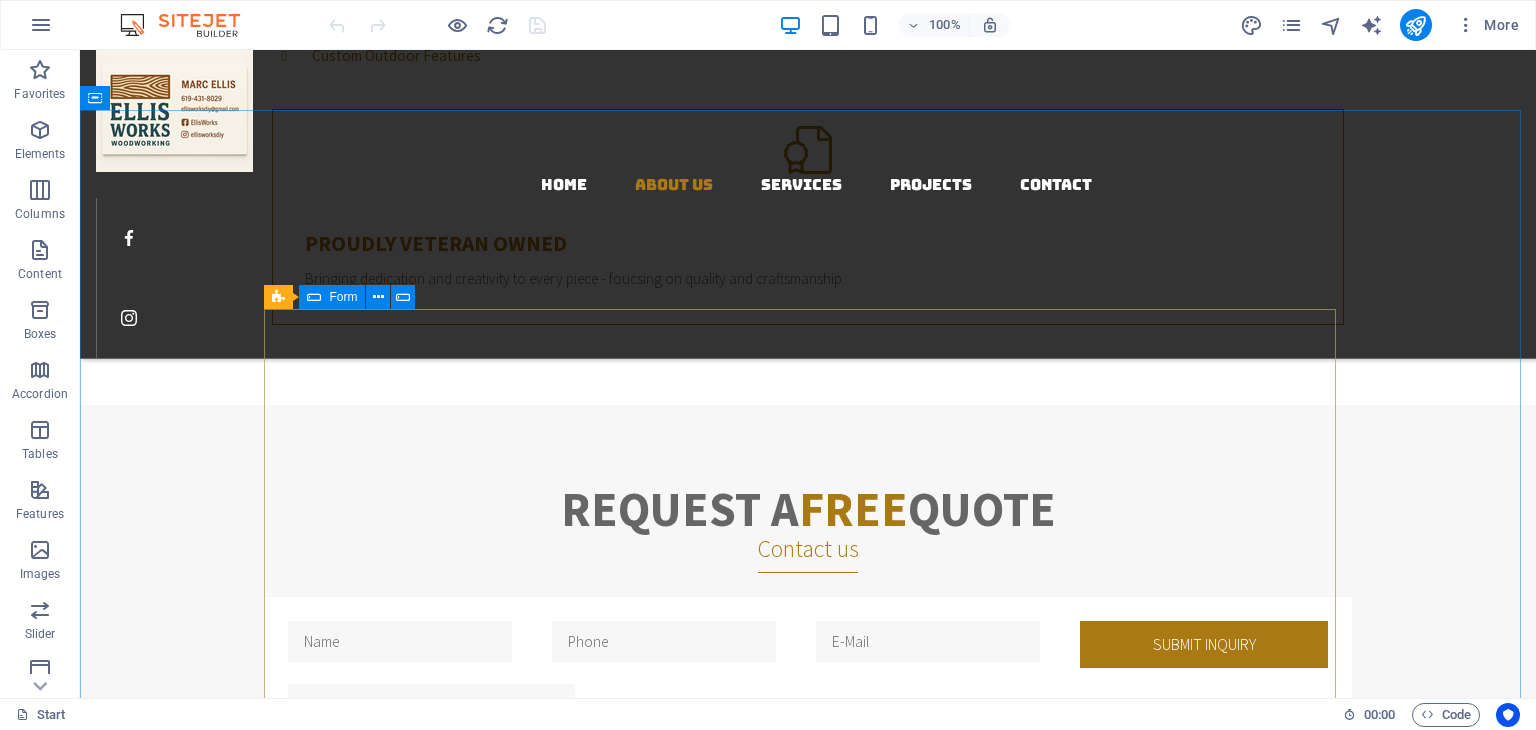 click on "Form" at bounding box center [343, 297] 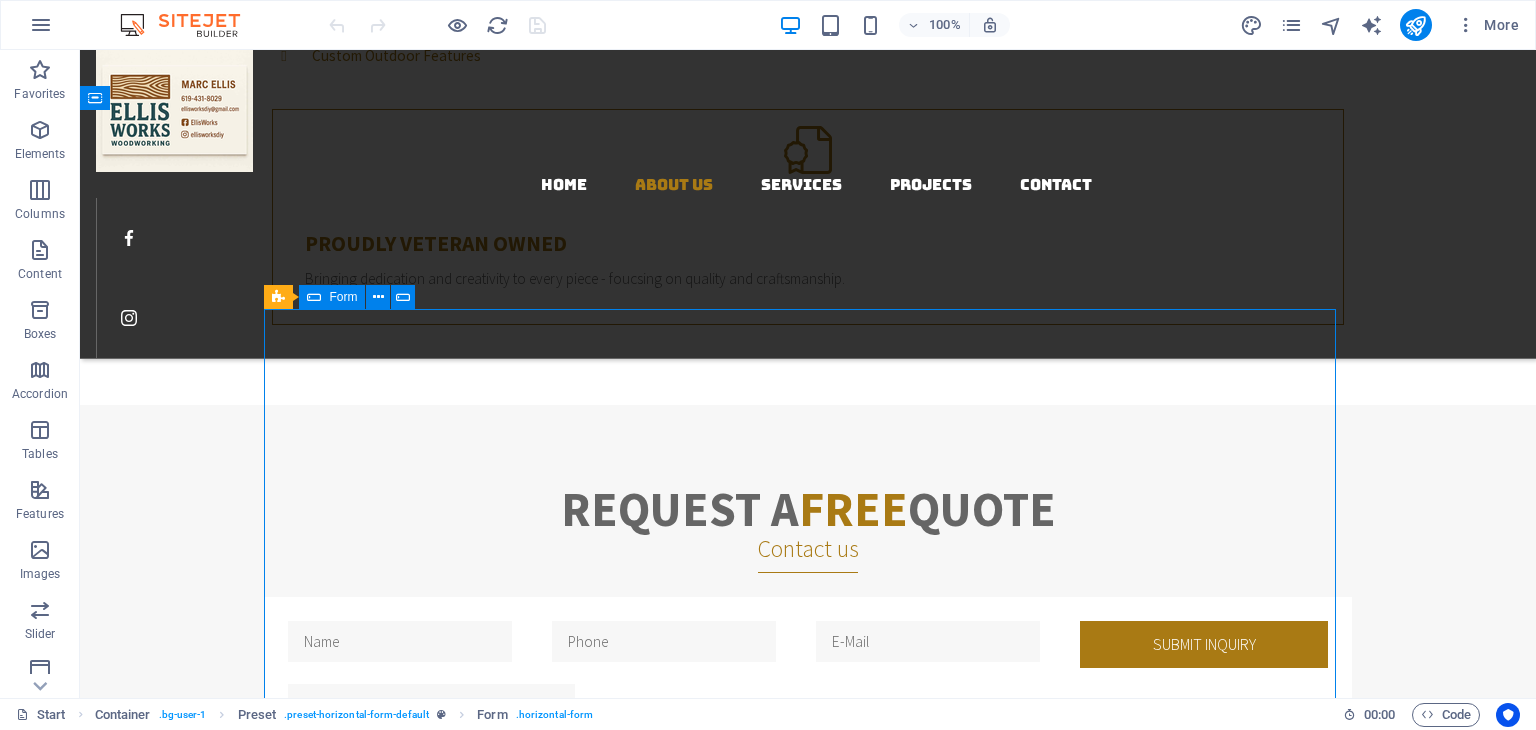 click on "Form" at bounding box center (343, 297) 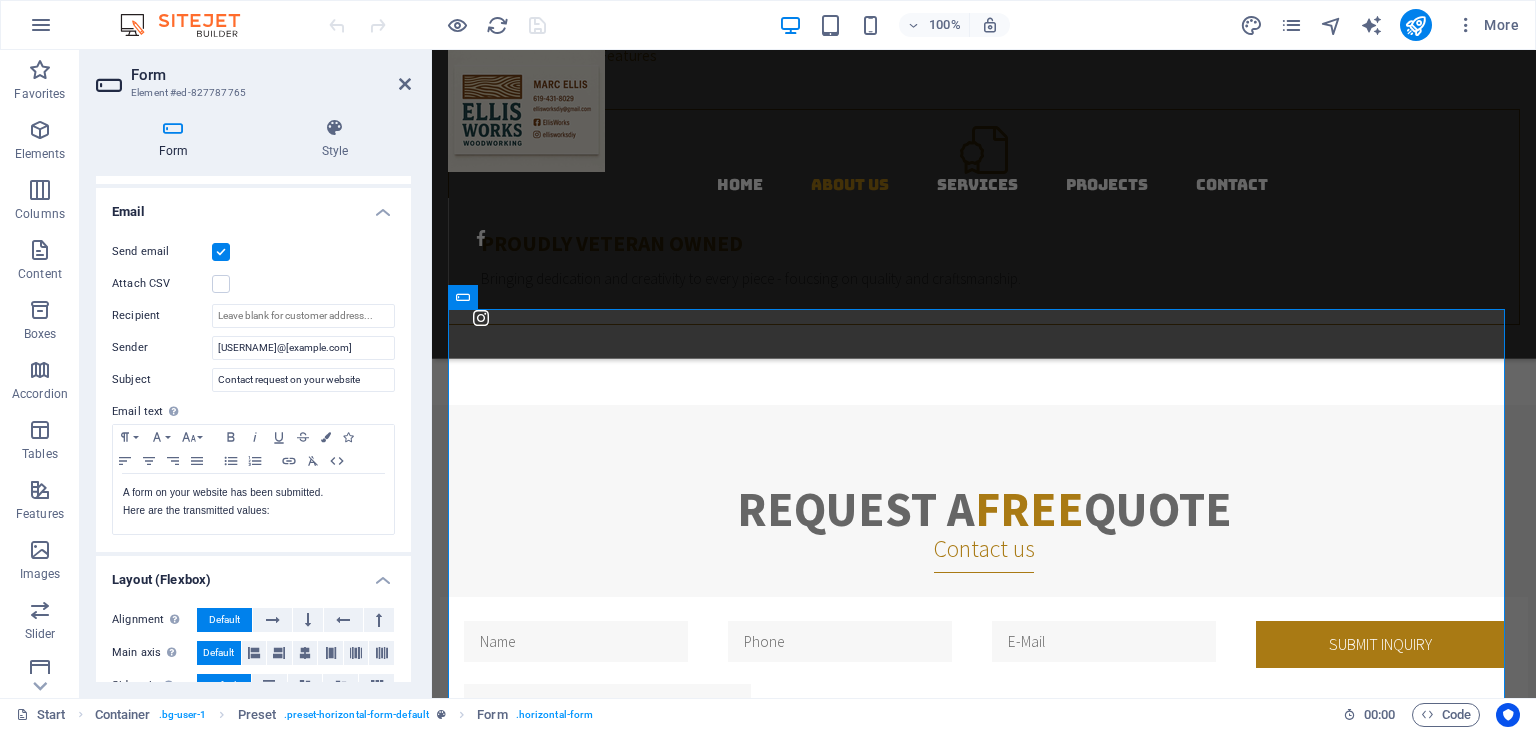 scroll, scrollTop: 503, scrollLeft: 0, axis: vertical 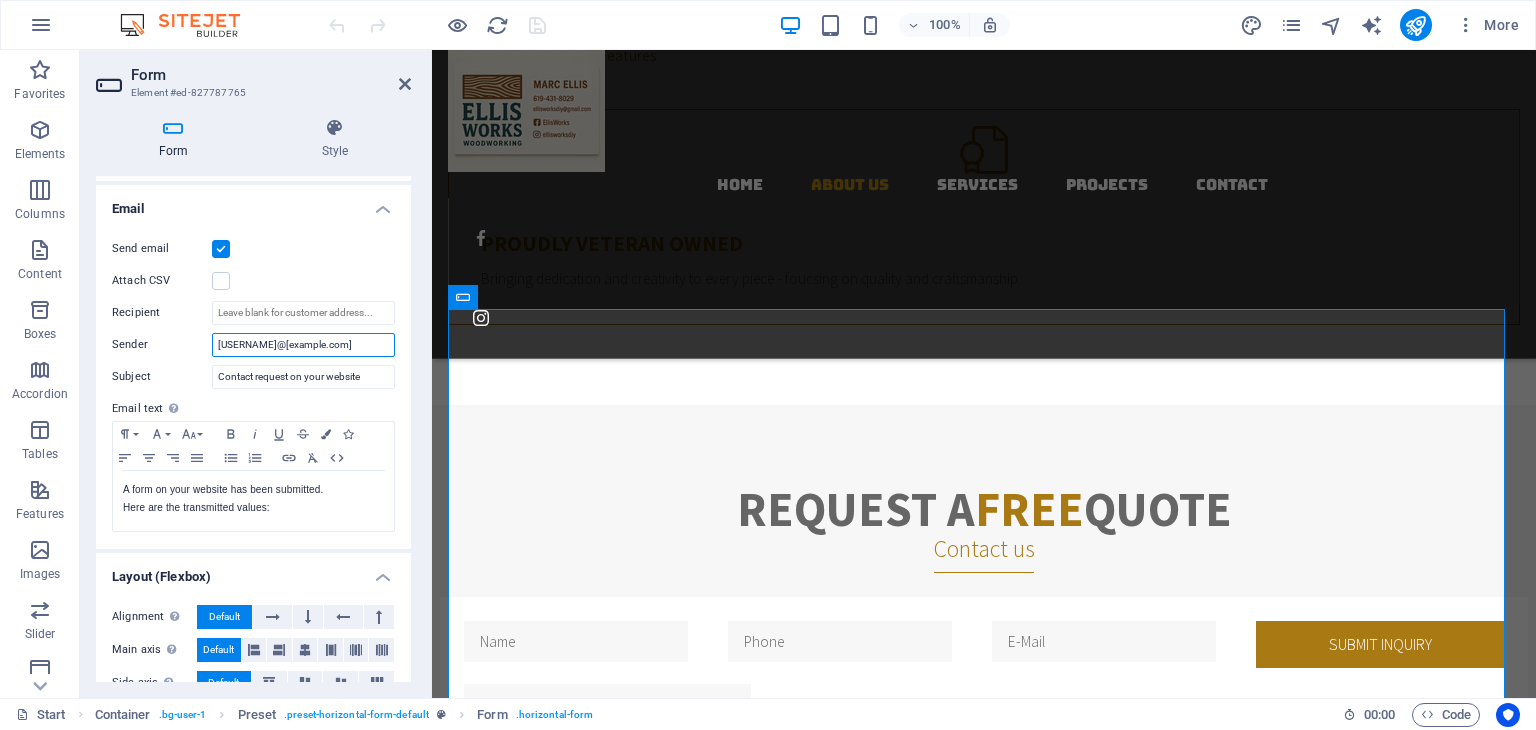 drag, startPoint x: 337, startPoint y: 346, endPoint x: 204, endPoint y: 339, distance: 133.18408 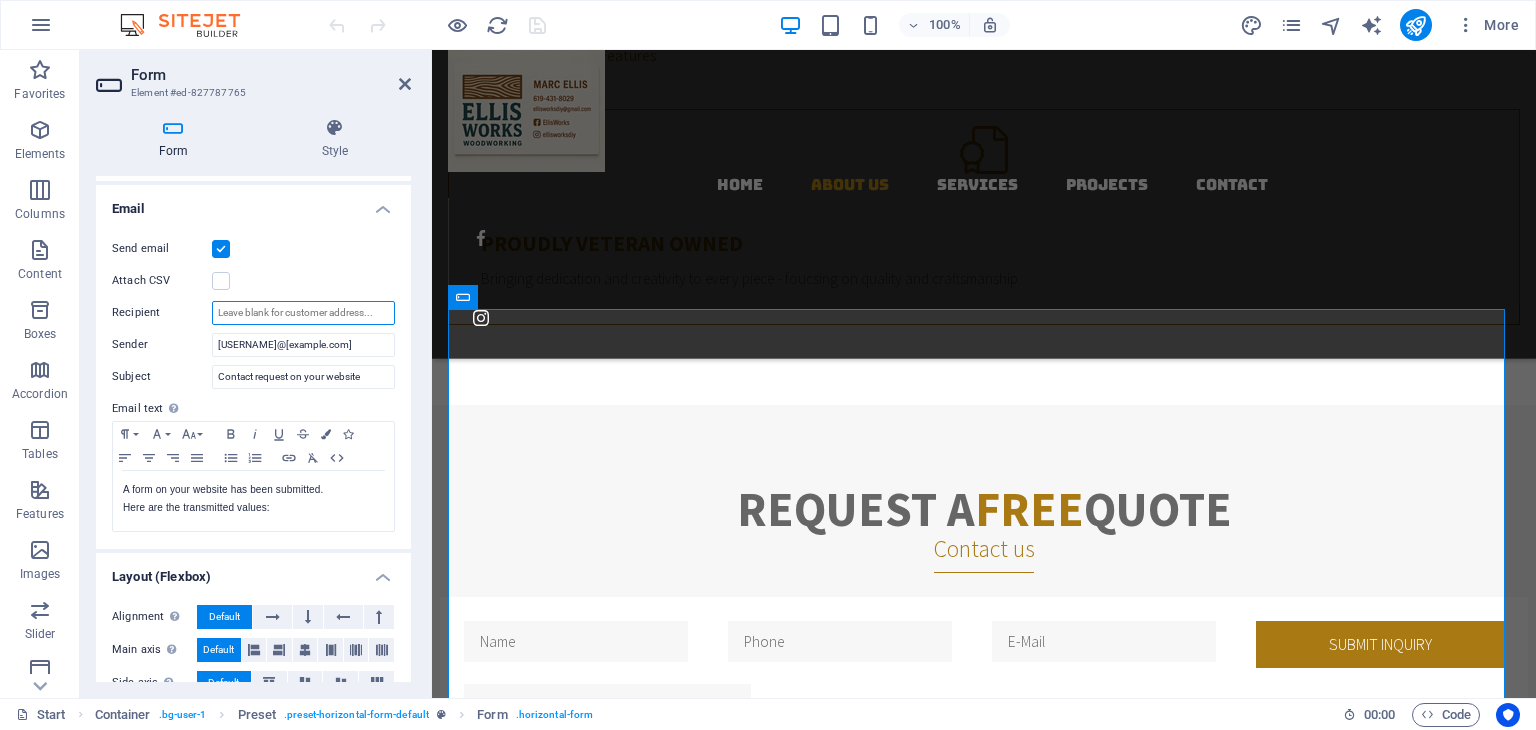 click on "Recipient" at bounding box center (303, 313) 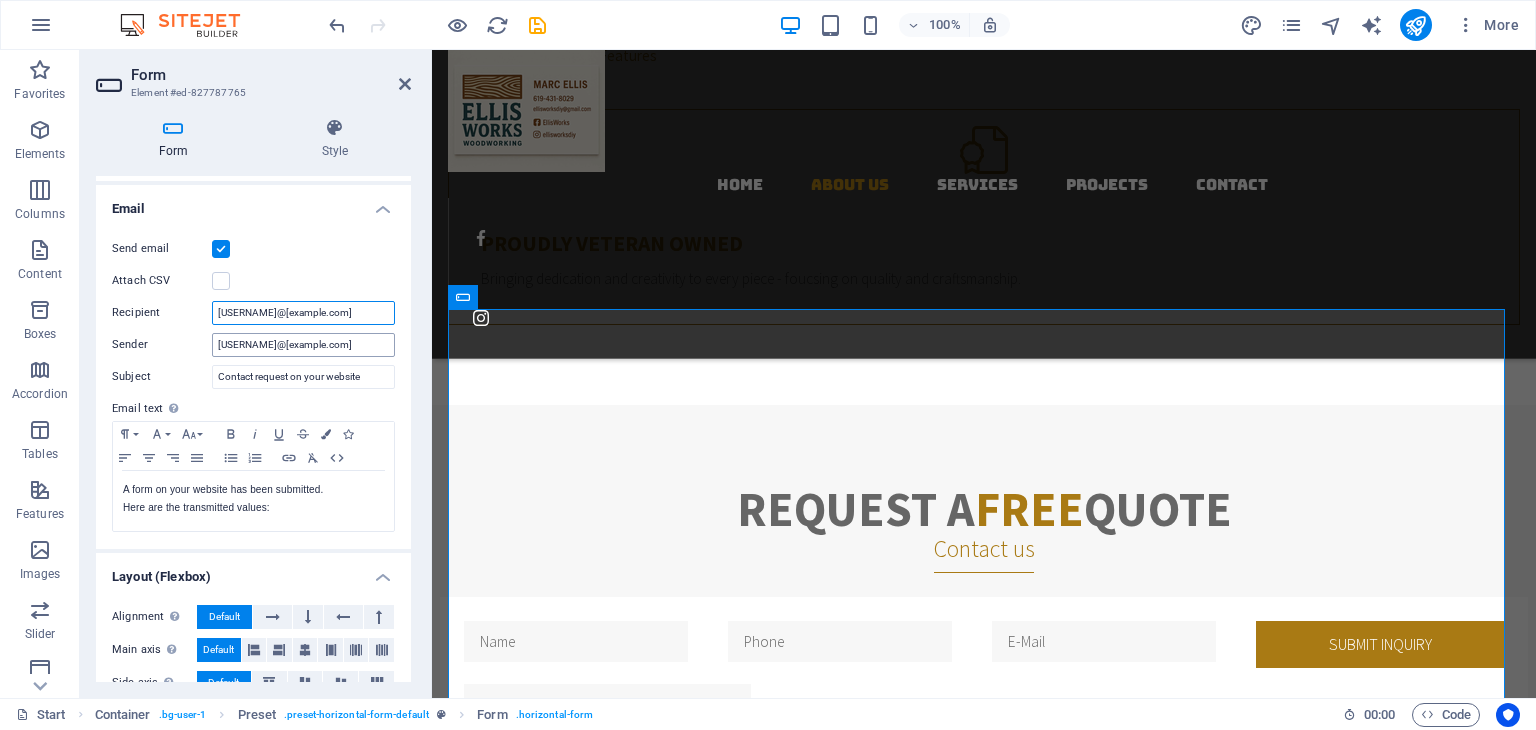 type on "[EMAIL]" 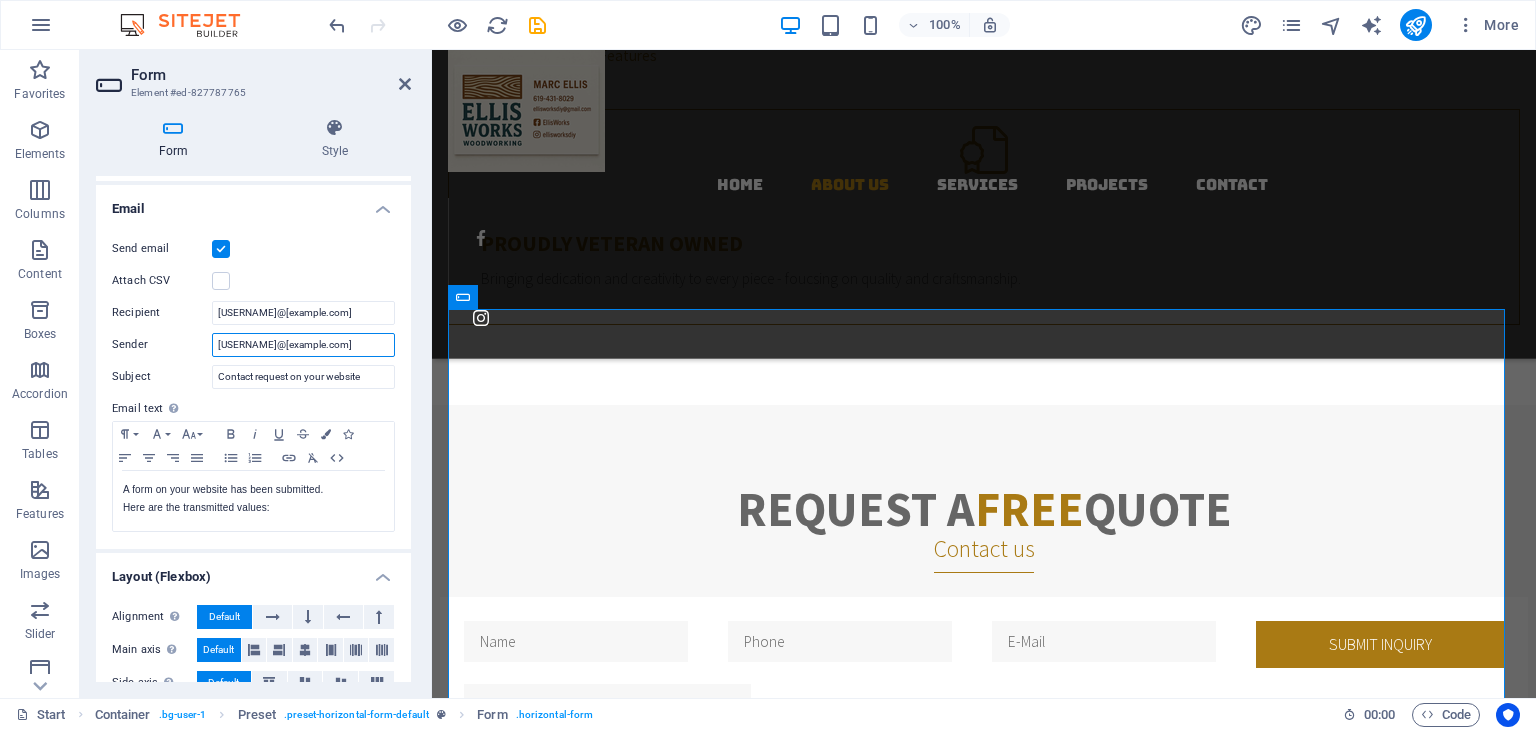 click on "[EMAIL]" at bounding box center [303, 345] 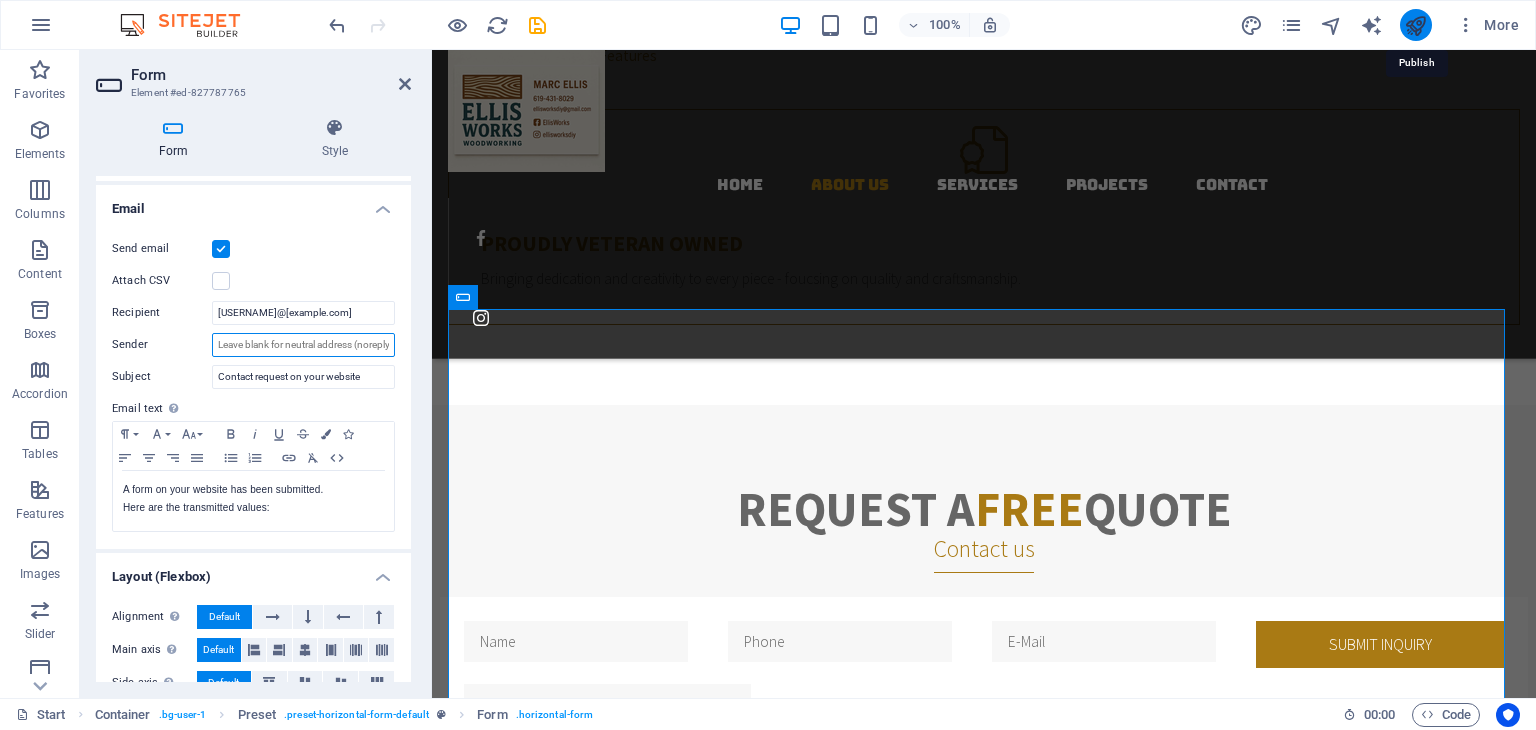 type 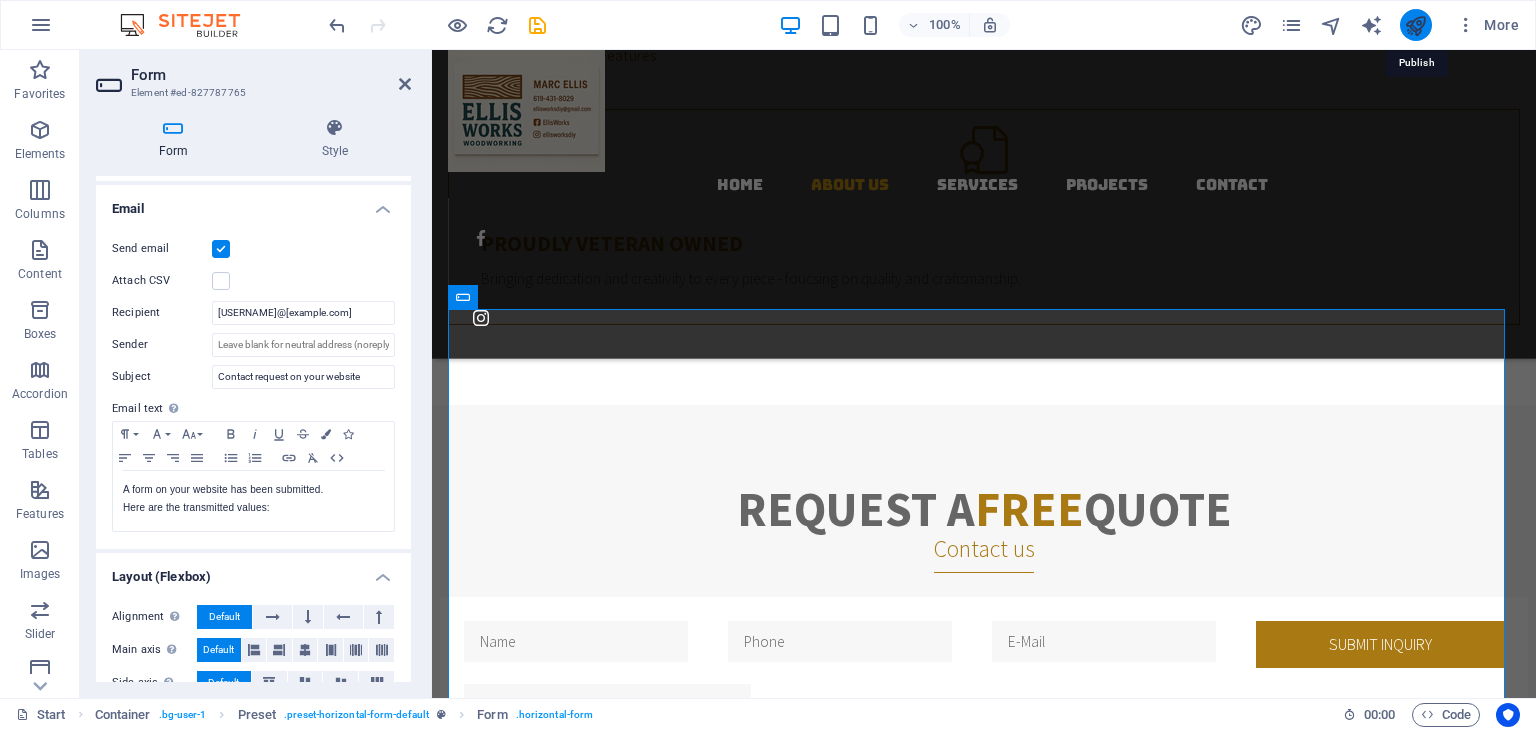 click at bounding box center [1415, 25] 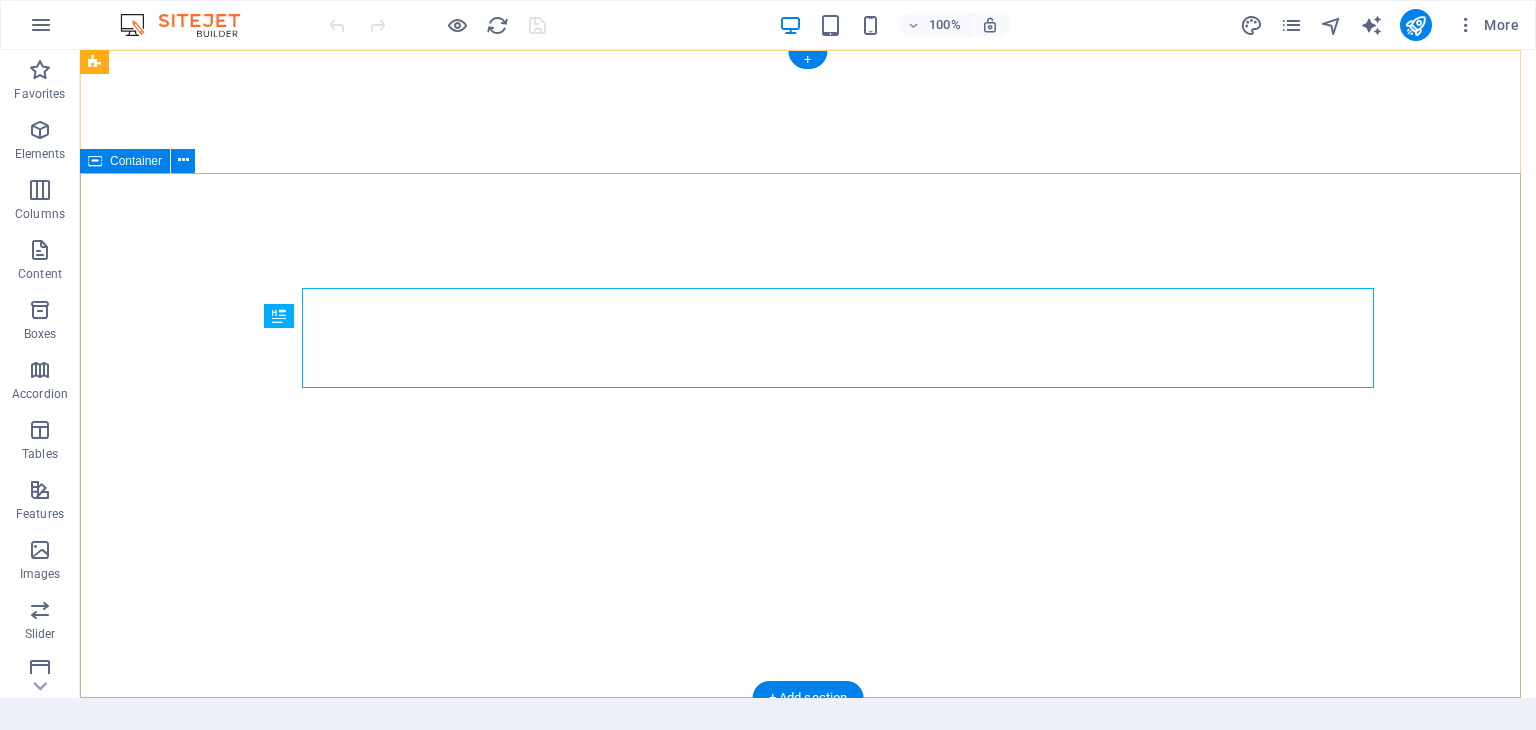 scroll, scrollTop: 0, scrollLeft: 0, axis: both 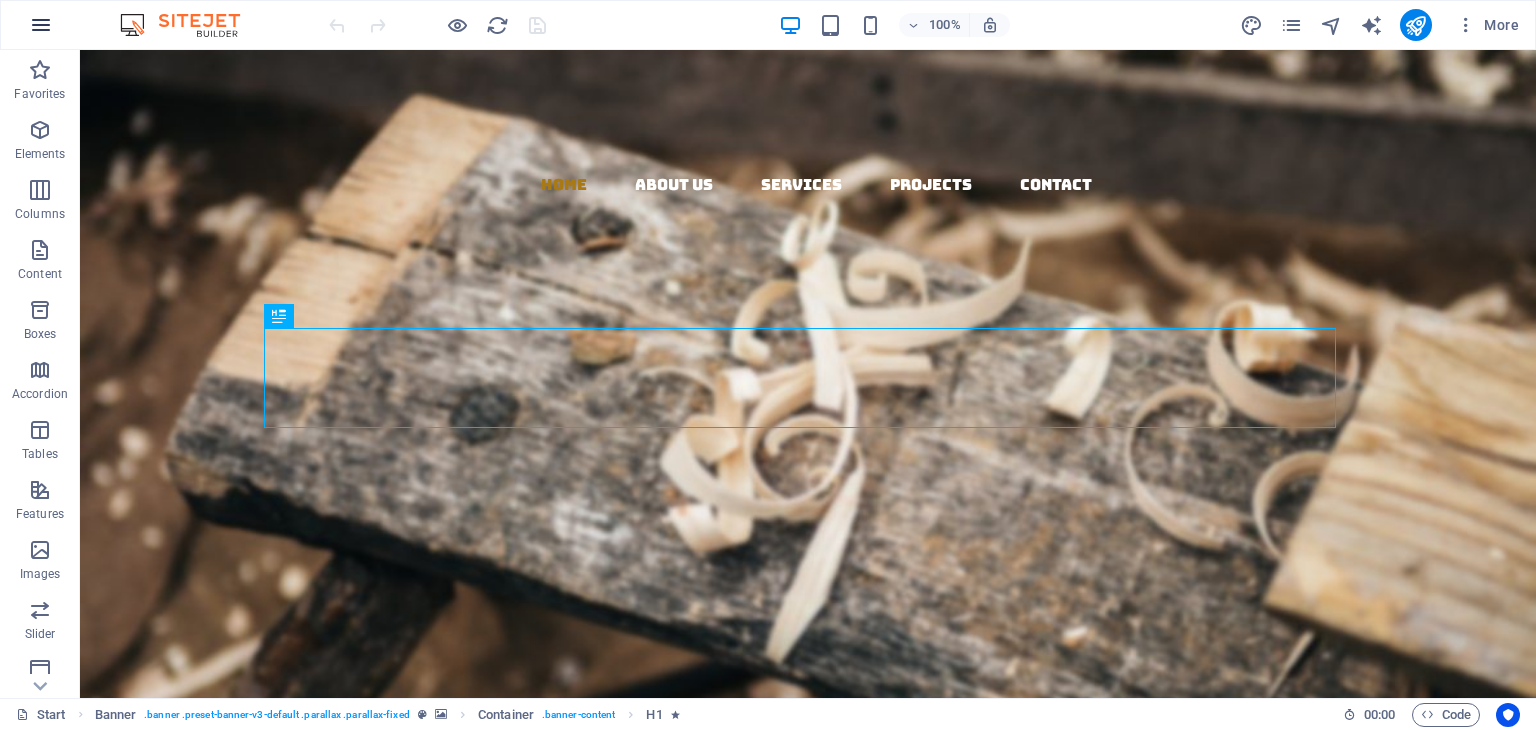 click at bounding box center (41, 25) 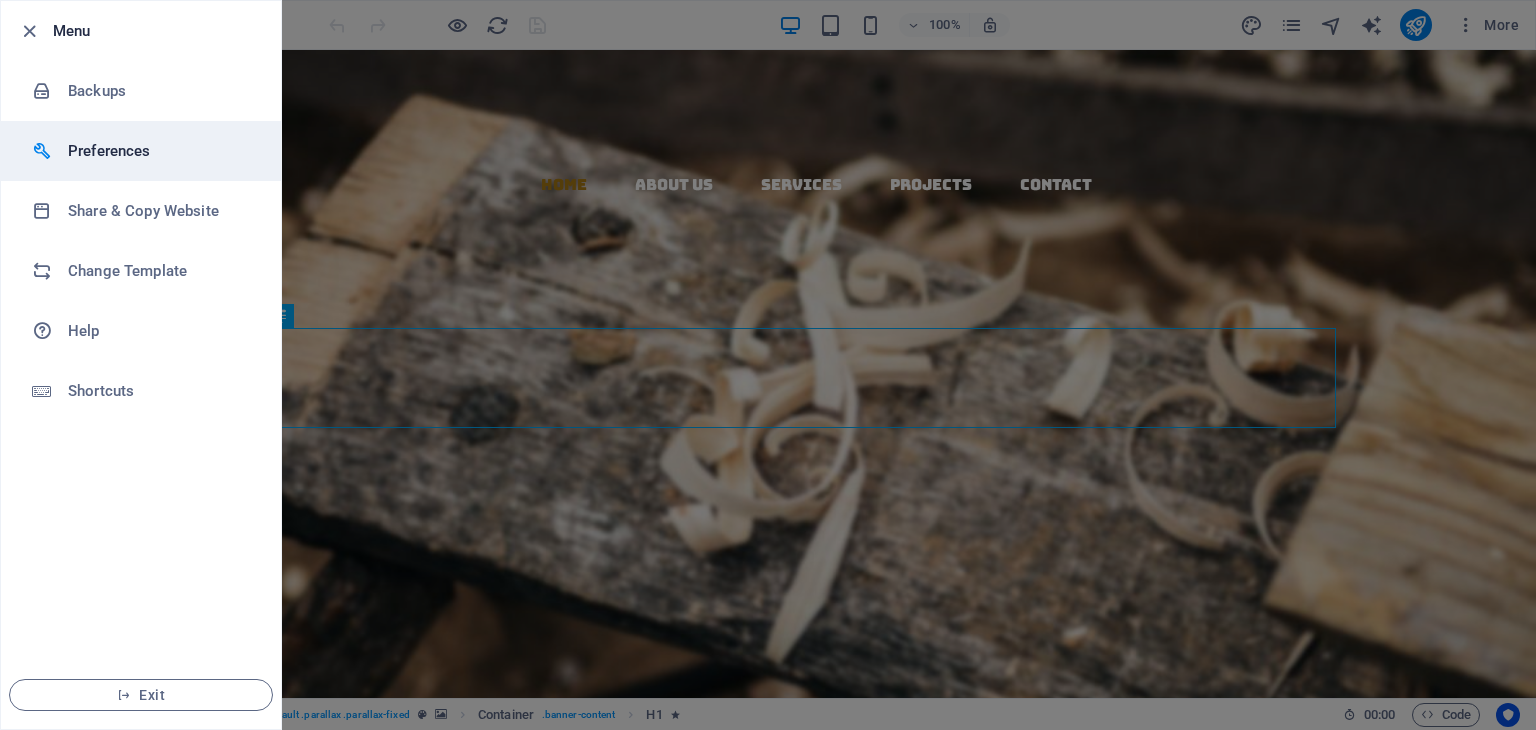 click on "Preferences" at bounding box center (160, 151) 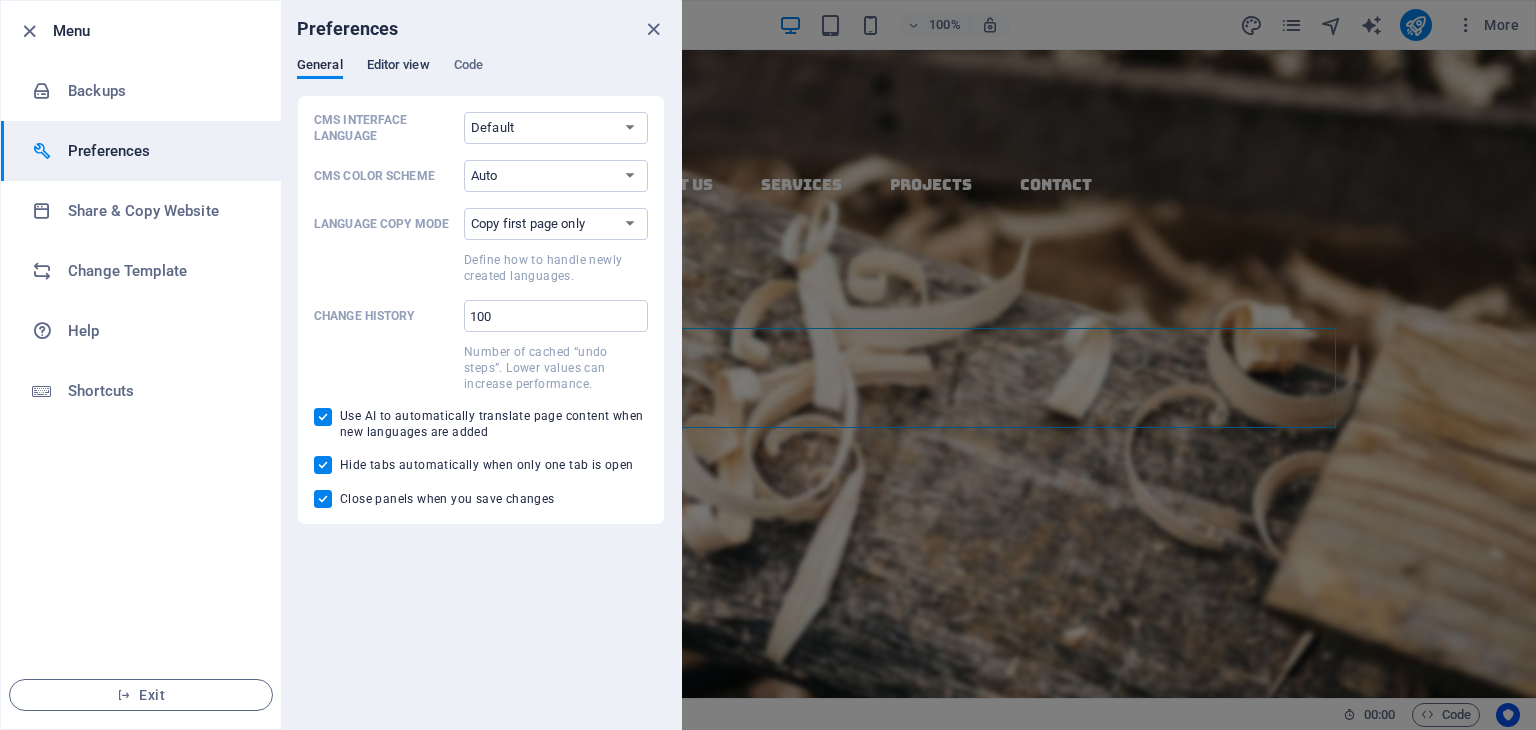 click on "Editor view" at bounding box center [398, 67] 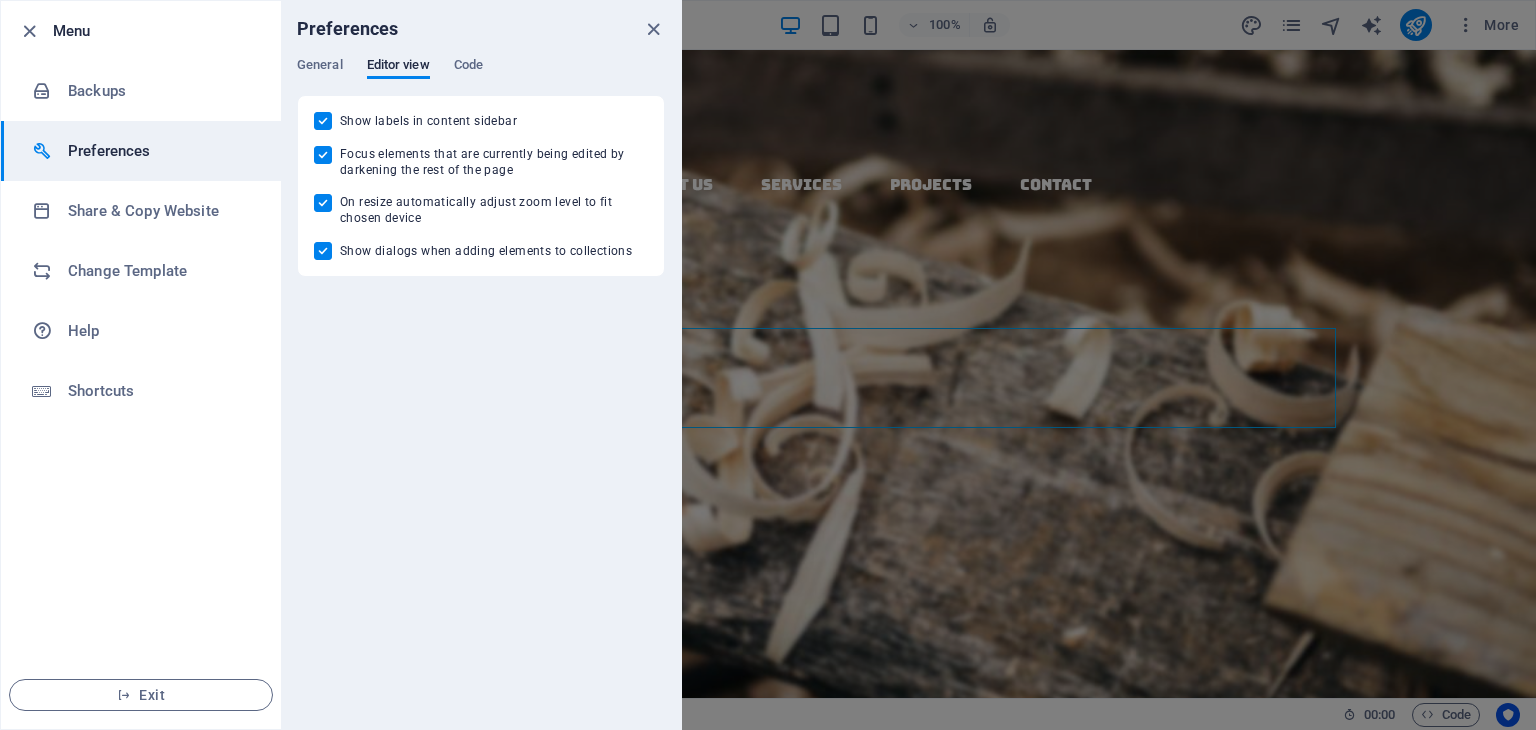 click on "General Editor view Code" at bounding box center (481, 76) 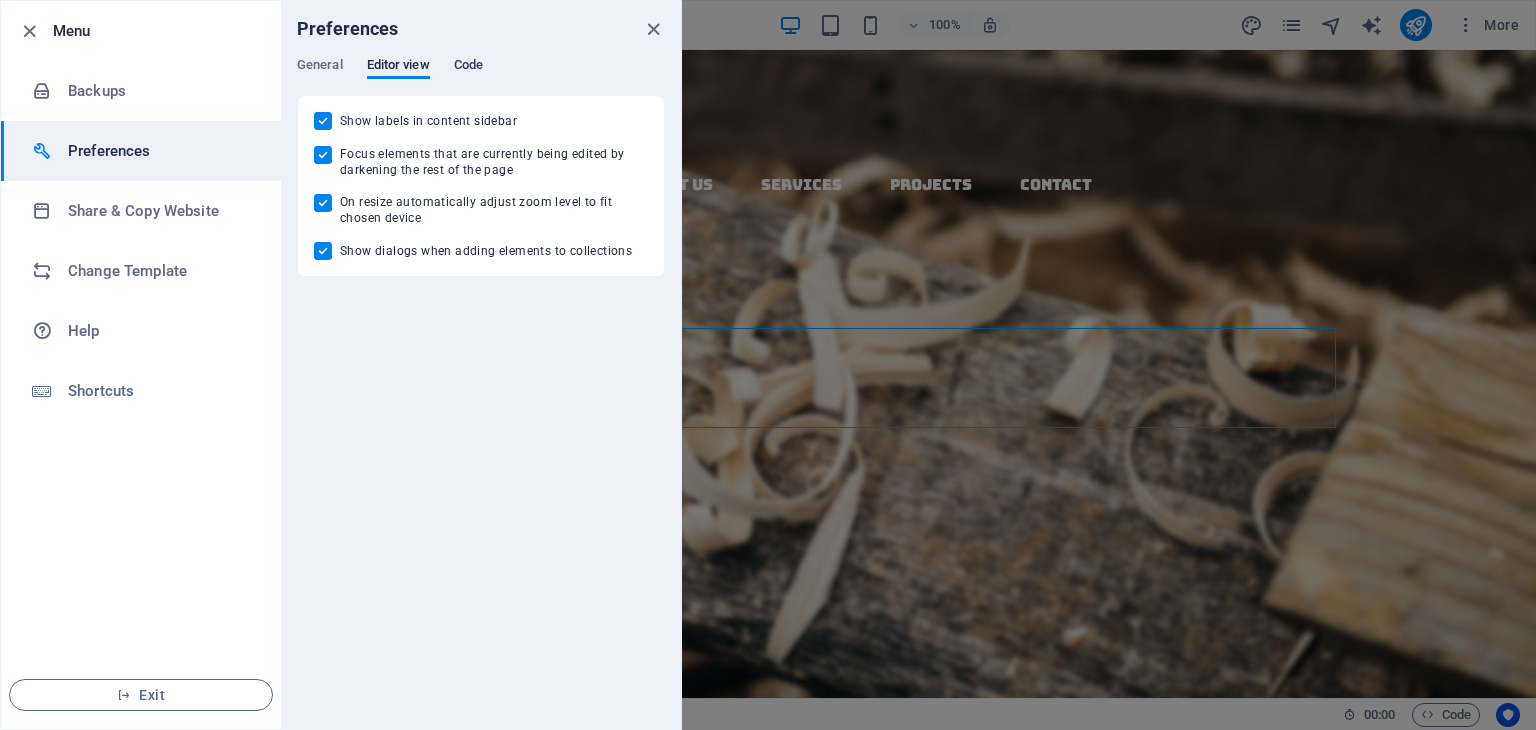 click on "Code" at bounding box center (468, 67) 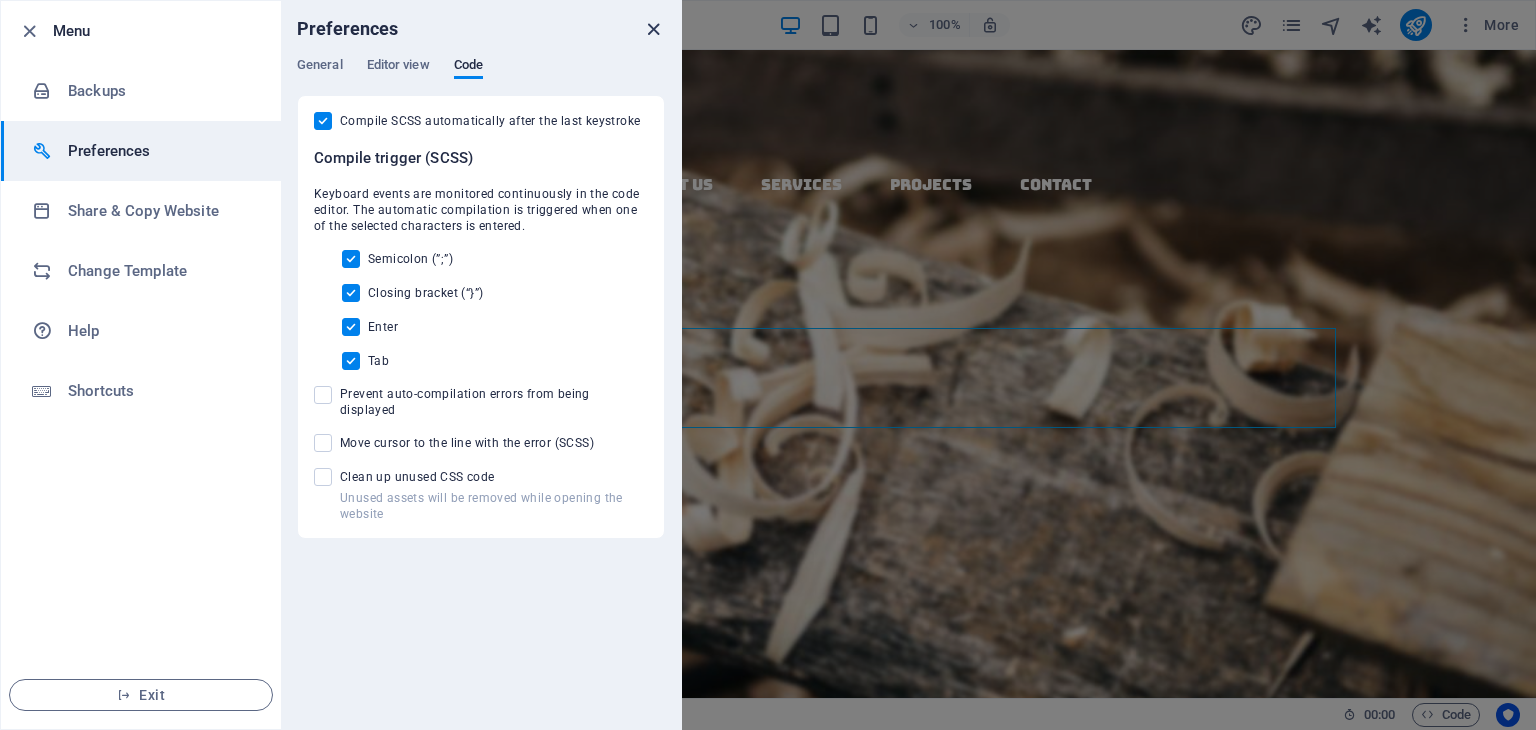 click at bounding box center (653, 29) 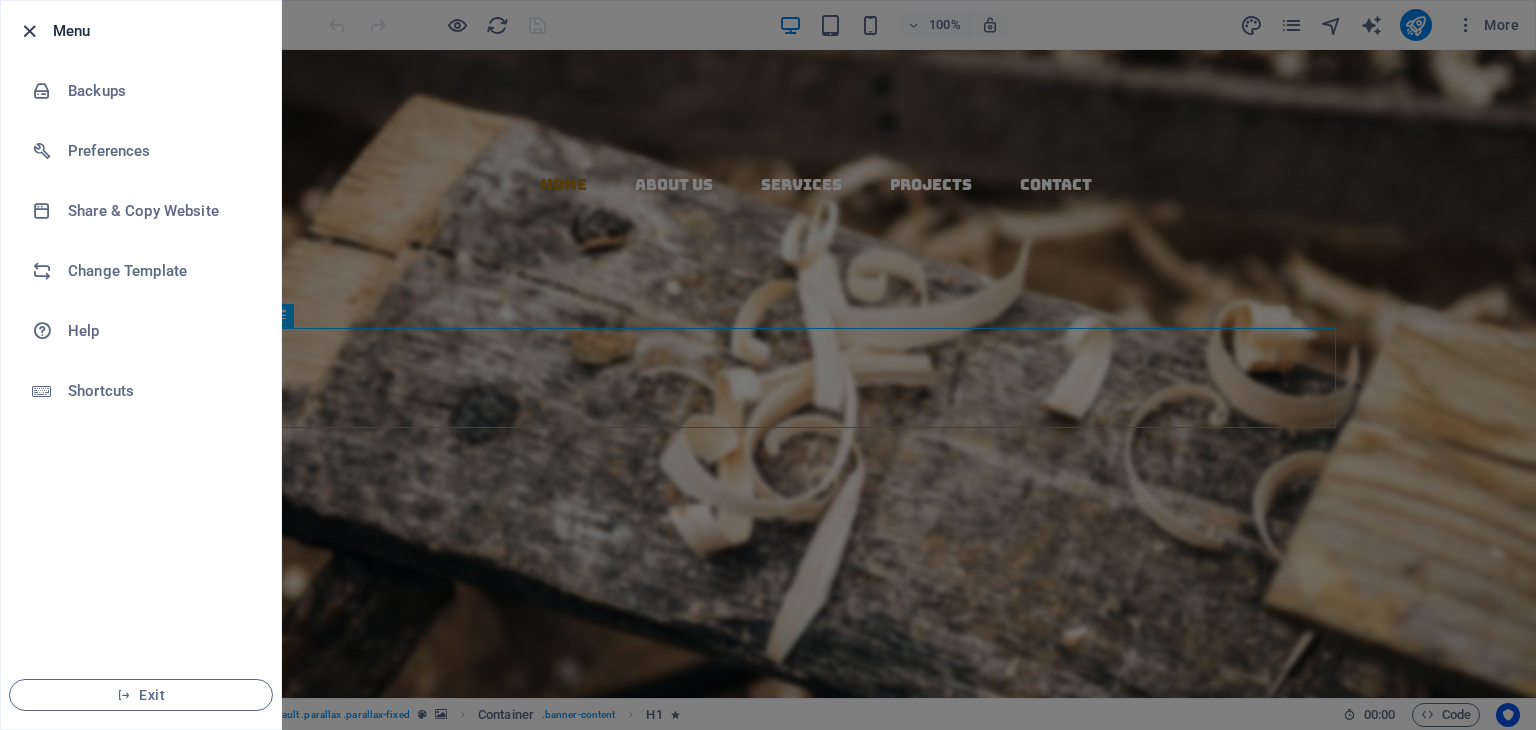 click at bounding box center [29, 31] 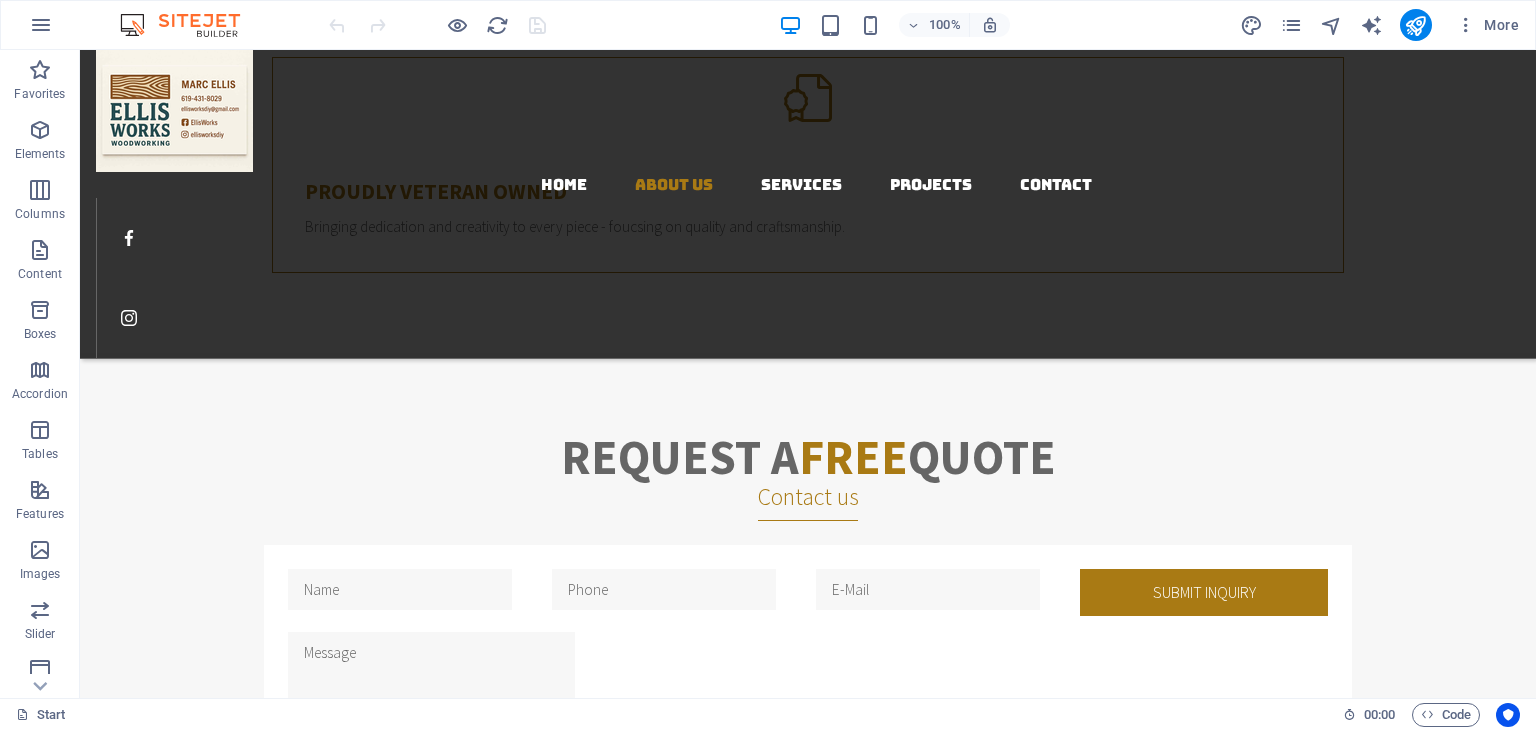 scroll, scrollTop: 1090, scrollLeft: 0, axis: vertical 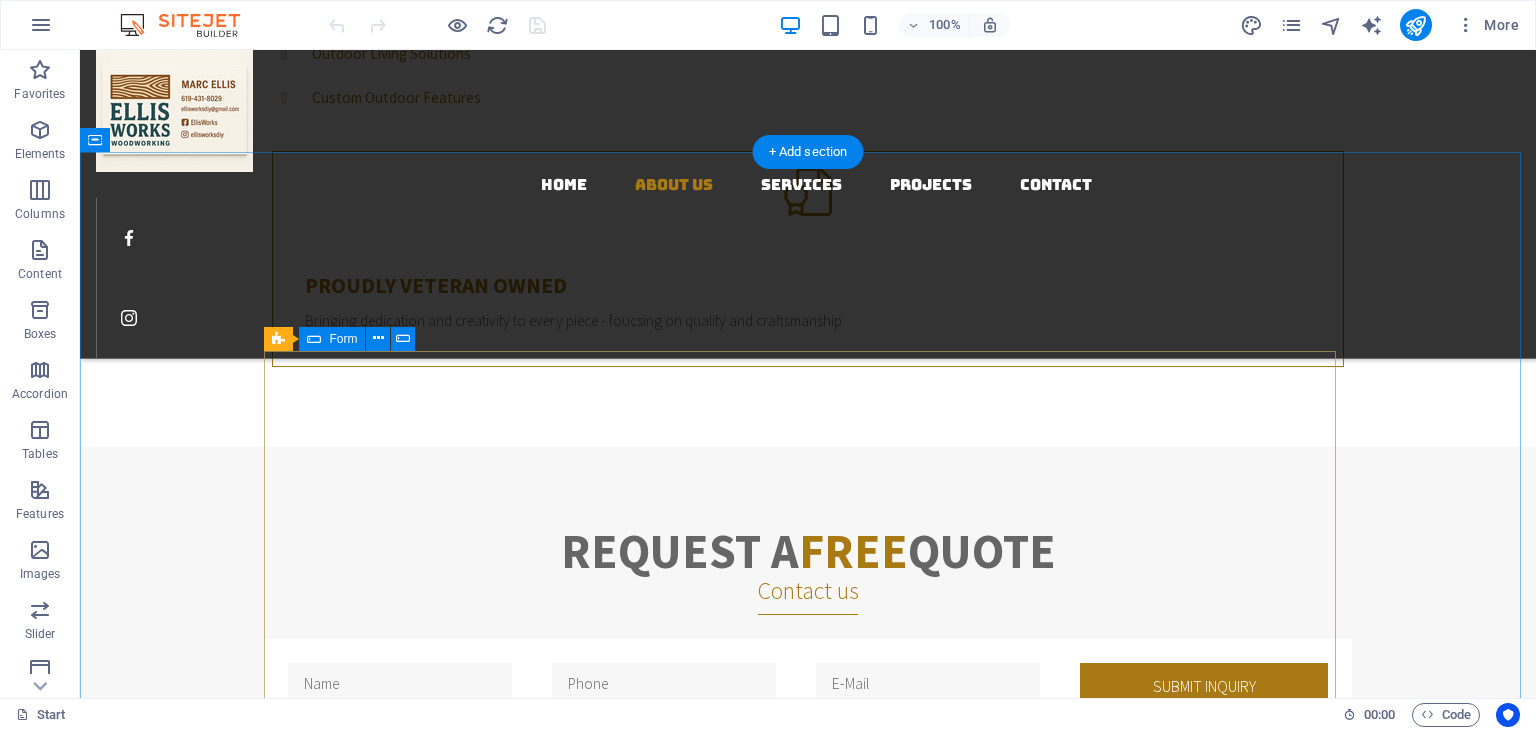 click on "Submit inquiry Unreadable? Load new   I have read and understand the privacy policy." at bounding box center (808, 887) 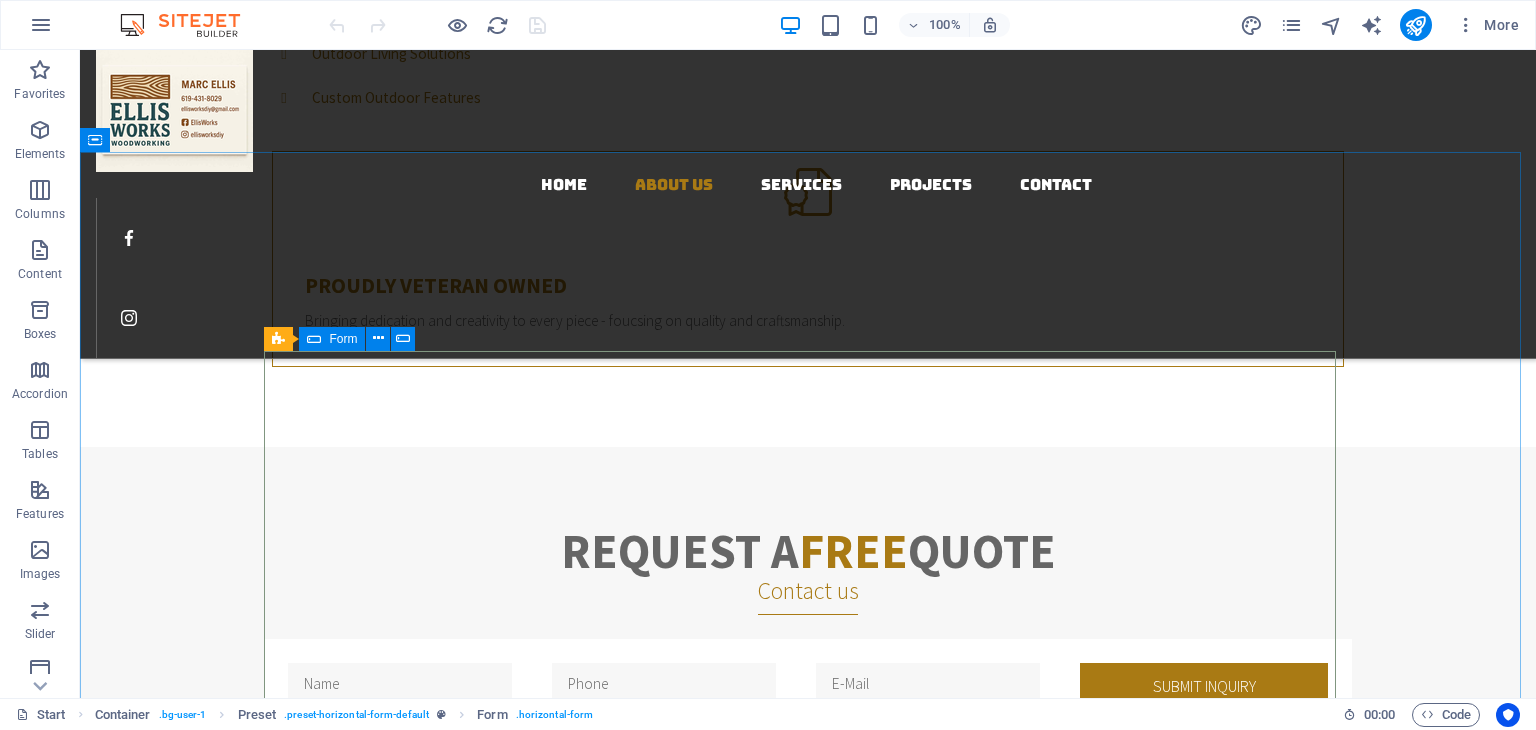 click on "Form" at bounding box center (343, 339) 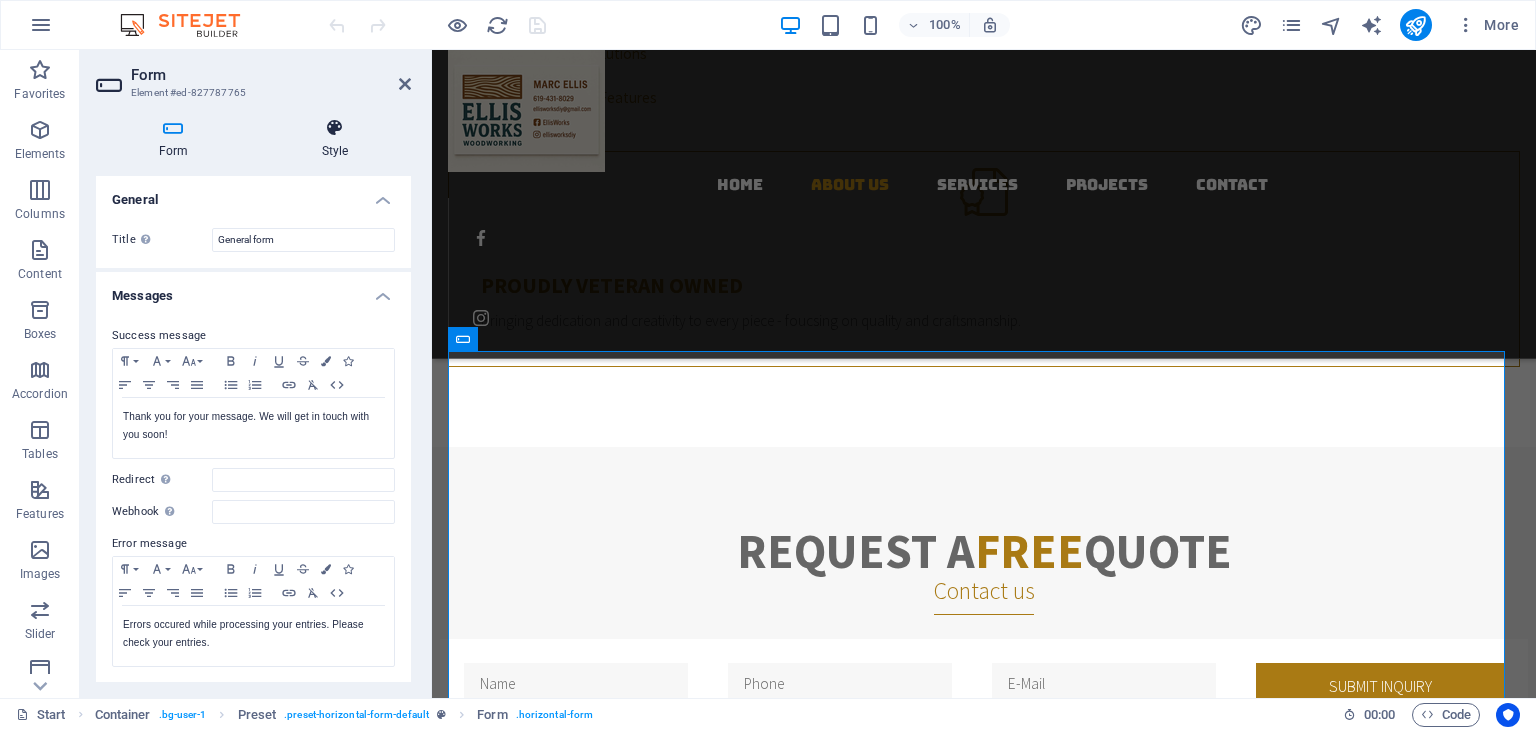 click on "Style" at bounding box center [335, 139] 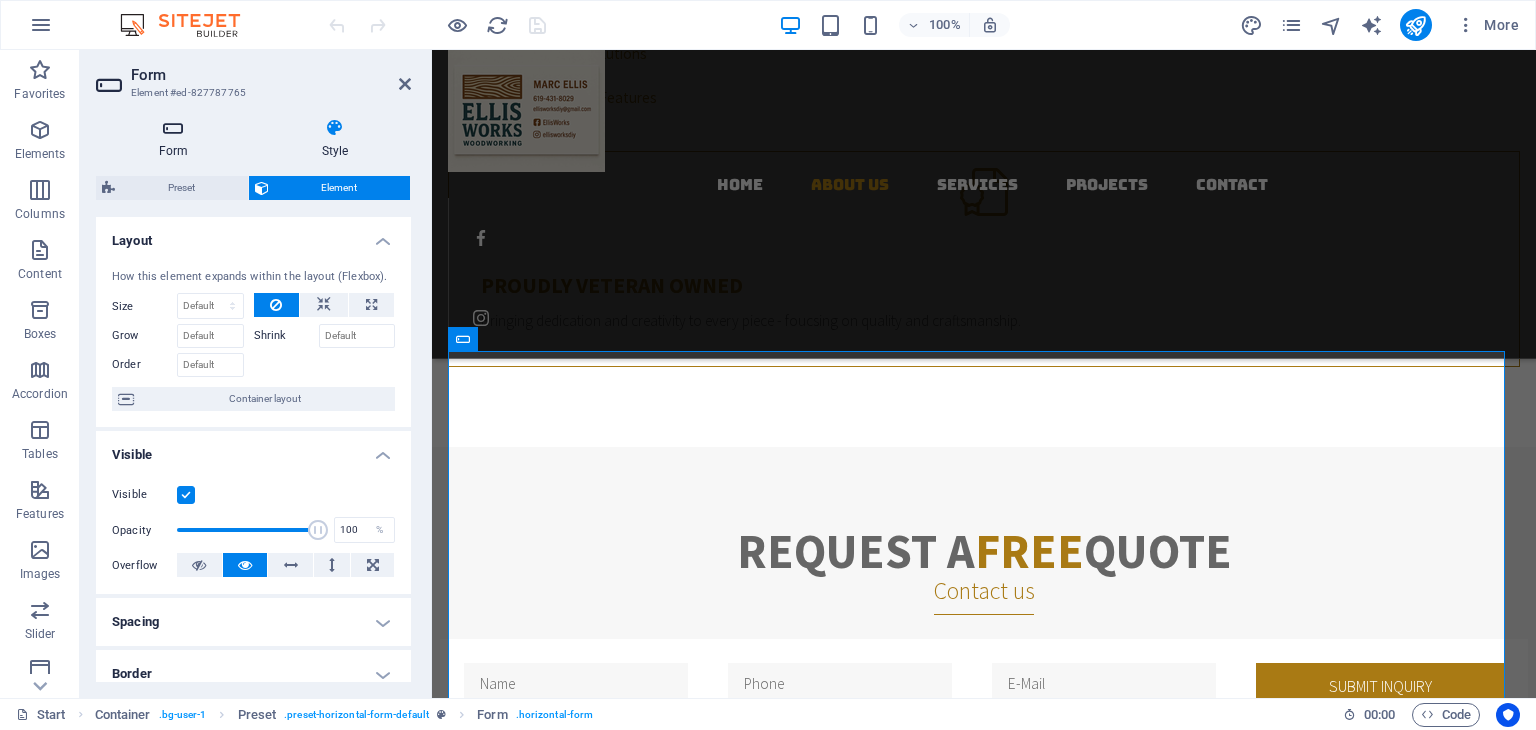 click on "Form" at bounding box center (177, 139) 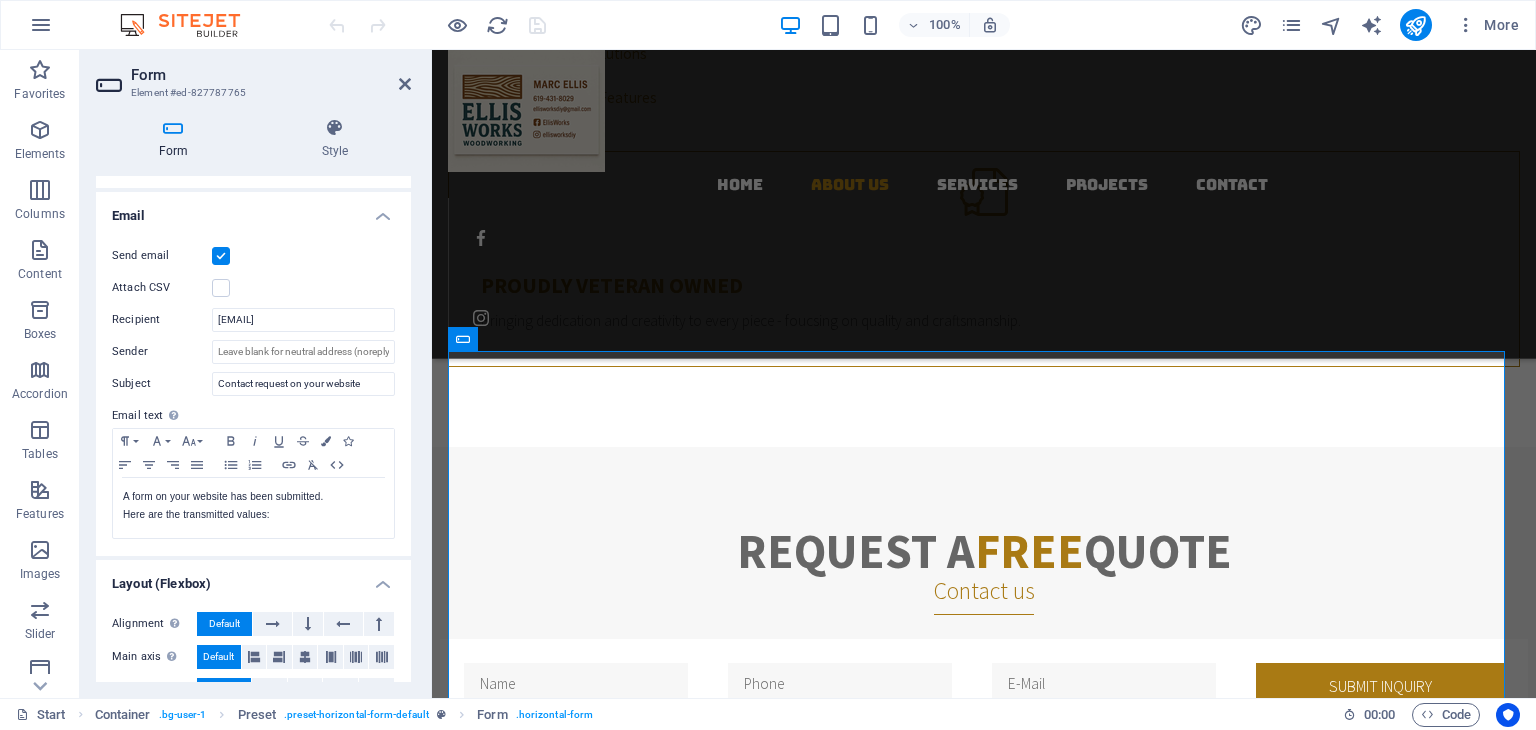 scroll, scrollTop: 499, scrollLeft: 0, axis: vertical 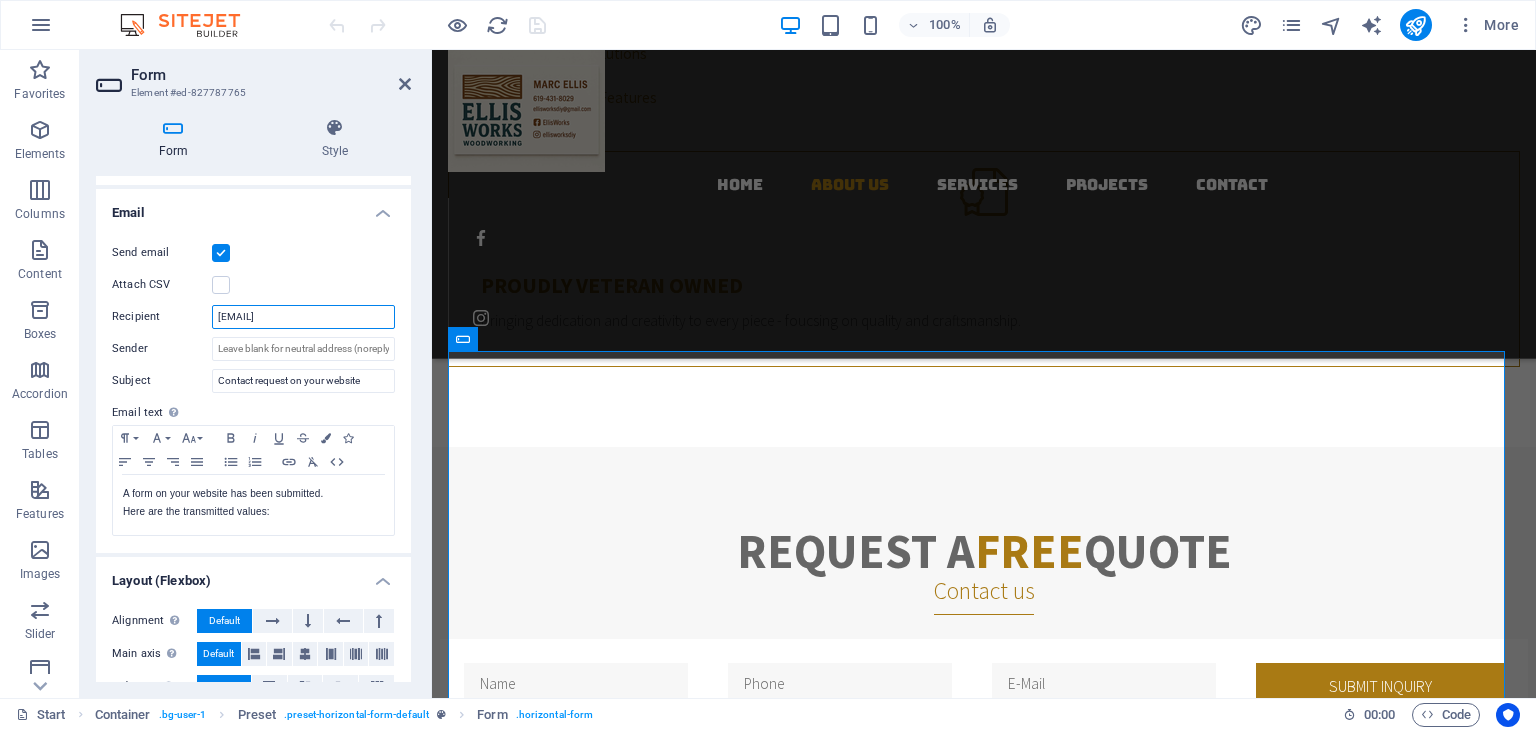drag, startPoint x: 359, startPoint y: 313, endPoint x: 204, endPoint y: 321, distance: 155.20631 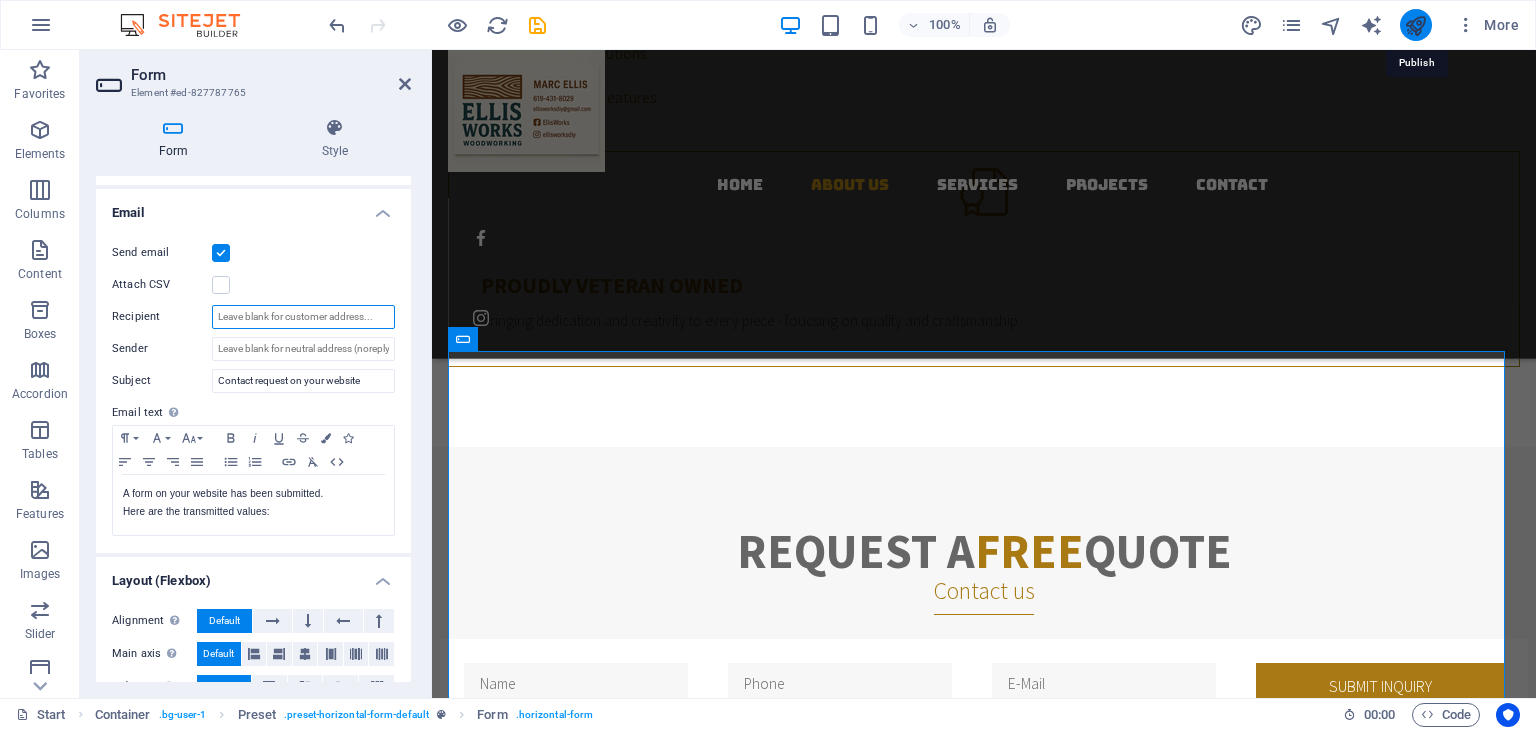 type 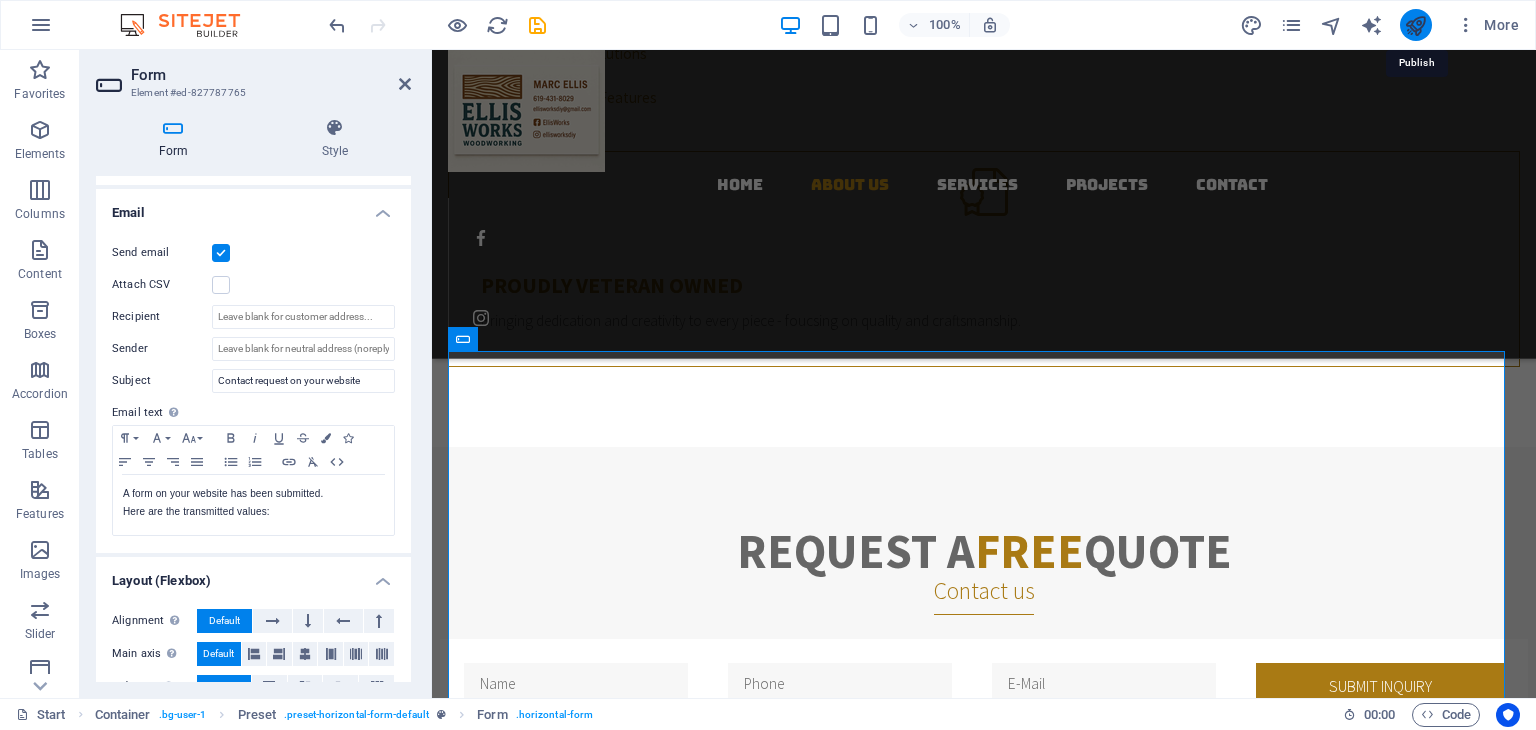 click at bounding box center [1415, 25] 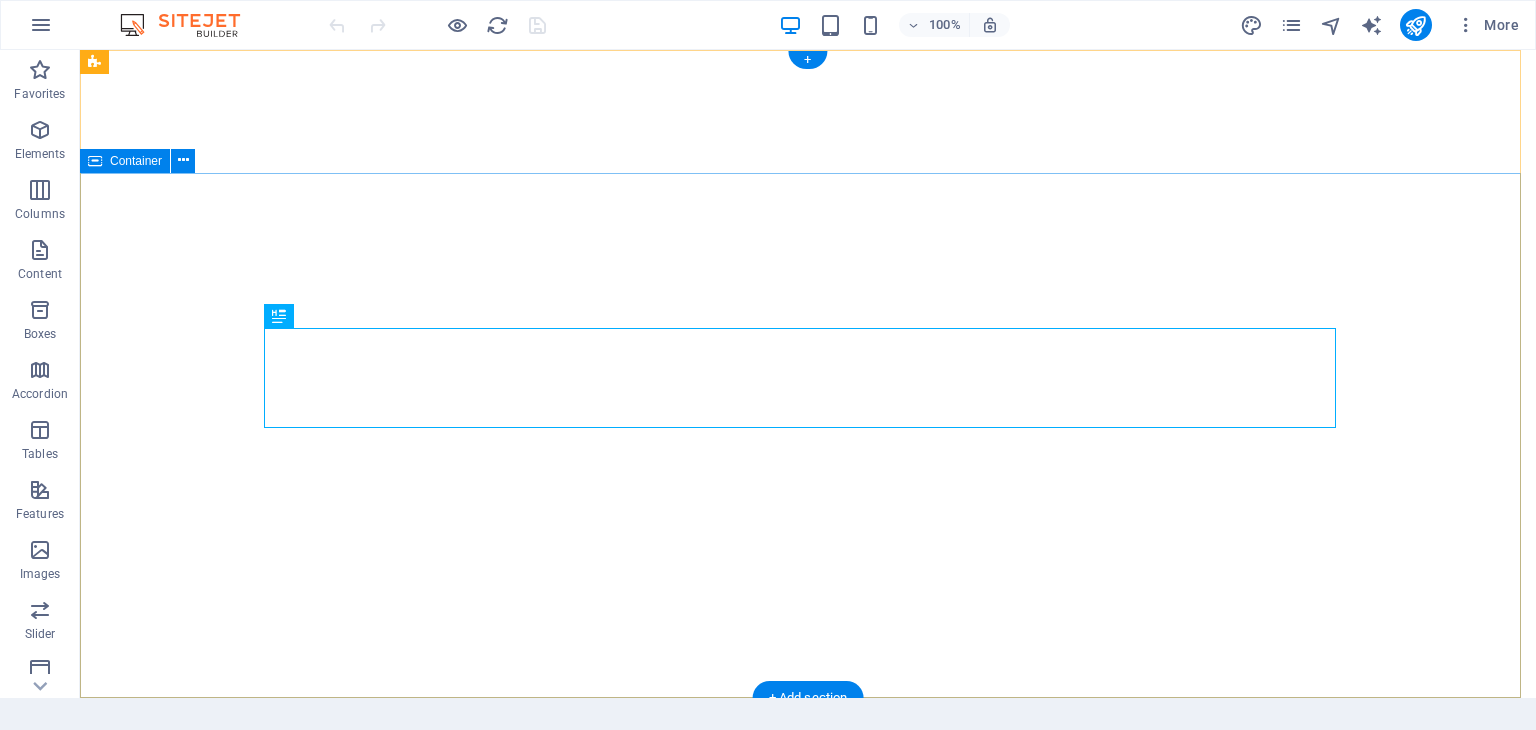 scroll, scrollTop: 0, scrollLeft: 0, axis: both 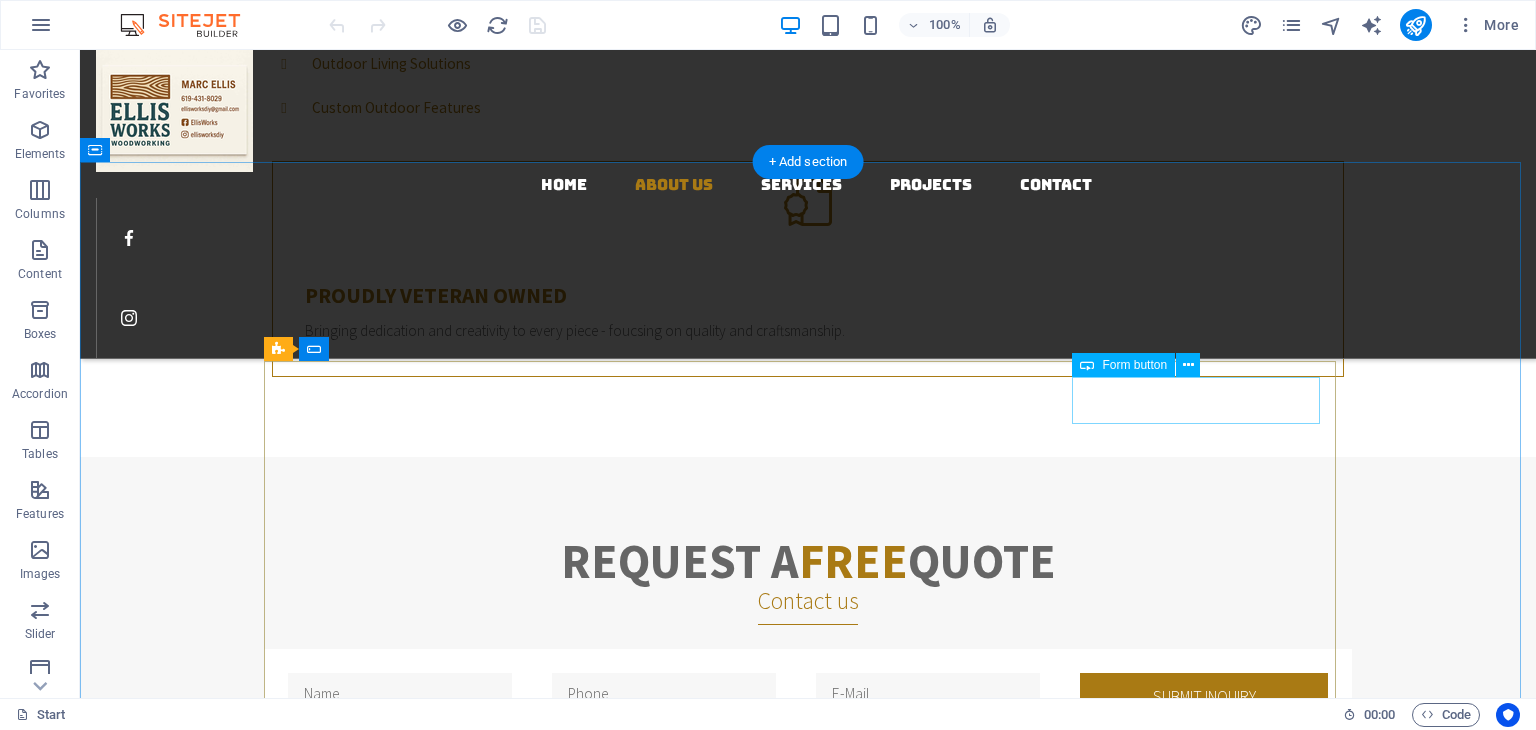 click on "Submit inquiry" at bounding box center [1204, 696] 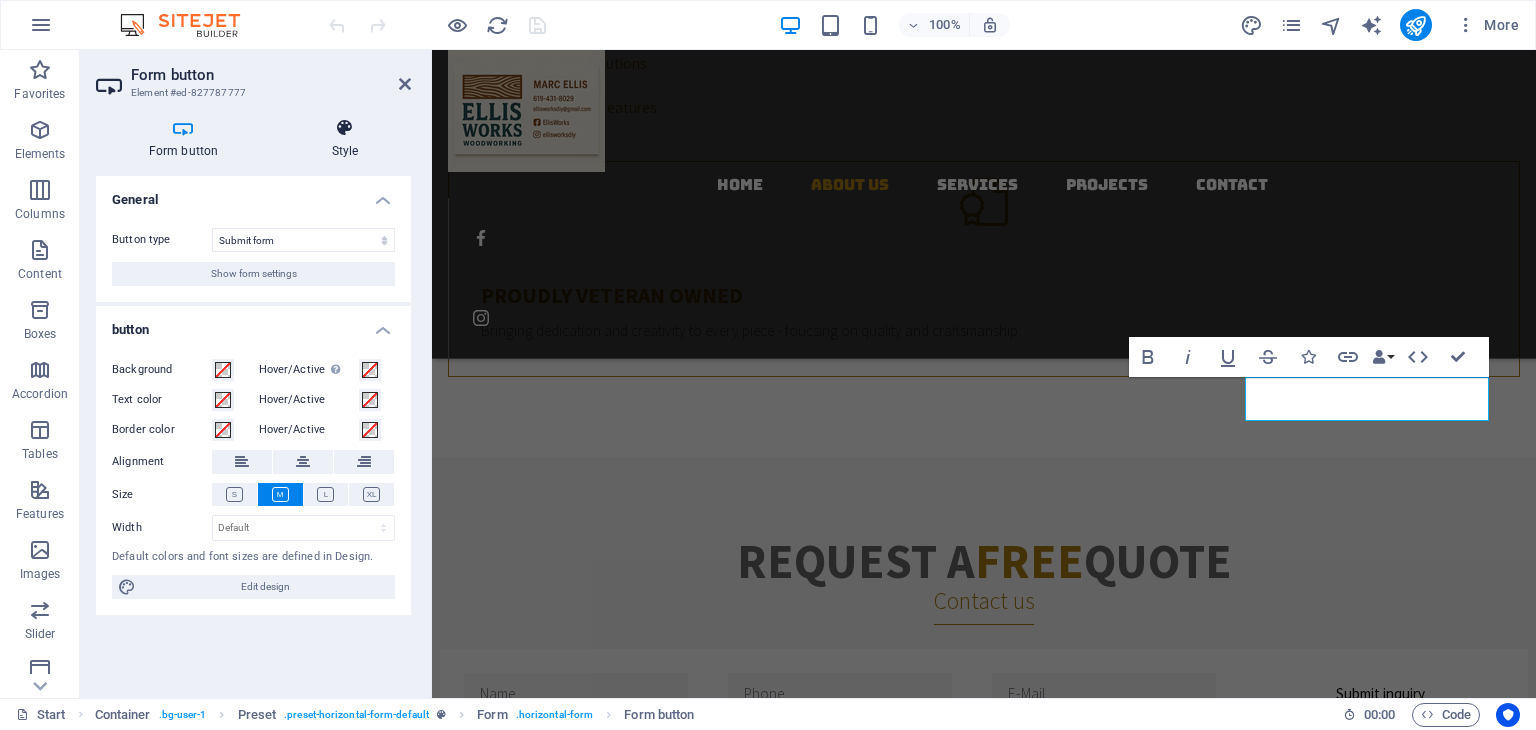 click on "Style" at bounding box center (345, 139) 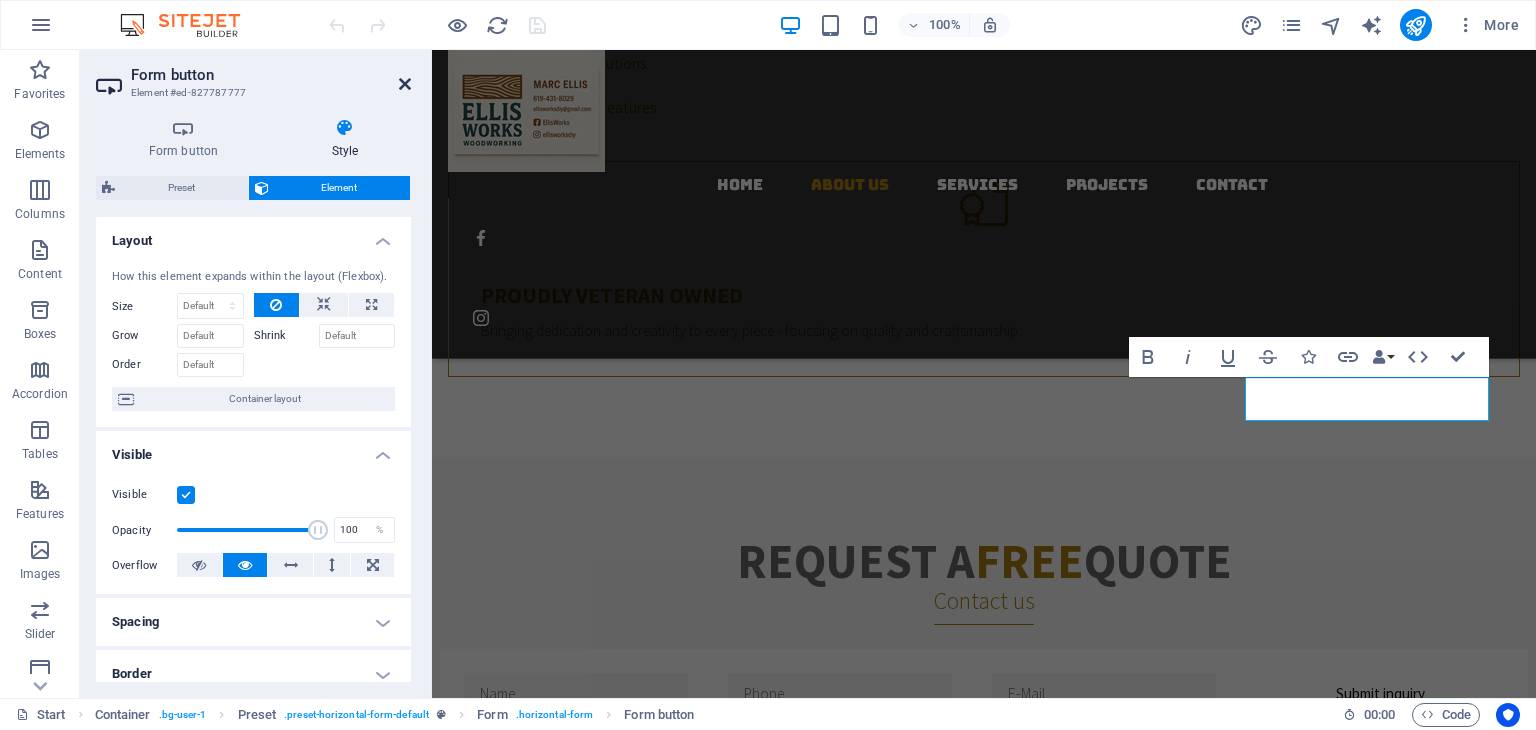 click at bounding box center (405, 84) 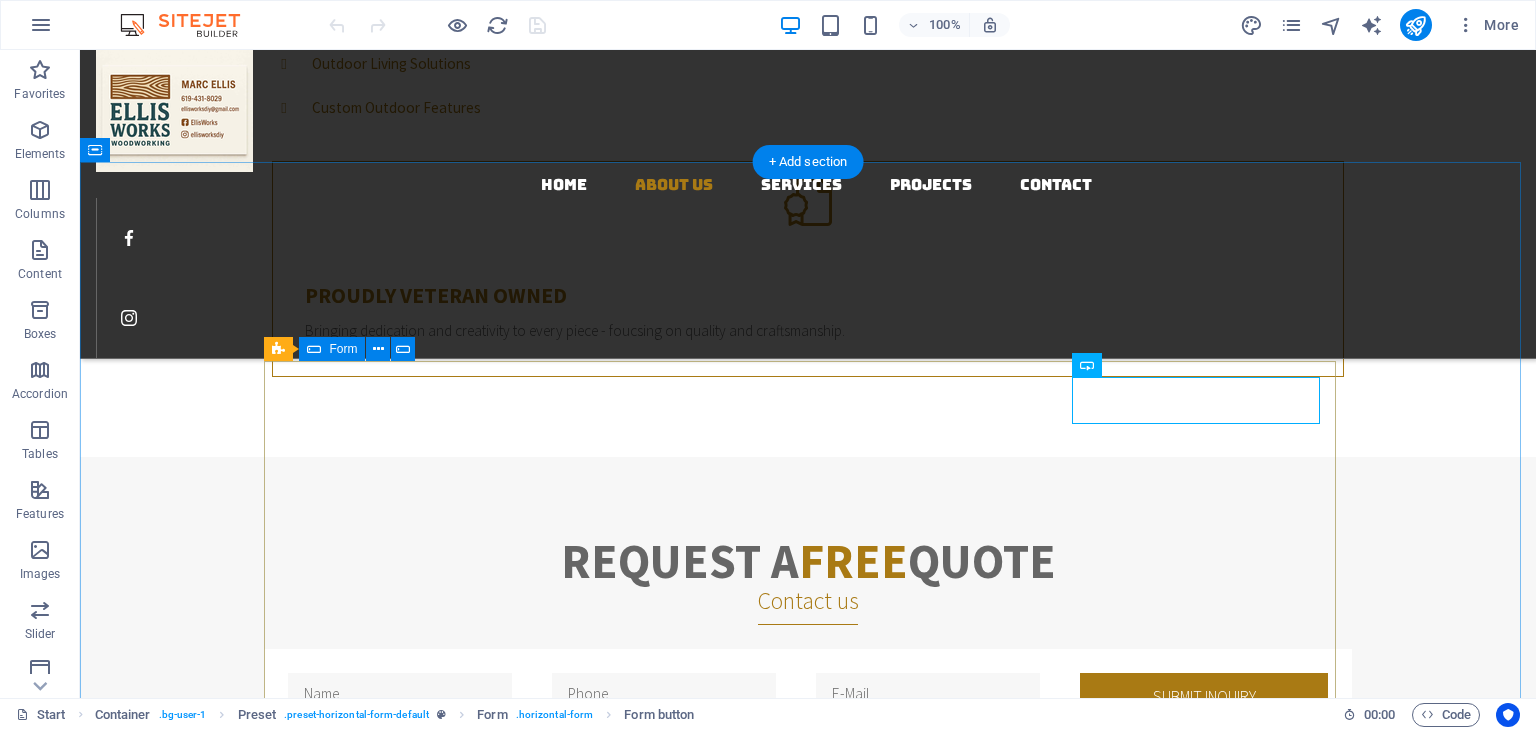 click on "Submit inquiry Unreadable? Load new   I have read and understand the privacy policy." at bounding box center [808, 897] 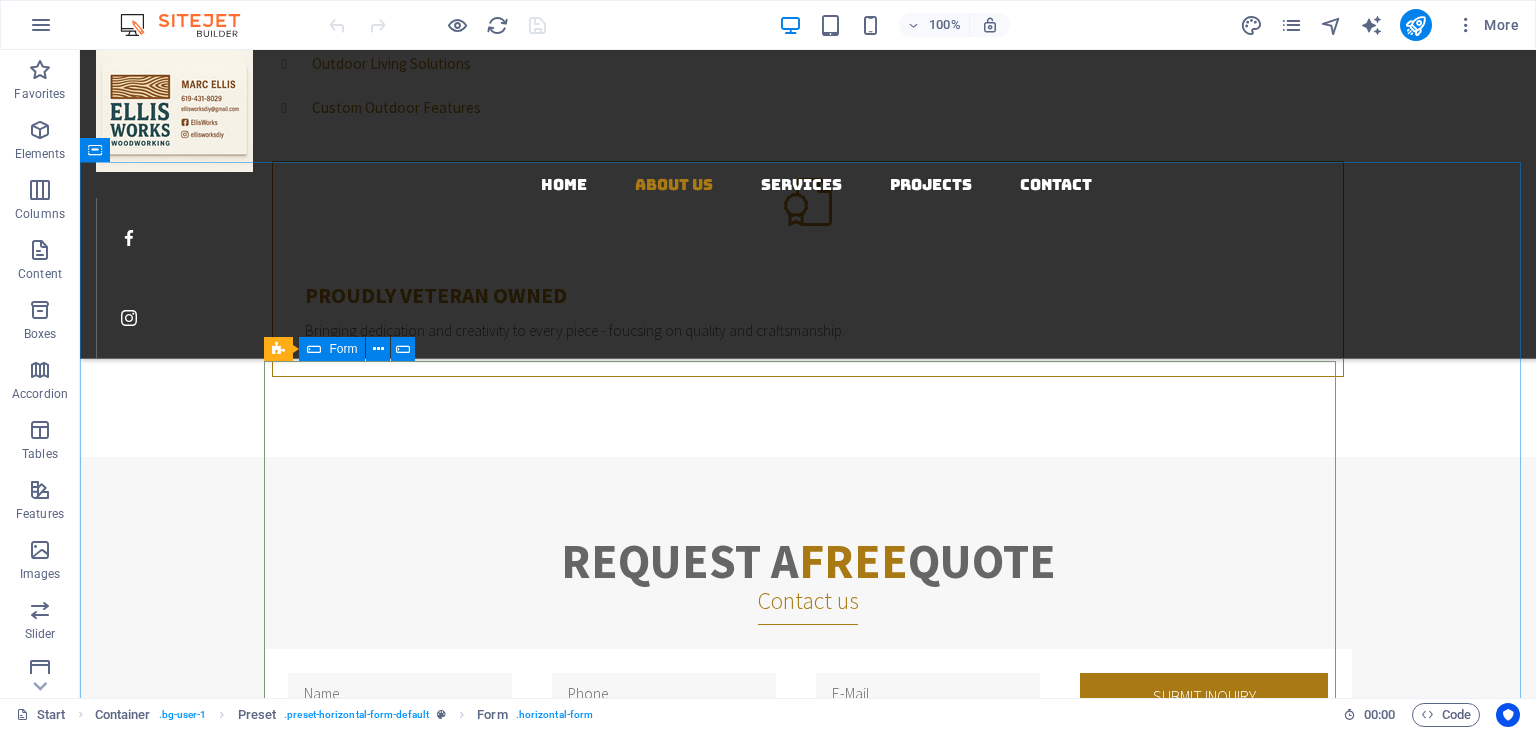 click on "Form" at bounding box center (343, 349) 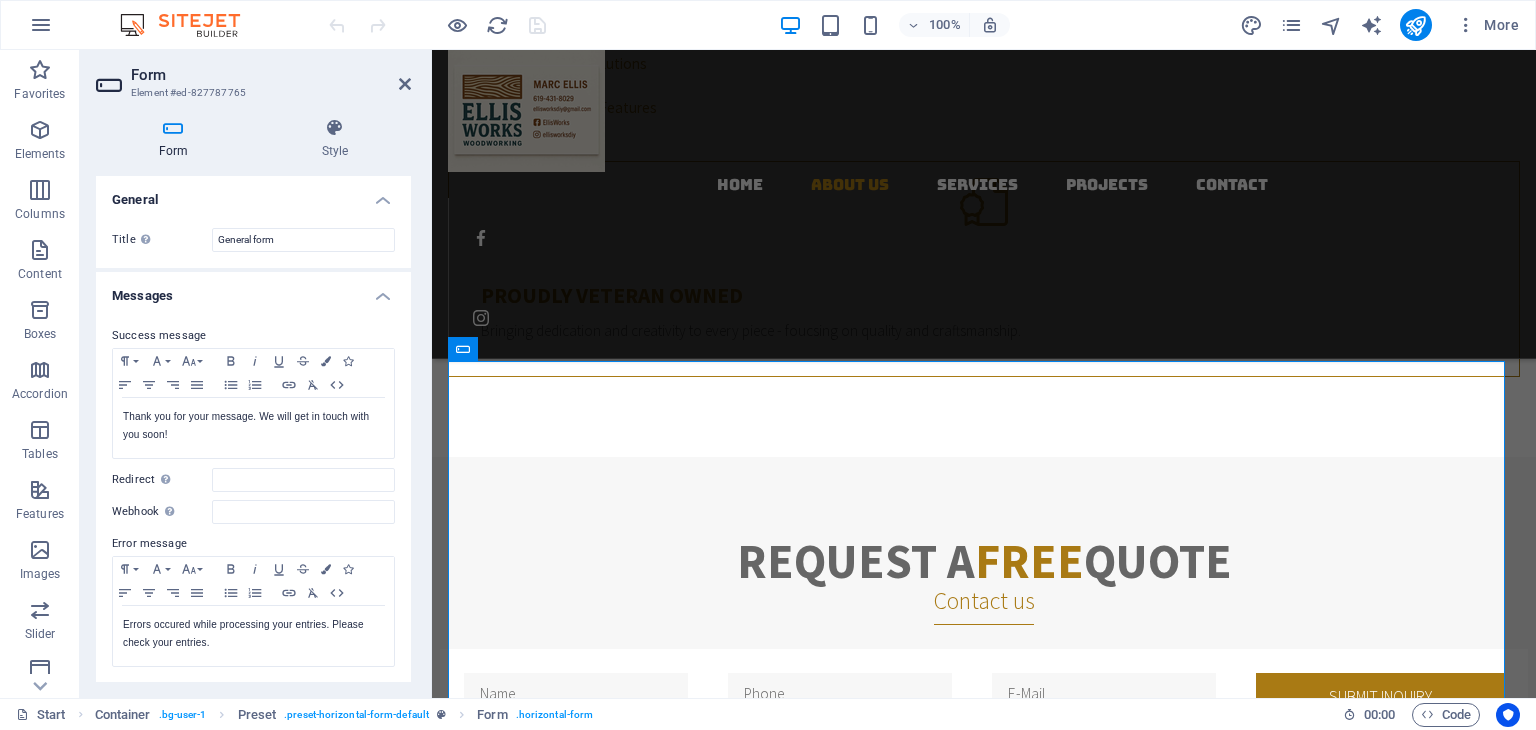 drag, startPoint x: 406, startPoint y: 389, endPoint x: 401, endPoint y: 433, distance: 44.28318 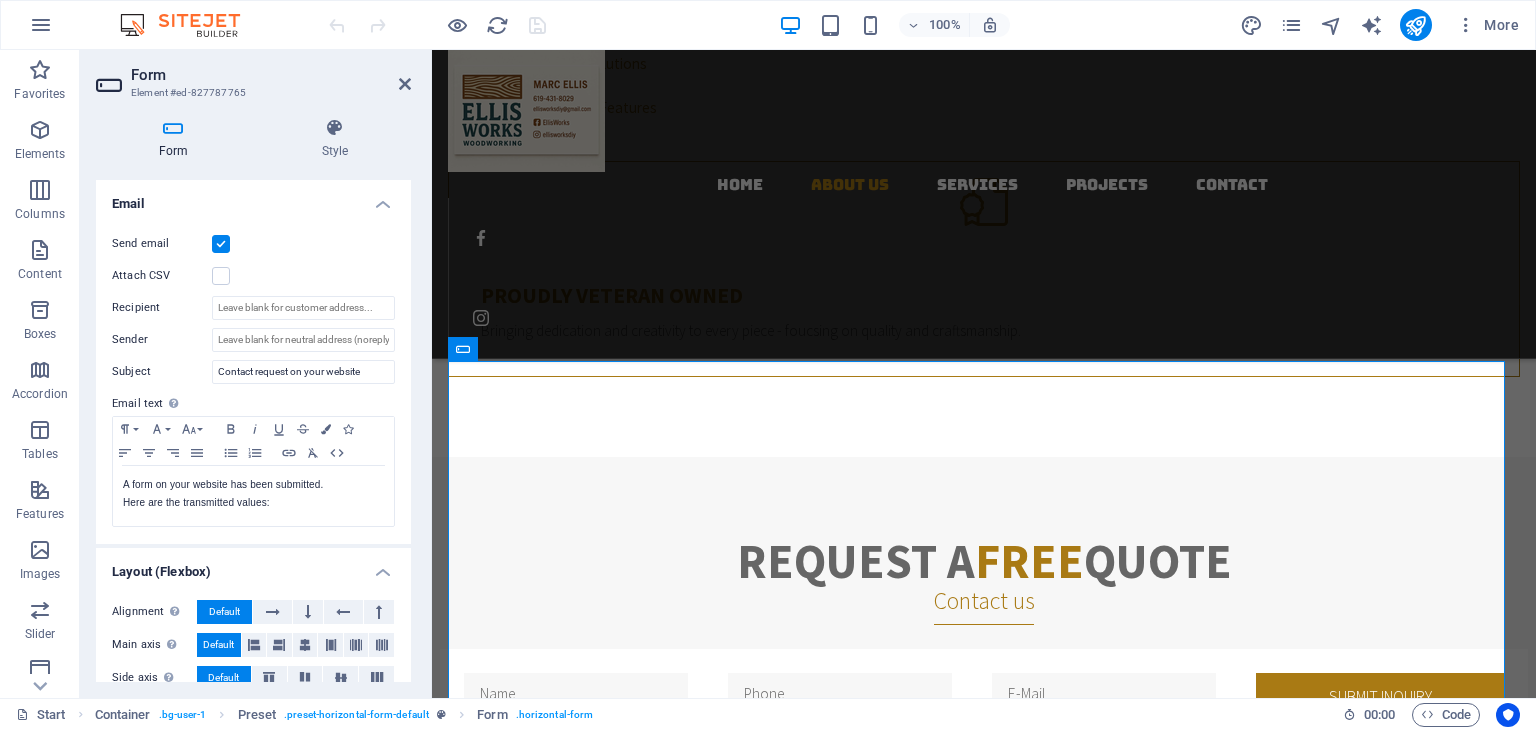 scroll, scrollTop: 512, scrollLeft: 0, axis: vertical 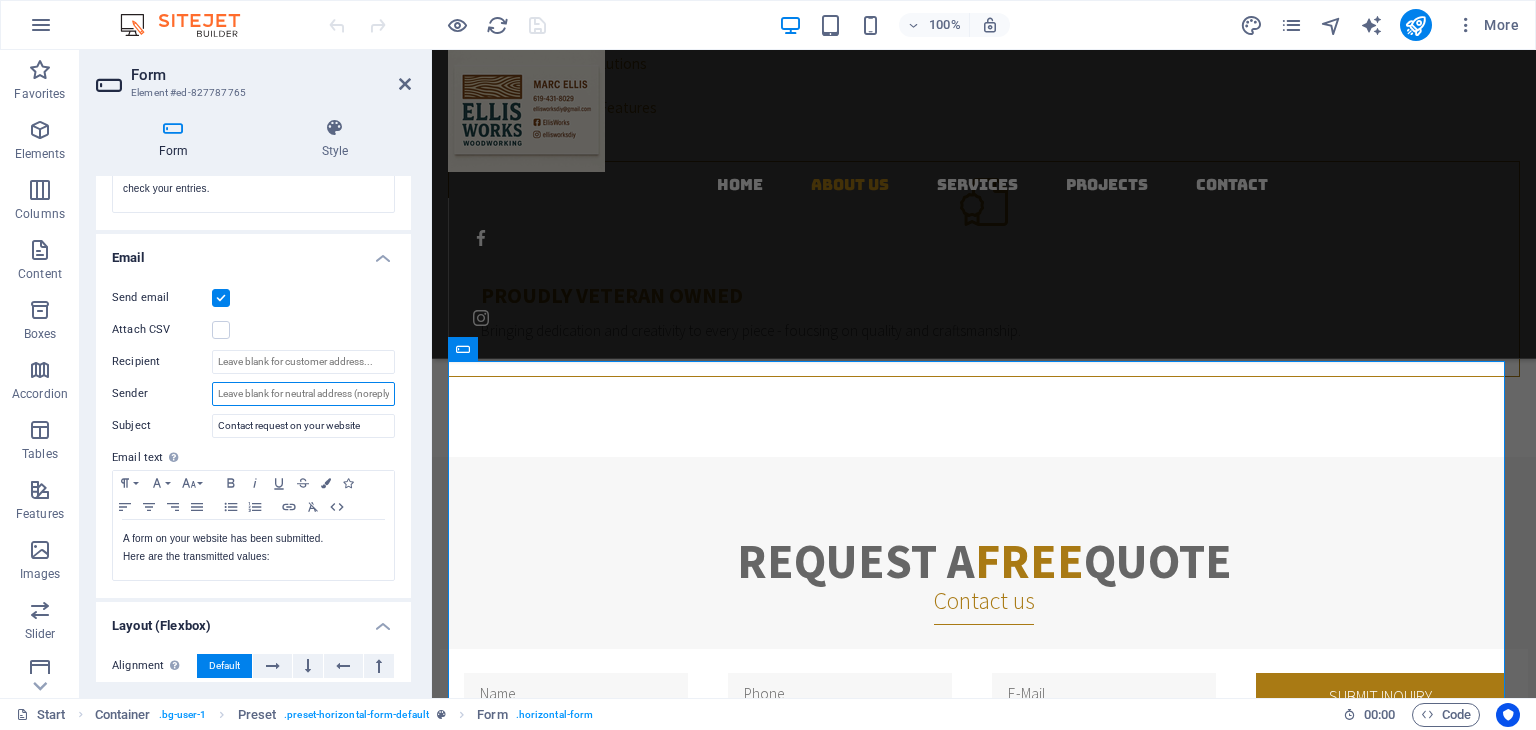 click on "Sender" at bounding box center (303, 394) 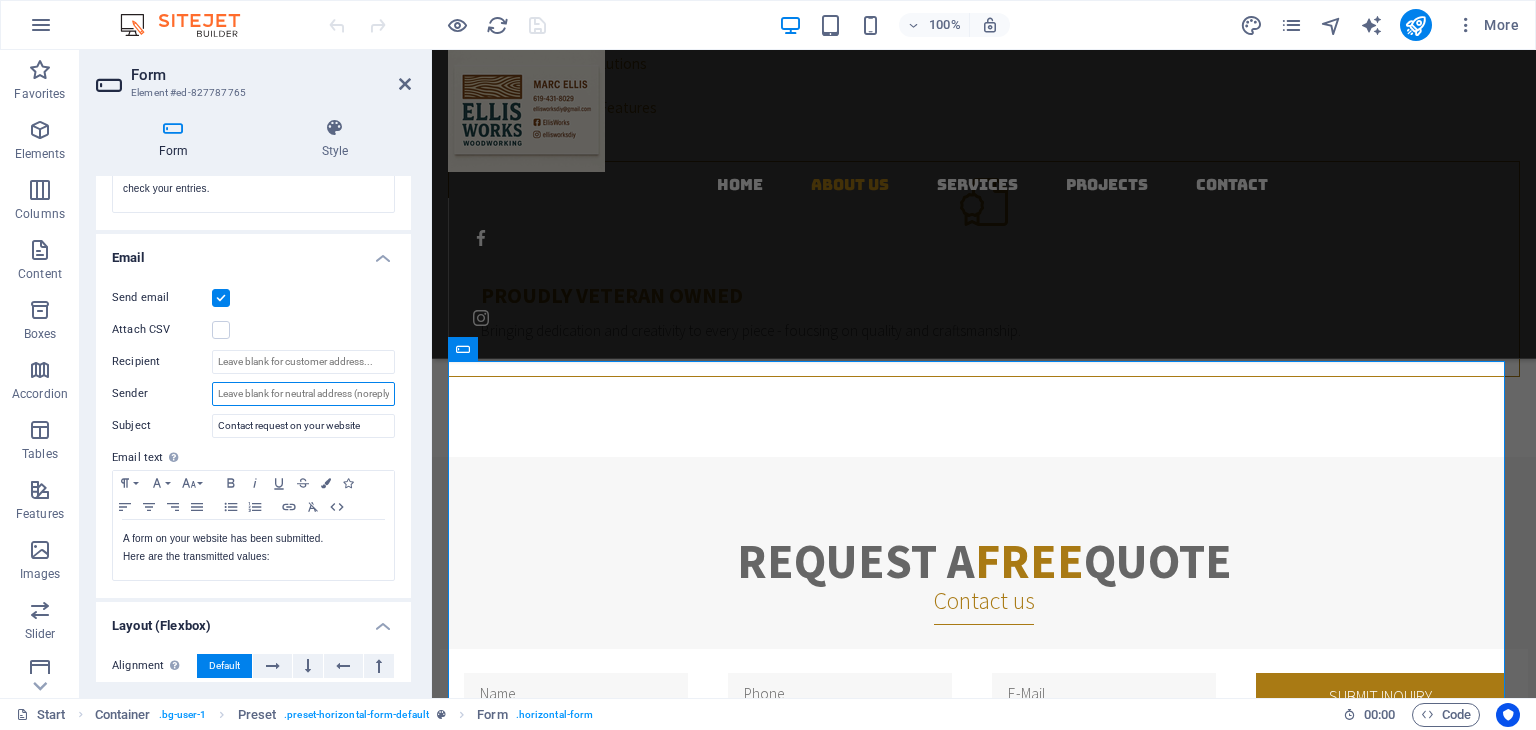 click on "Sender" at bounding box center (303, 394) 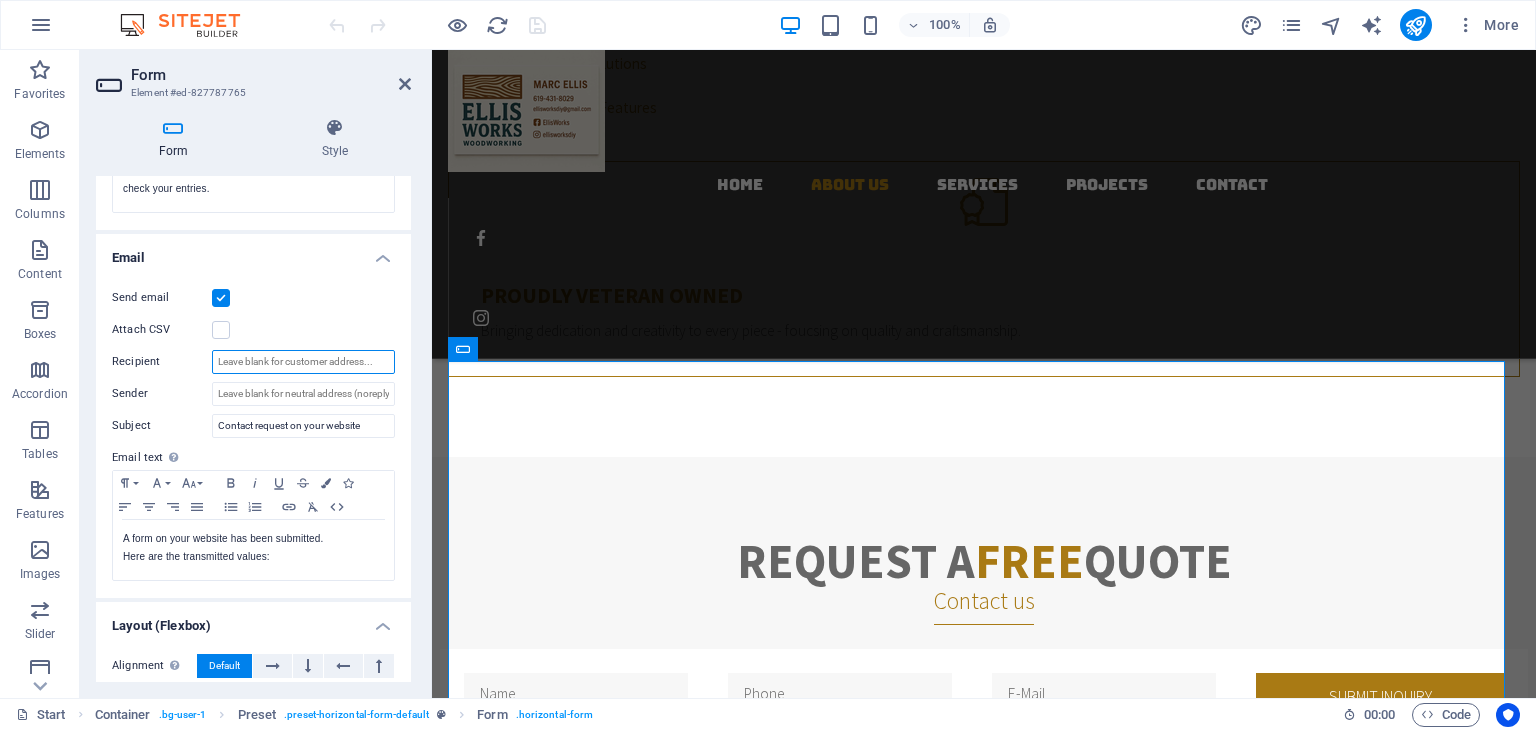 click on "Recipient" at bounding box center (303, 362) 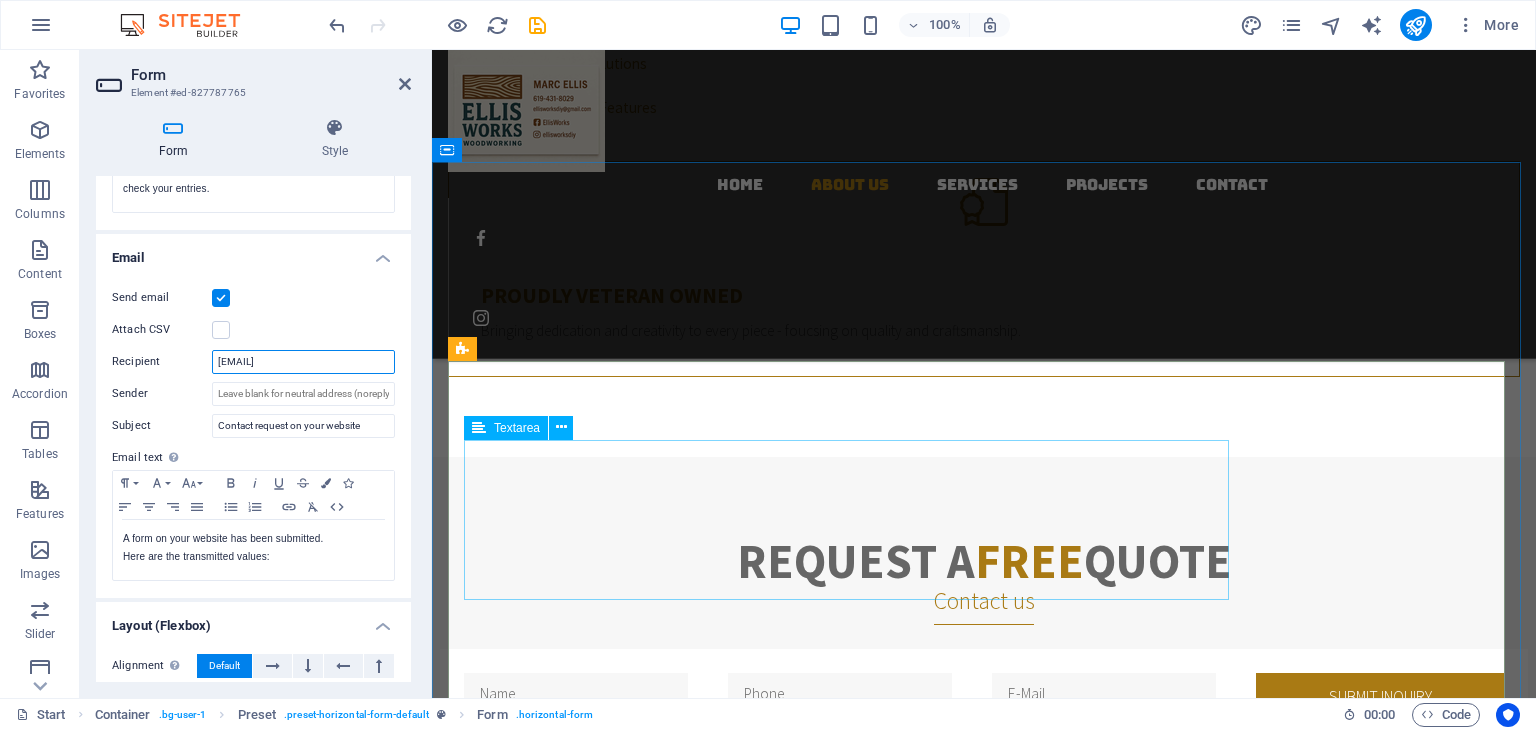 type on "[EMAIL]" 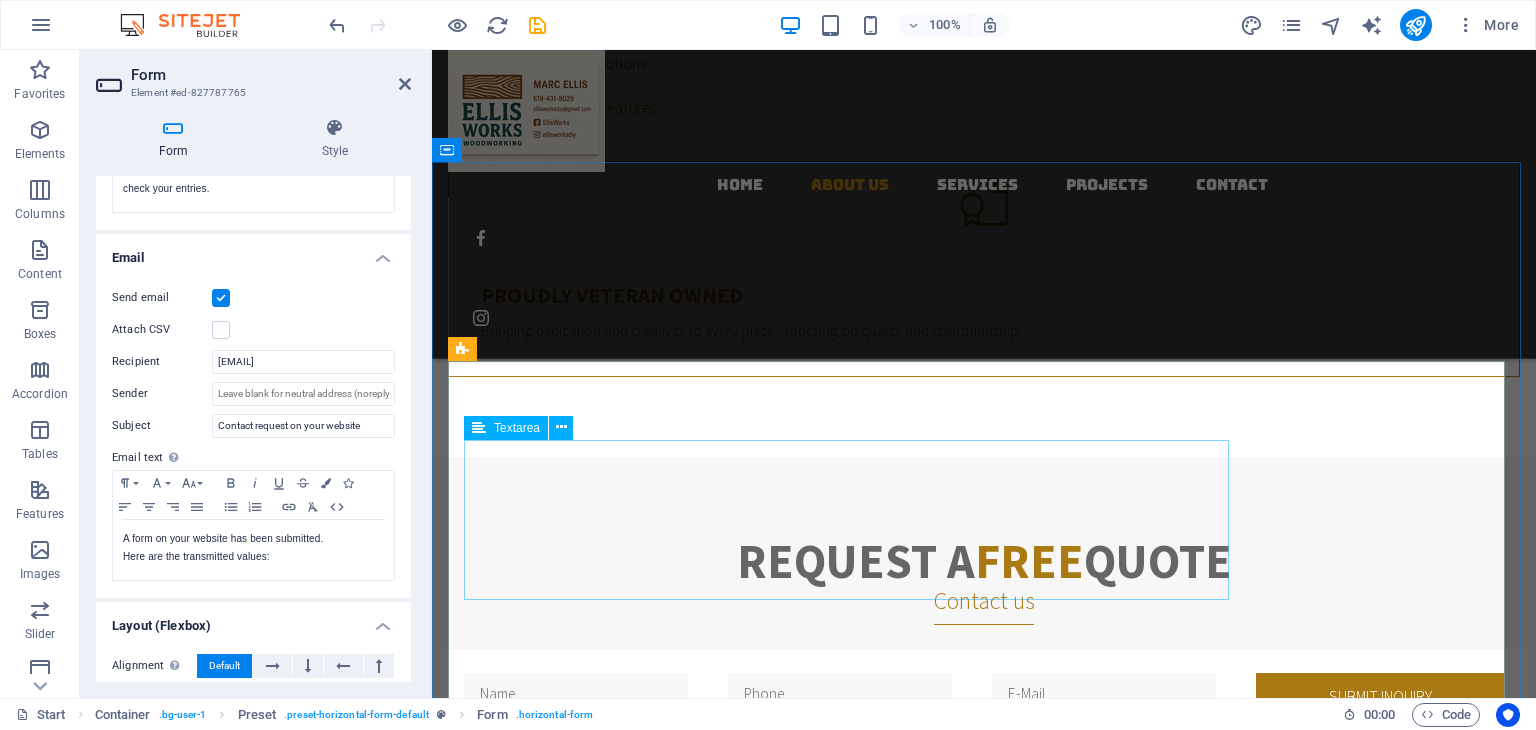 click at bounding box center [607, 816] 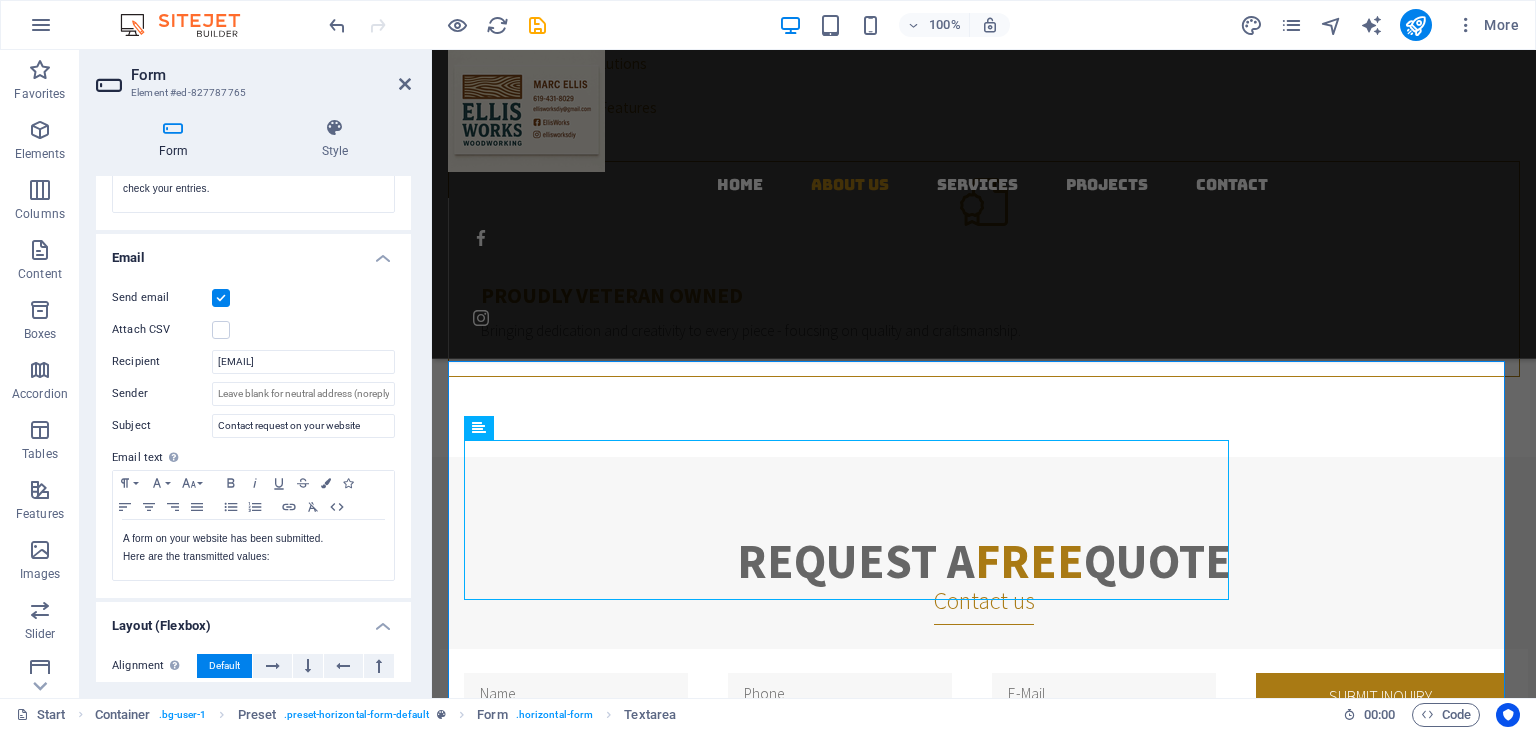 drag, startPoint x: 404, startPoint y: 504, endPoint x: 404, endPoint y: 594, distance: 90 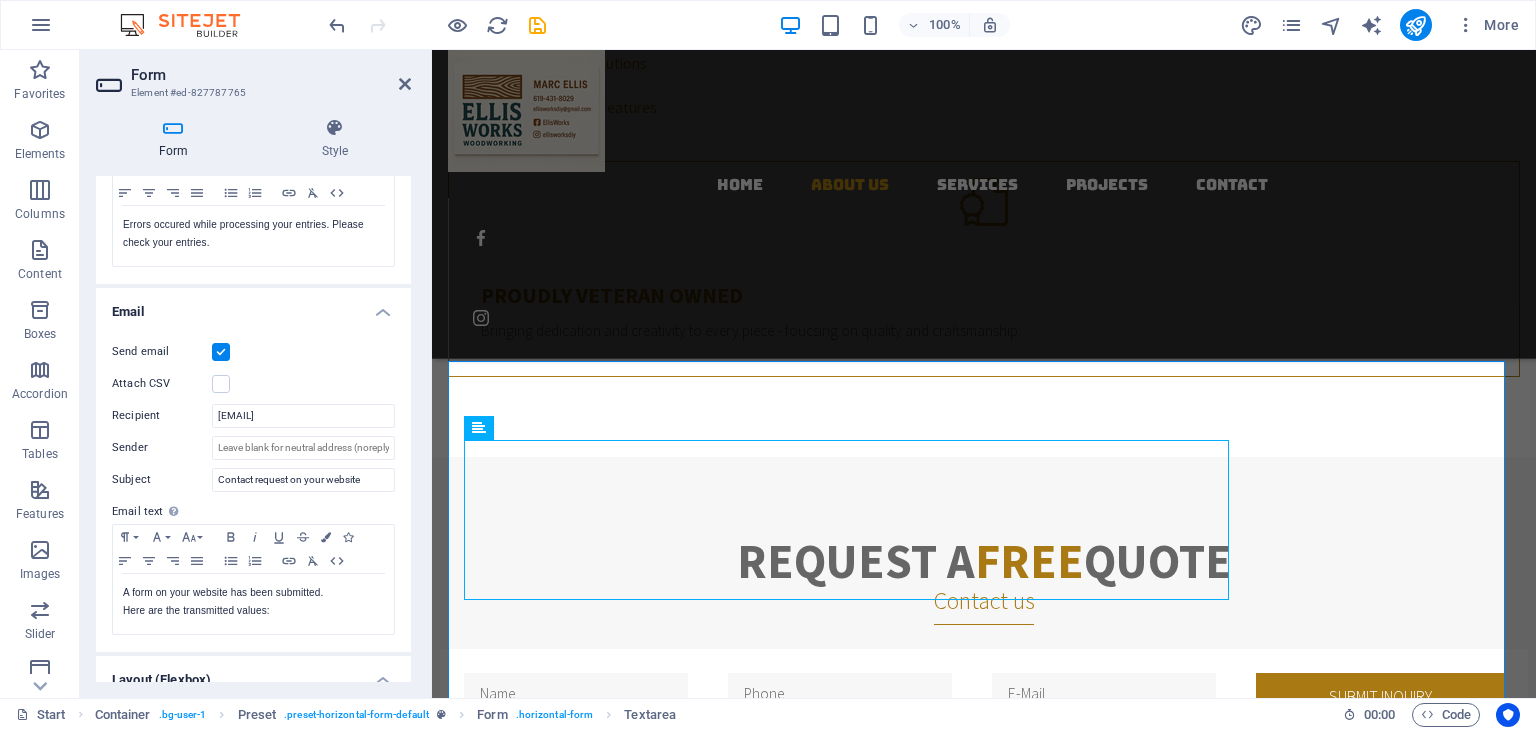 scroll, scrollTop: 382, scrollLeft: 0, axis: vertical 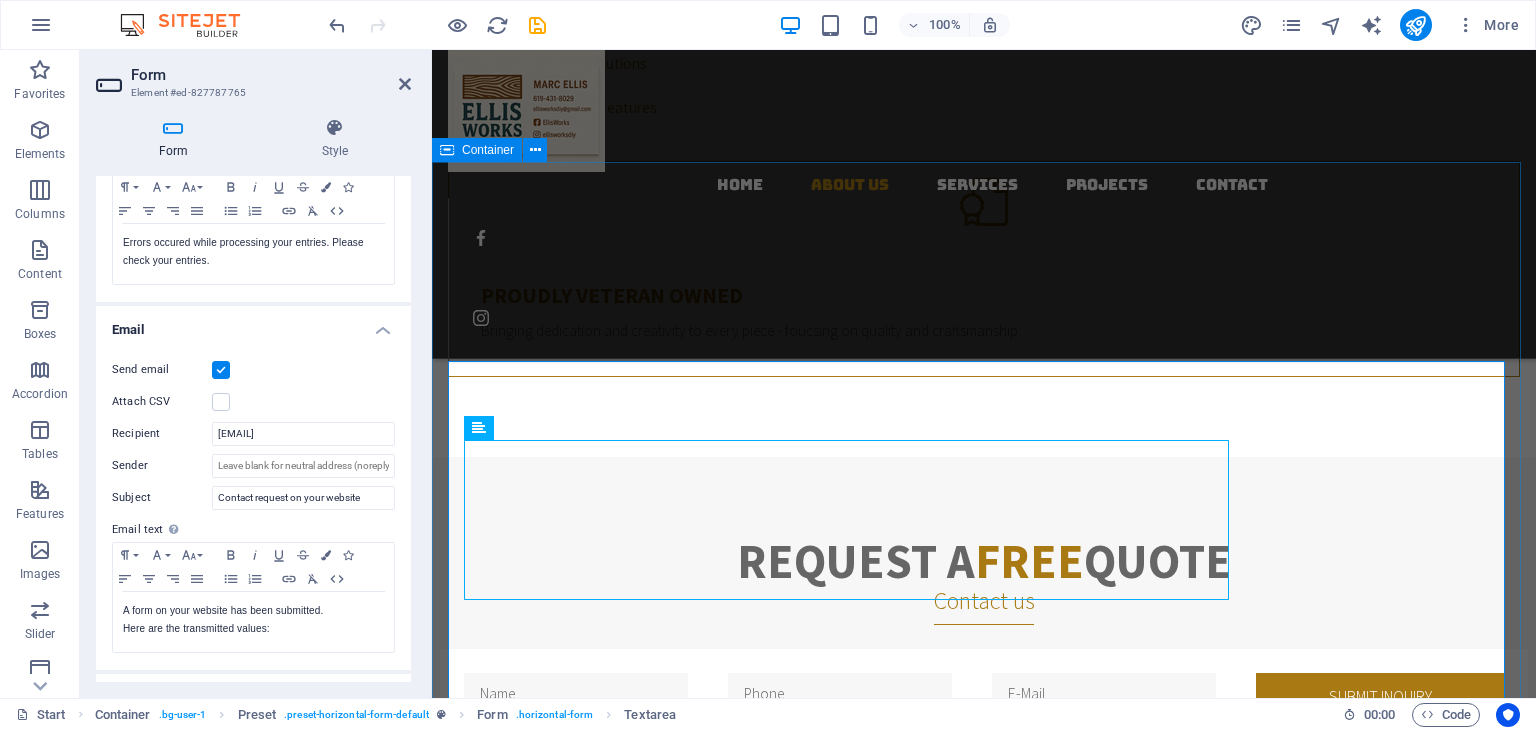 click on "Request a   Free  Quote Contact us Submit inquiry Unreadable? Load new   I have read and understand the privacy policy." at bounding box center [984, 837] 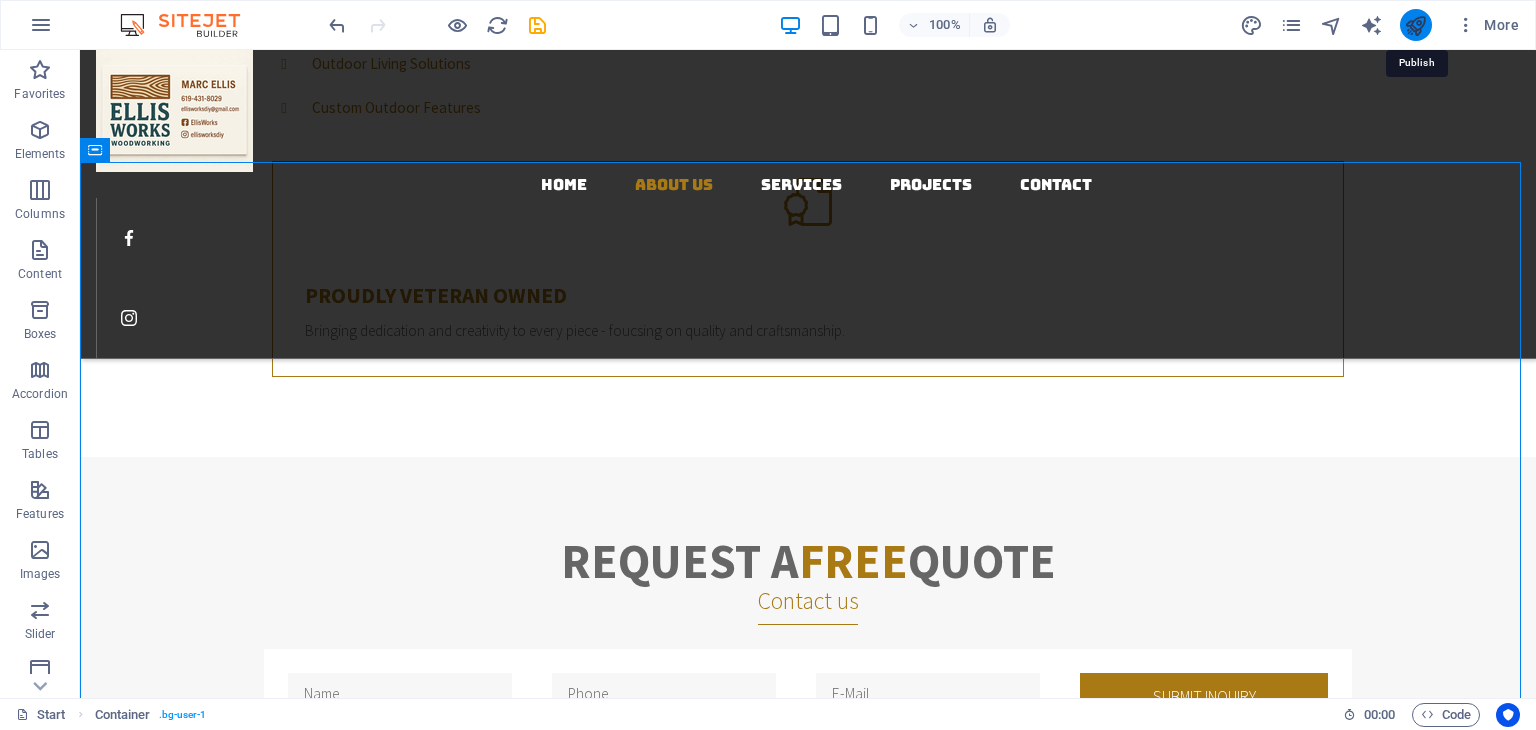 click at bounding box center (1415, 25) 